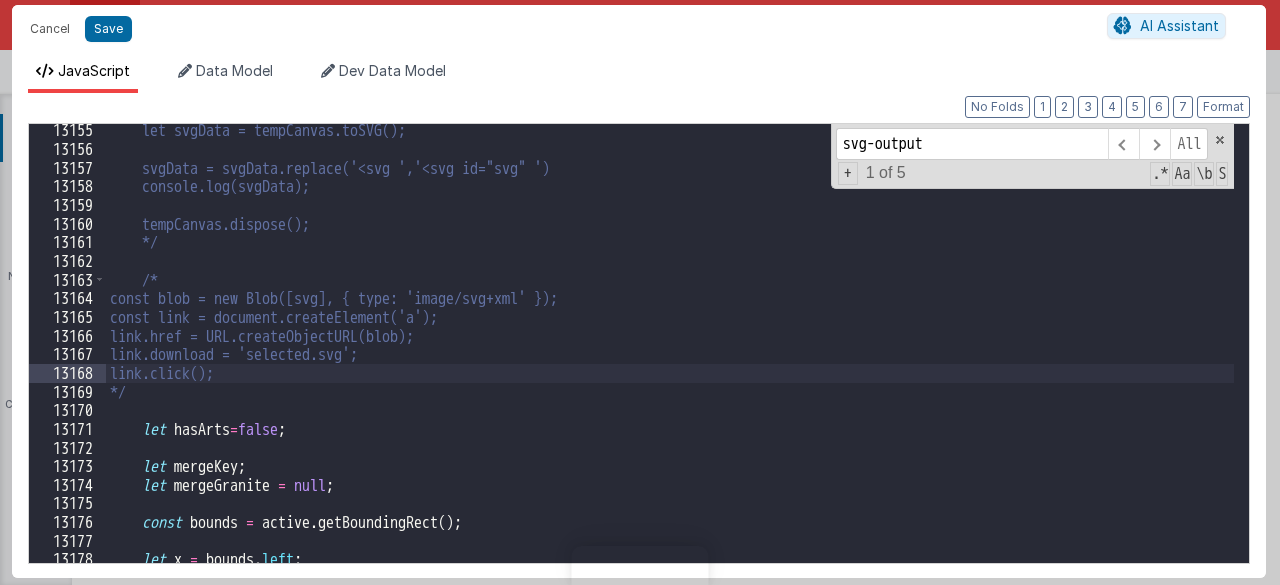 scroll, scrollTop: 0, scrollLeft: 0, axis: both 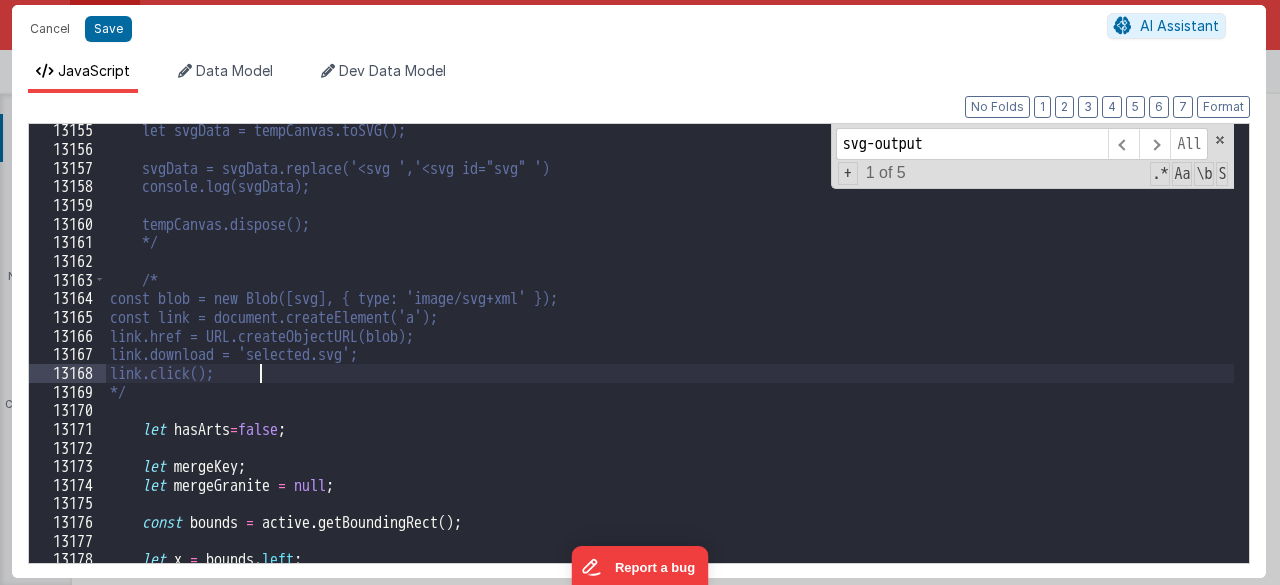 click on "let svgData = tempCanvas.toSVG();                svgData = svgData.replace('<svg ','<svg id="svg" ')        console.log(svgData);        tempCanvas.dispose();        */              /*     const blob = new Blob([svg], { type: 'image/svg+xml' });     const link = document.createElement('a');     link.href = URL.createObjectURL(blob);     link.download = 'selected.svg';     link.click();     */           let   hasArts = false ;      let   mergeKey ;      let   mergeGranite   =   null ;           const   bounds   =   active . getBoundingRect ( ) ;           let   x   =   bounds . left ;      let   y   =   bounds . top ;" at bounding box center [670, 359] 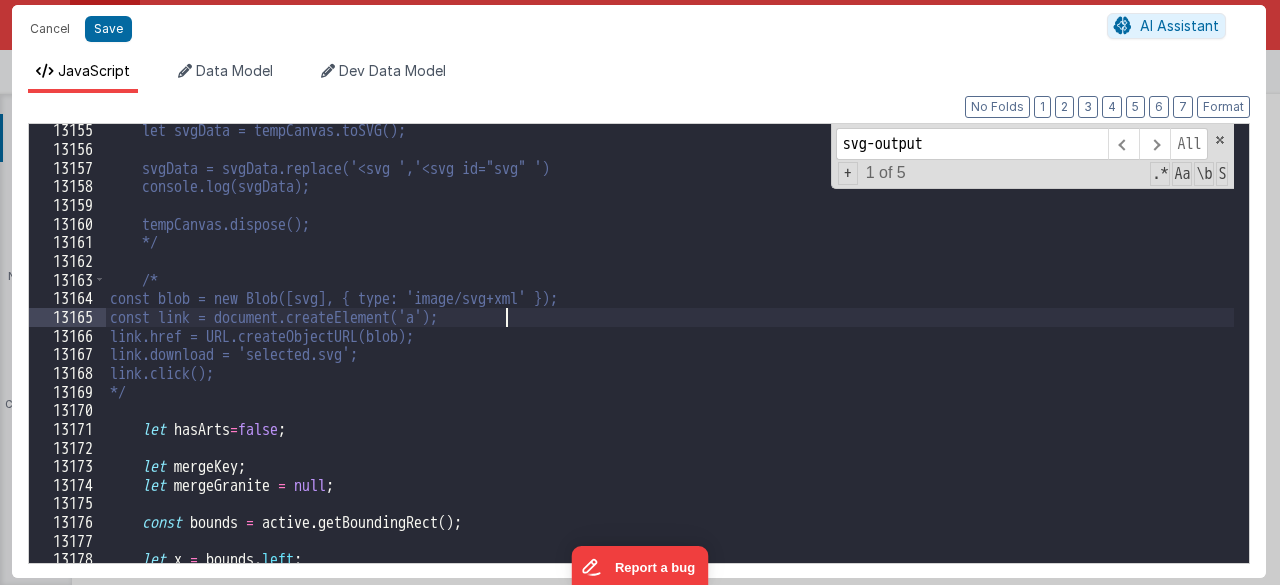 click on "let svgData = tempCanvas.toSVG();                svgData = svgData.replace('<svg ','<svg id="svg" ')        console.log(svgData);        tempCanvas.dispose();        */              /*     const blob = new Blob([svg], { type: 'image/svg+xml' });     const link = document.createElement('a');     link.href = URL.createObjectURL(blob);     link.download = 'selected.svg';     link.click();     */           let   hasArts = false ;      let   mergeKey ;      let   mergeGranite   =   null ;           const   bounds   =   active . getBoundingRect ( ) ;           let   x   =   bounds . left ;      let   y   =   bounds . top ;" at bounding box center [670, 359] 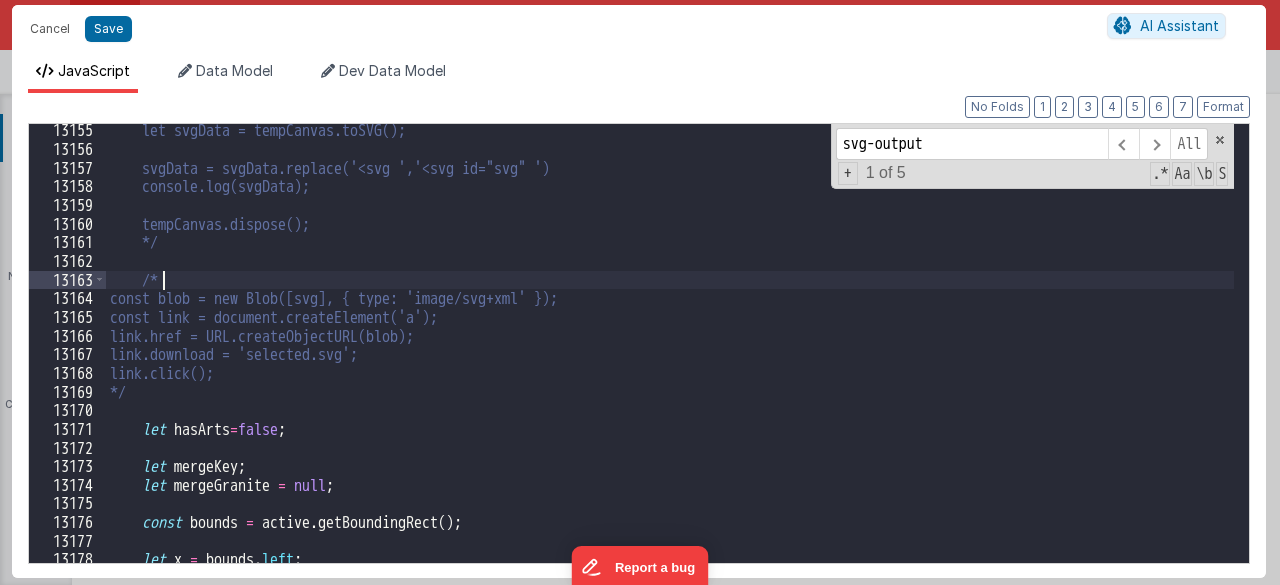 scroll, scrollTop: 27924, scrollLeft: 0, axis: vertical 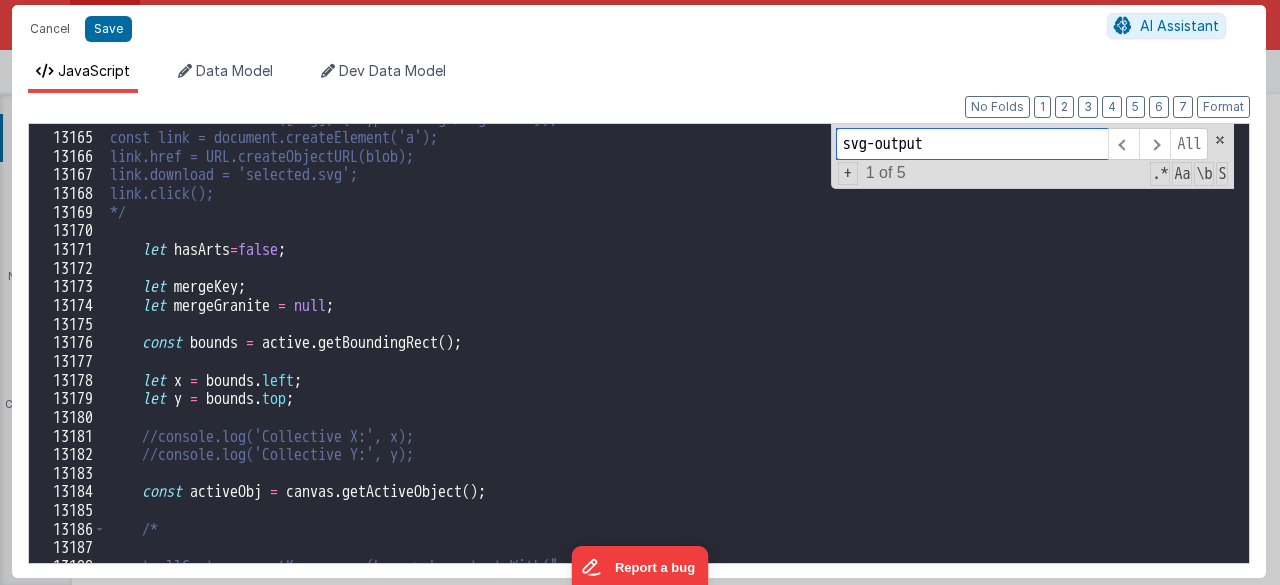 click on "svg-output" at bounding box center (972, 144) 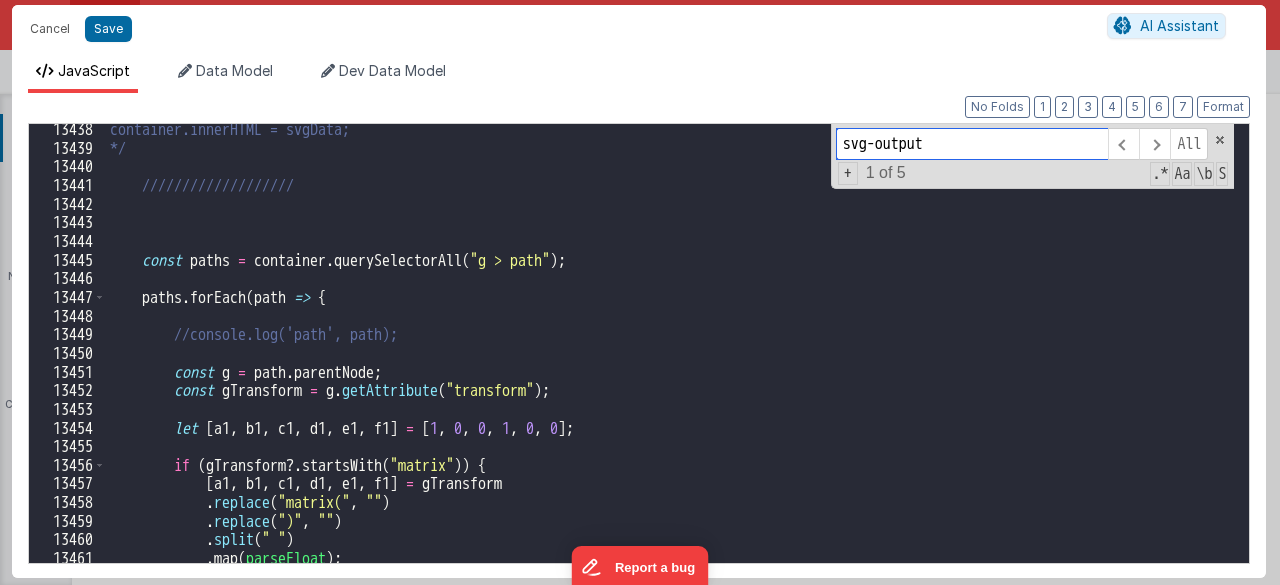 scroll, scrollTop: 28514, scrollLeft: 0, axis: vertical 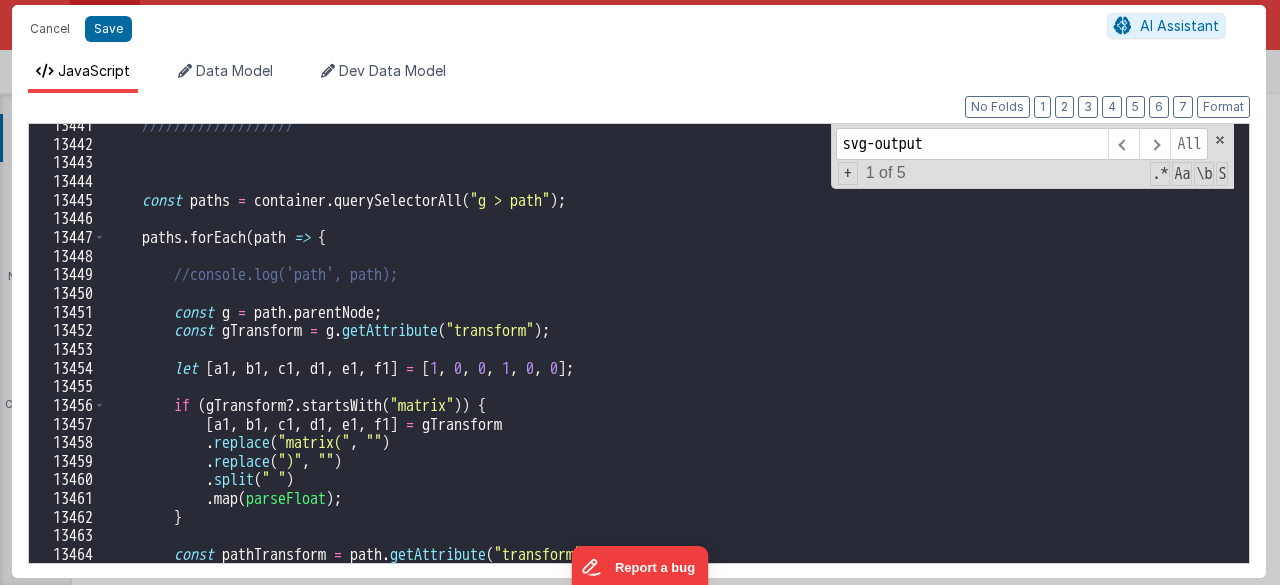 click on "///////////////////                     const   paths   =   container . querySelectorAll ( "g > path" ) ;      paths . forEach ( path   =>   {                   //console.log('path', path);                const   g   =   path . parentNode ;           const   gTransform   =   g . getAttribute ( "transform" ) ;           let   [ a1 ,   b1 ,   c1 ,   d1 ,   e1 ,   f1 ]   =   [ 1 ,   0 ,   0 ,   1 ,   0 ,   0 ] ;           if   ( gTransform ?. startsWith ( "matrix" ))   {                [ a1 ,   b1 ,   c1 ,   d1 ,   e1 ,   f1 ]   =   gTransform                . replace ( "matrix(" ,   "" )                . replace ( ")" ,   "" )                . split ( " " )                . map ( parseFloat ) ;           }           const   pathTransform   =   path . getAttribute ( "transform" ) ;" at bounding box center (670, 354) 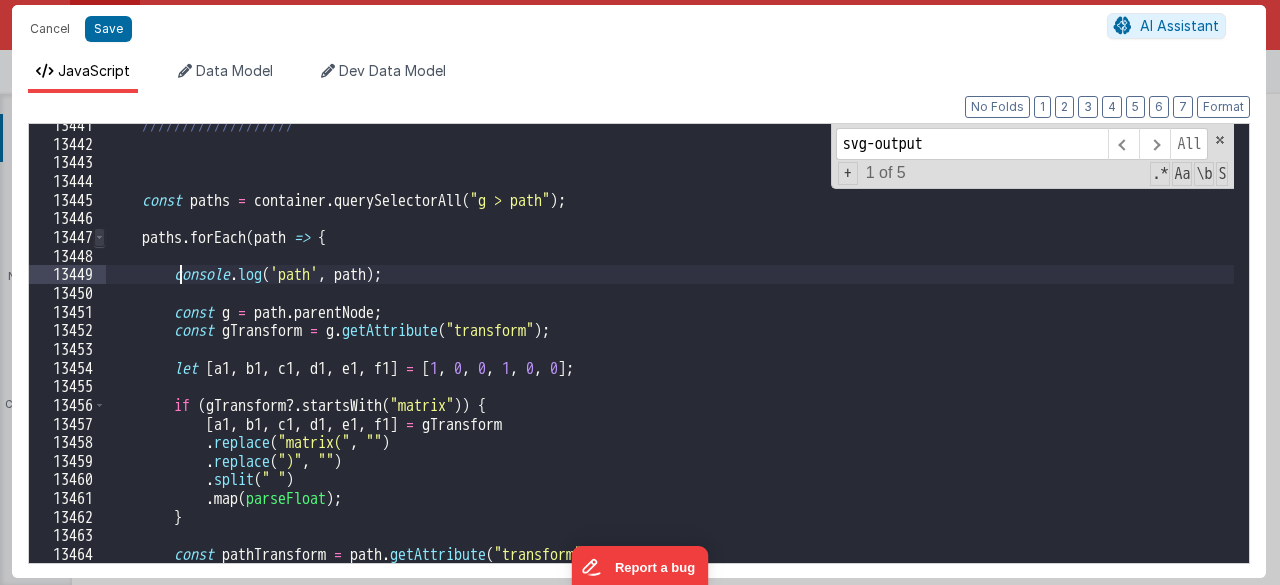 click at bounding box center [99, 237] 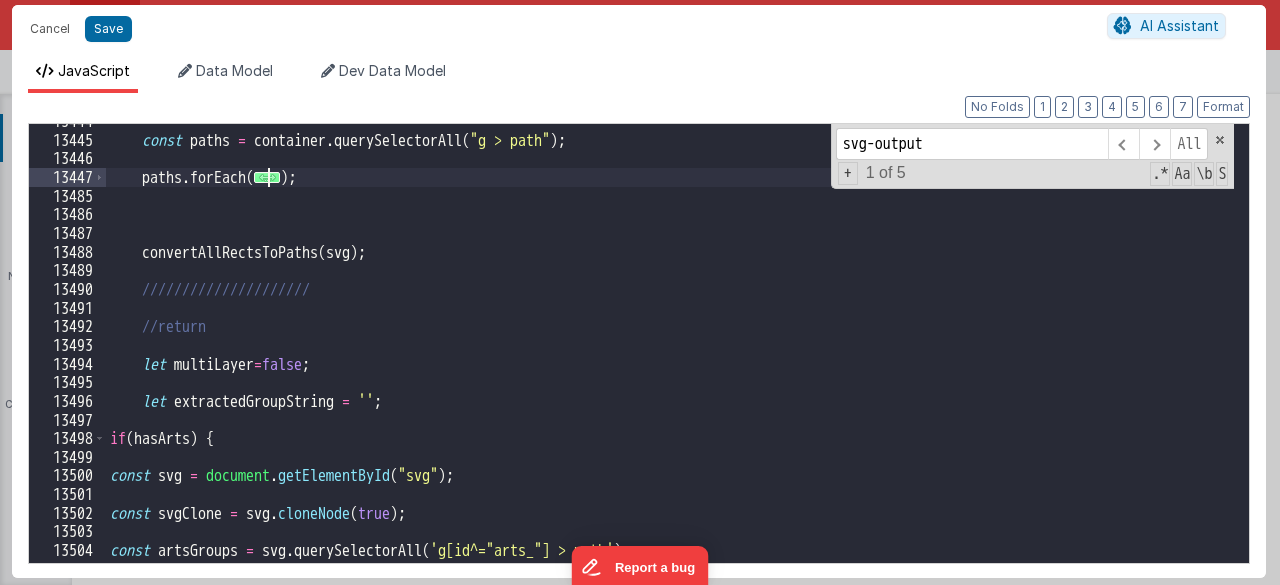 scroll, scrollTop: 28589, scrollLeft: 0, axis: vertical 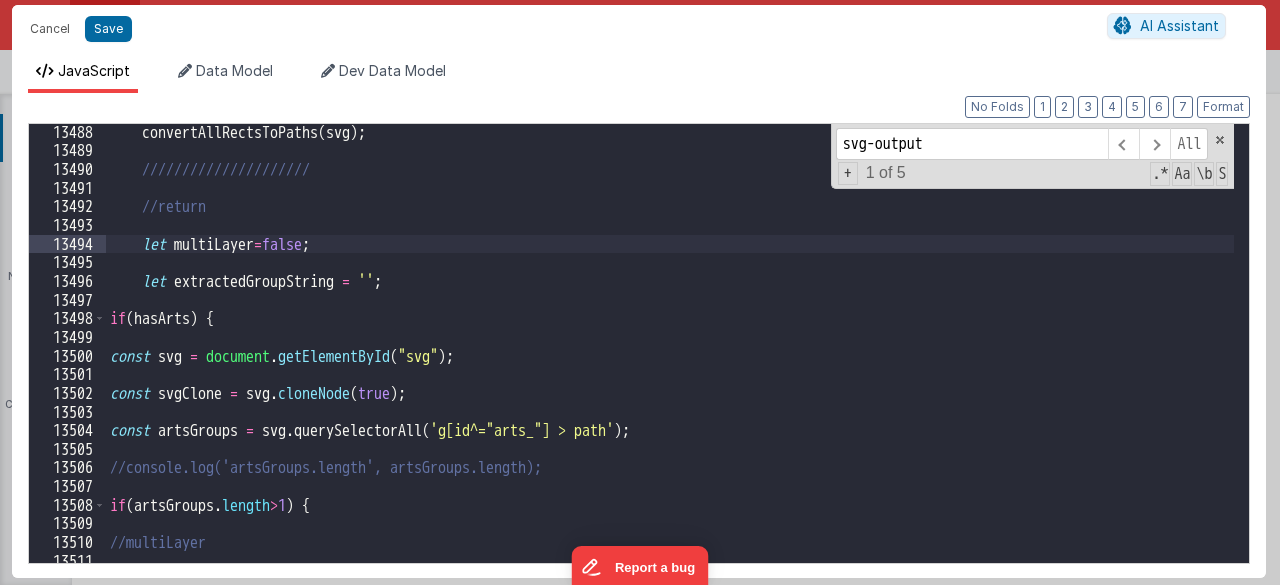 click on "convertAllRectsToPaths ( svg ) ;        /////////////////////           //return           let   multiLayer = false ;           let   extractedGroupString   =   '' ; if ( hasArts )   { const   svg   =   document . getElementById ( "svg" ) ; const   svgClone   =   svg . cloneNode ( true ) ; const   artsGroups   =   svg . querySelectorAll ( 'g[id^="arts_"] > path' ) ; //console.log('artsGroups.length', artsGroups.length); if ( artsGroups . length > 1 )   { //multiLayer artsGroups . forEach ( group   =>   {" at bounding box center [670, 361] 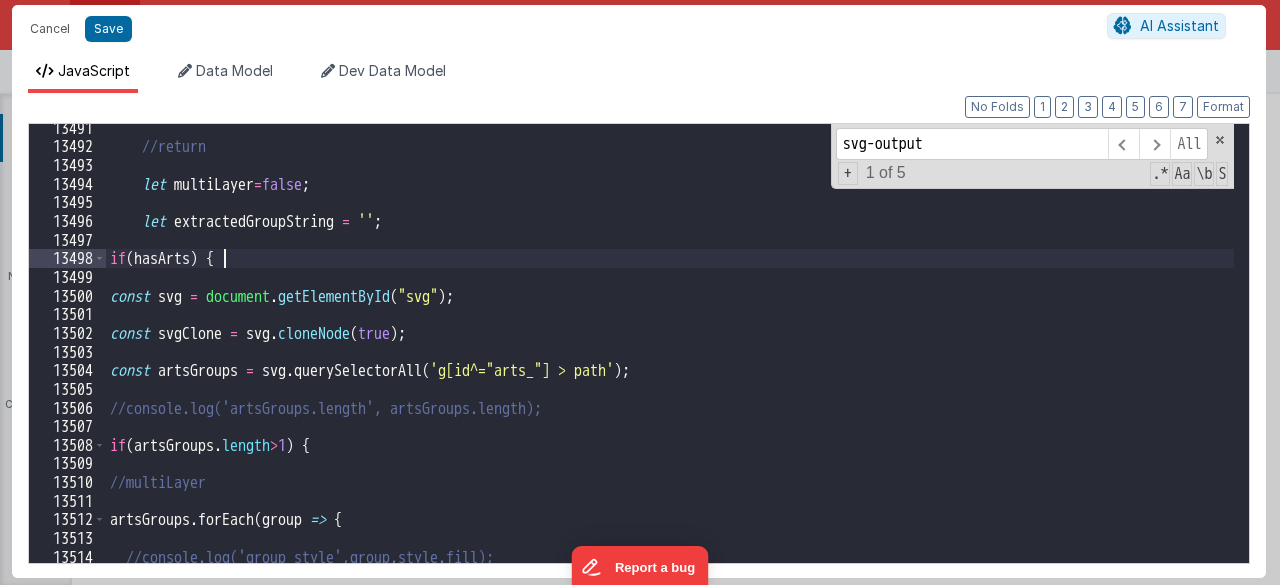 scroll, scrollTop: 28623, scrollLeft: 0, axis: vertical 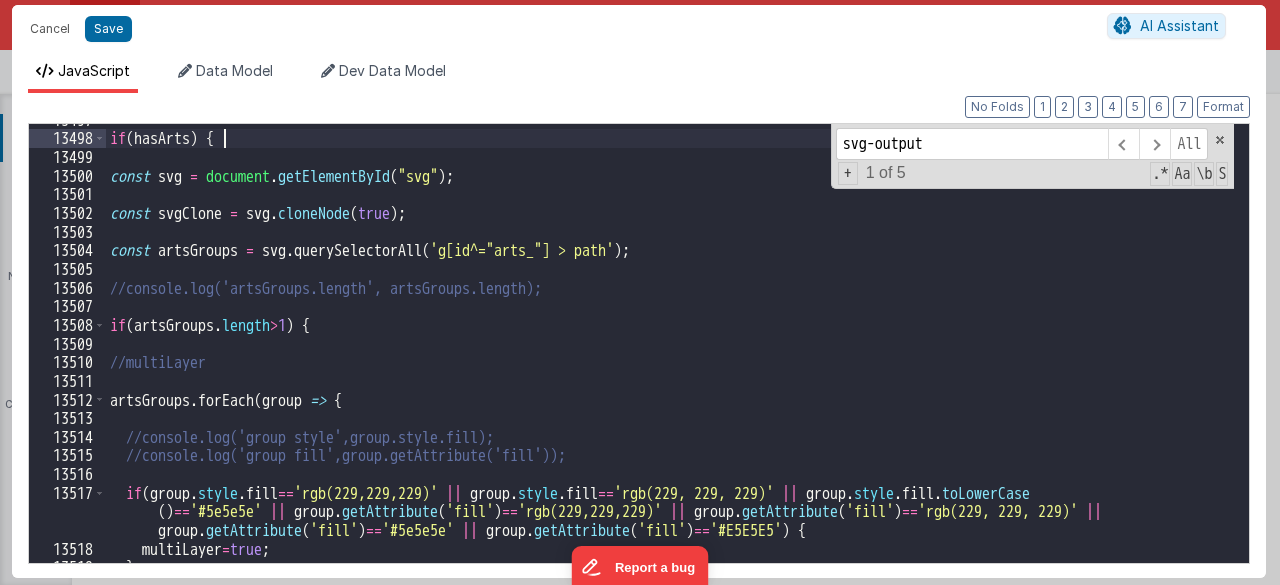 click on "if ( hasArts )   { const   svg   =   document . getElementById ( "svg" ) ; const   svgClone   =   svg . cloneNode ( true ) ; const   artsGroups   =   svg . querySelectorAll ( 'g[id^="arts_"] > path' ) ; //console.log('artsGroups.length', artsGroups.length); if ( artsGroups . length > 1 )   { //multiLayer artsGroups . forEach ( group   =>   {       //console.log('group style',group.style.fill);    //console.log('group fill',group.getAttribute('fill'));       if ( group . style . fill == 'rgb(229,229,229)'   ||   group . style . fill == 'rgb(229, 229, 229)'   ||   group . style . fill . toLowerCase        ( ) == '#5e5e5e'   ||   group . getAttribute ( 'fill' ) == 'rgb(229,229,229)'   ||   group . getAttribute ( 'fill' ) == 'rgb(229, 229, 229)'   ||          group . getAttribute ( 'fill' ) == '#5e5e5e'   ||   group . getAttribute ( 'fill' ) == '#E5E5E5' )   {      multiLayer = true ;    }" at bounding box center [670, 349] 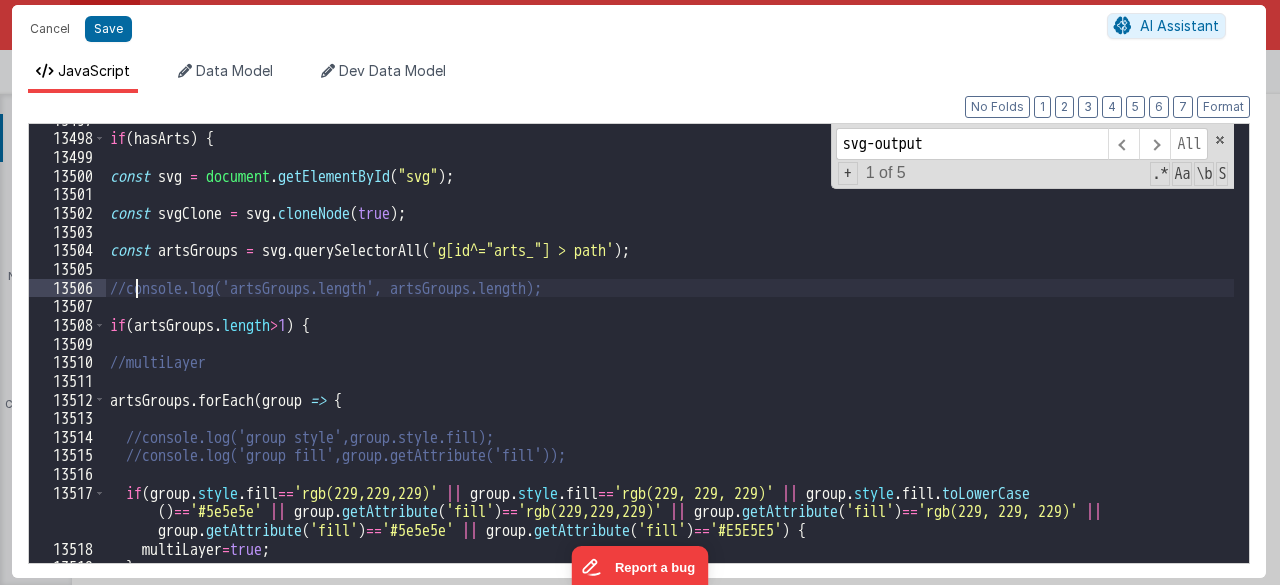 click on "if ( hasArts )   { const   svg   =   document . getElementById ( "svg" ) ; const   svgClone   =   svg . cloneNode ( true ) ; const   artsGroups   =   svg . querySelectorAll ( 'g[id^="arts_"] > path' ) ; //console.log('artsGroups.length', artsGroups.length); if ( artsGroups . length > 1 )   { //multiLayer artsGroups . forEach ( group   =>   {       //console.log('group style',group.style.fill);    //console.log('group fill',group.getAttribute('fill'));       if ( group . style . fill == 'rgb(229,229,229)'   ||   group . style . fill == 'rgb(229, 229, 229)'   ||   group . style . fill . toLowerCase        ( ) == '#5e5e5e'   ||   group . getAttribute ( 'fill' ) == 'rgb(229,229,229)'   ||   group . getAttribute ( 'fill' ) == 'rgb(229, 229, 229)'   ||          group . getAttribute ( 'fill' ) == '#5e5e5e'   ||   group . getAttribute ( 'fill' ) == '#E5E5E5' )   {      multiLayer = true ;    }" at bounding box center (670, 349) 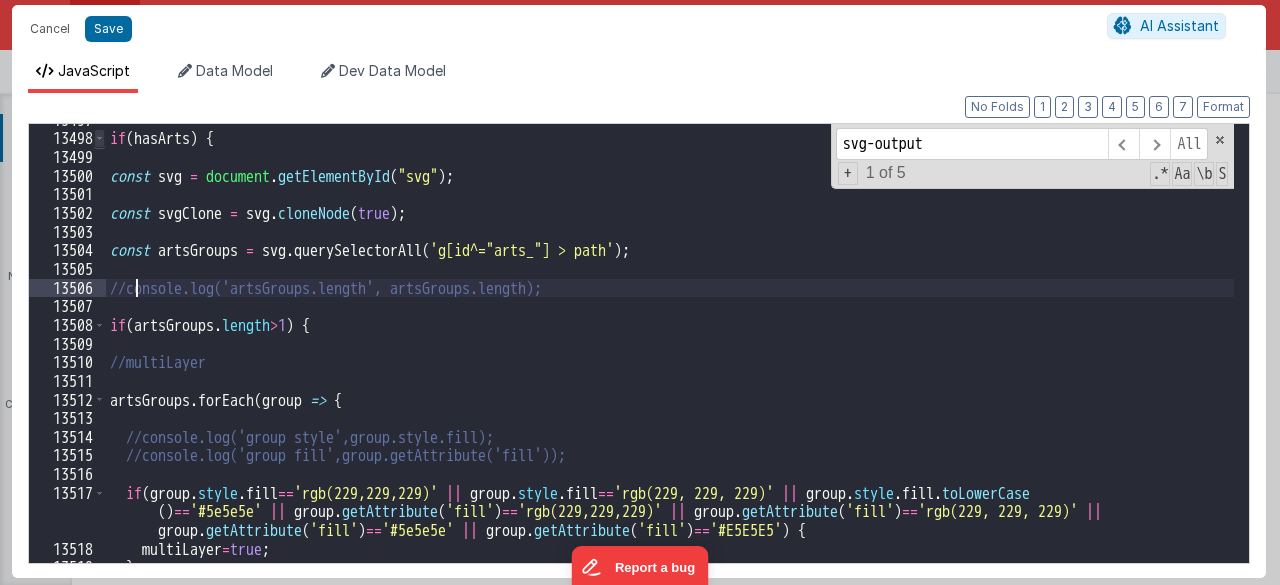 click at bounding box center [99, 138] 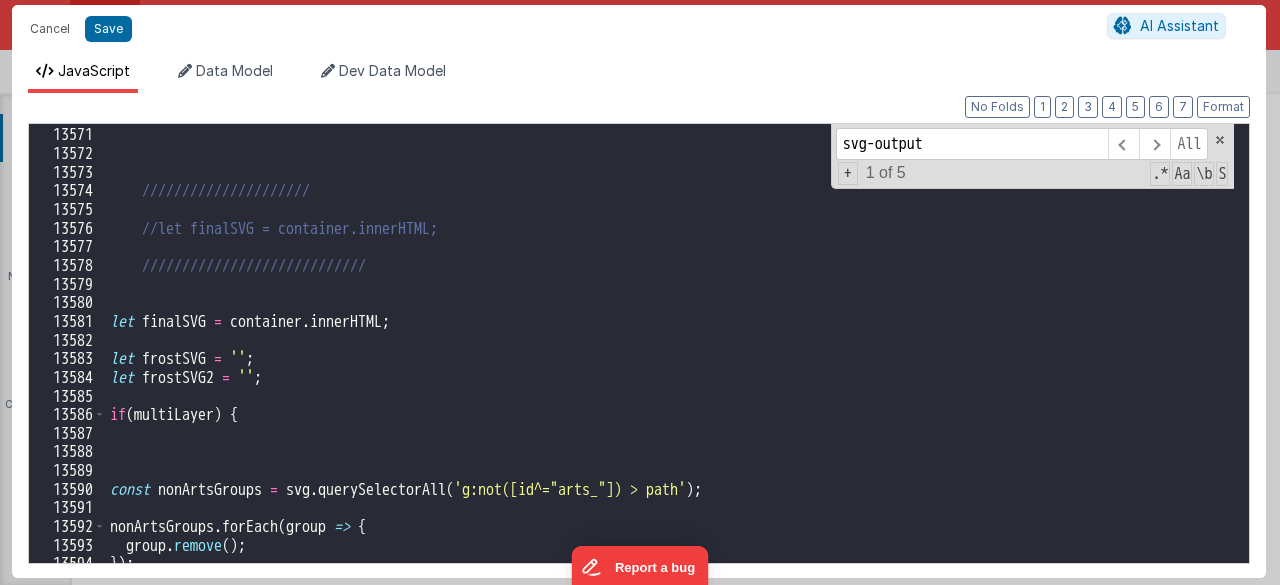 scroll, scrollTop: 28741, scrollLeft: 0, axis: vertical 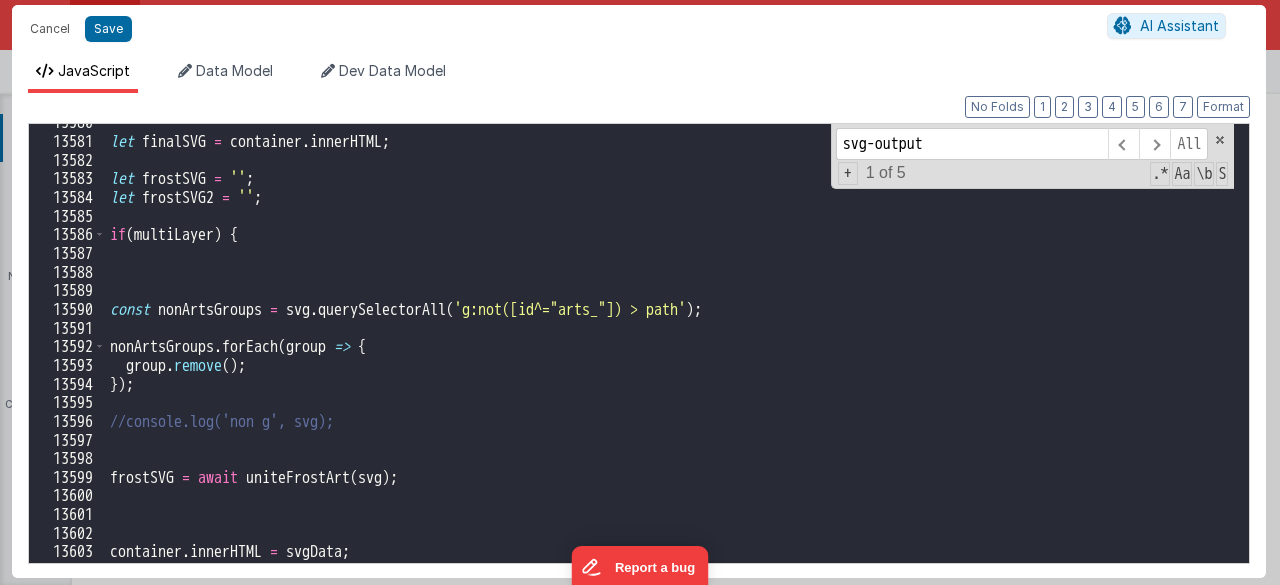 click on "let   finalSVG   =   container . innerHTML ; let   frostSVG   =   '' ; let   frostSVG2   =   '' ; if ( multiLayer )   { const   nonArtsGroups   =   svg . querySelectorAll ( 'g:not([id^="arts_"]) > path' ) ; nonArtsGroups . forEach ( group   =>   {    group . remove ( ) ; }) ; //console.log('non g', svg); frostSVG   =   await   uniteFrostArt ( svg ) ; container . innerHTML   =   svgData ;" at bounding box center (670, 351) 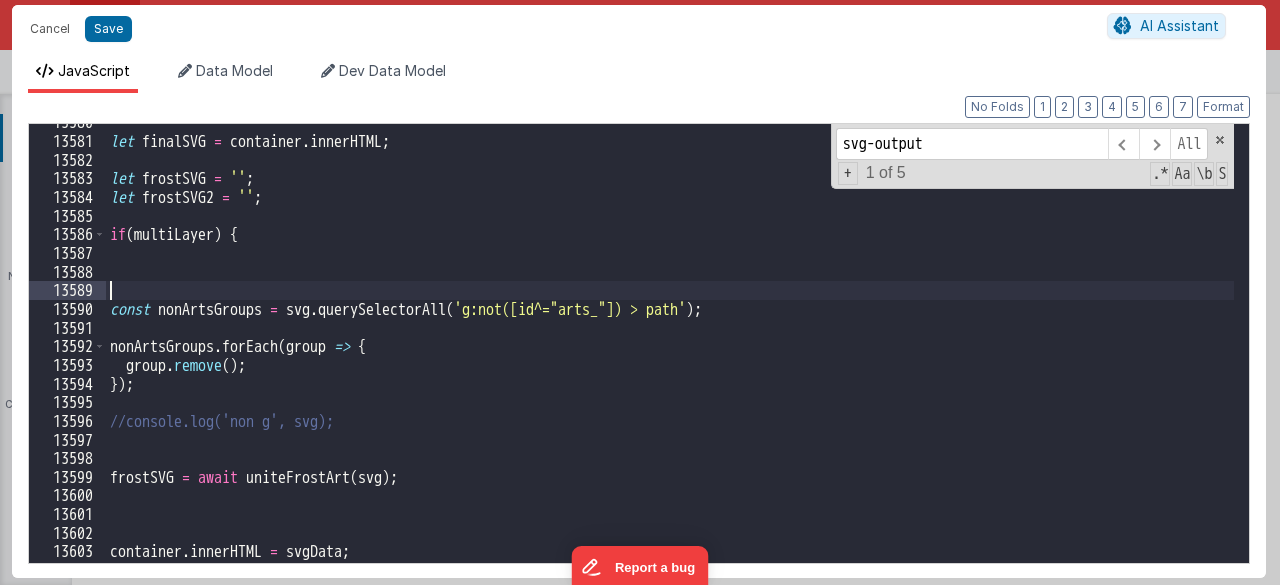 click on "let   finalSVG   =   container . innerHTML ; let   frostSVG   =   '' ; let   frostSVG2   =   '' ; if ( multiLayer )   { const   nonArtsGroups   =   svg . querySelectorAll ( 'g:not([id^="arts_"]) > path' ) ; nonArtsGroups . forEach ( group   =>   {    group . remove ( ) ; }) ; //console.log('non g', svg); frostSVG   =   await   uniteFrostArt ( svg ) ; container . innerHTML   =   svgData ;" at bounding box center [670, 351] 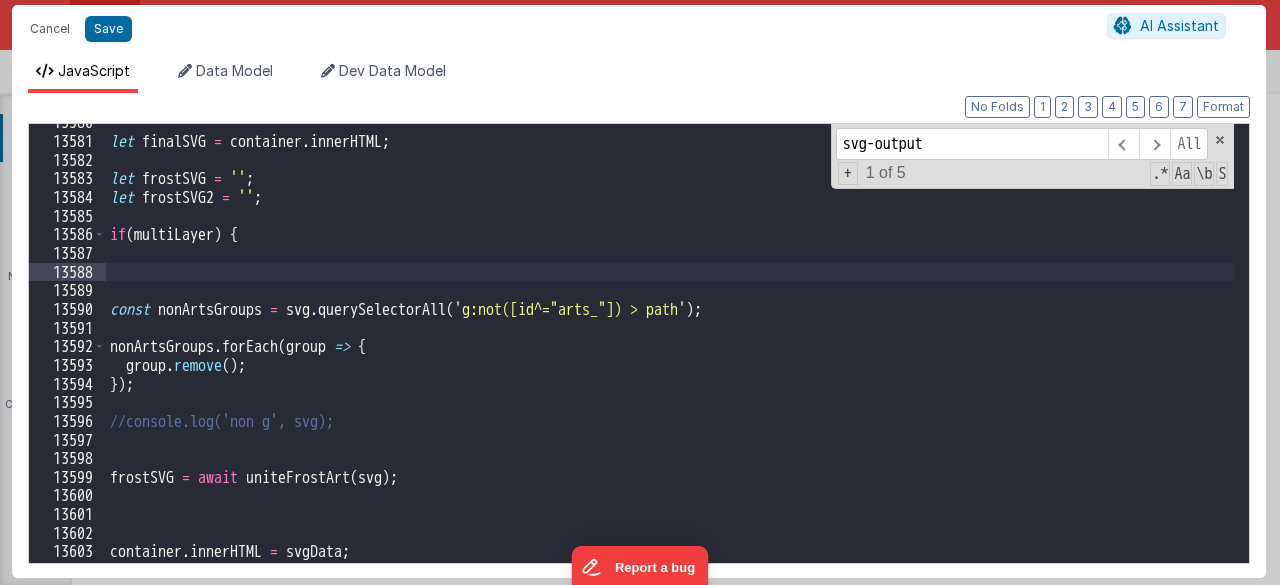 click on "let   finalSVG   =   container . innerHTML ; let   frostSVG   =   '' ; let   frostSVG2   =   '' ; if ( multiLayer )   { const   nonArtsGroups   =   svg . querySelectorAll ( 'g:not([id^="arts_"]) > path' ) ; nonArtsGroups . forEach ( group   =>   {    group . remove ( ) ; }) ; //console.log('non g', svg); frostSVG   =   await   uniteFrostArt ( svg ) ; container . innerHTML   =   svgData ;" at bounding box center (670, 351) 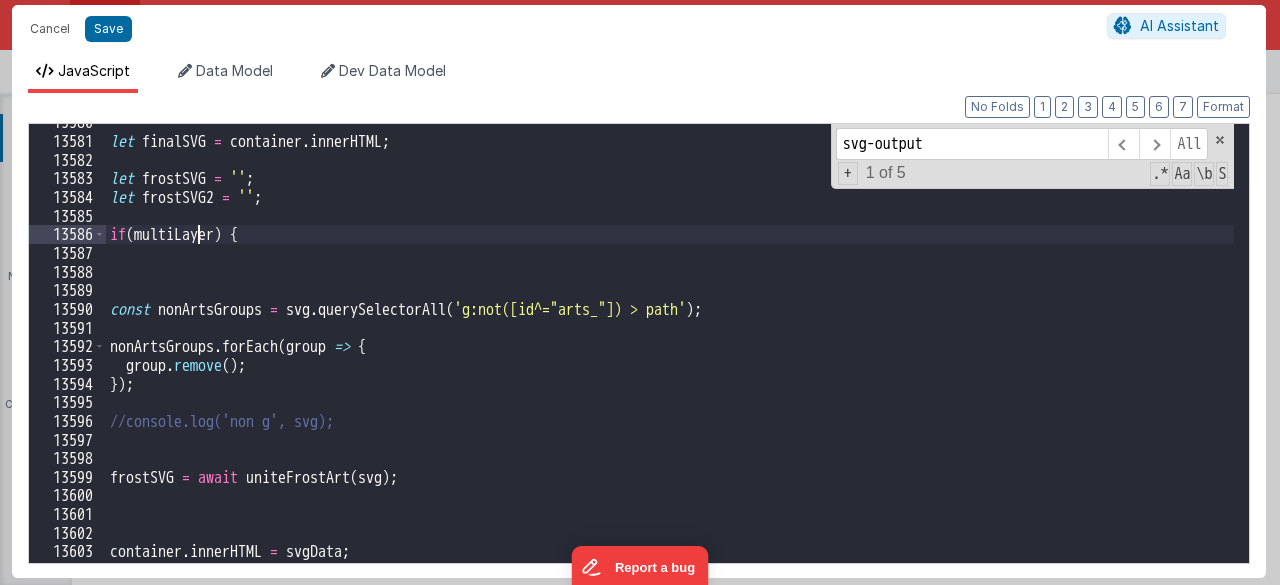 click on "let   finalSVG   =   container . innerHTML ; let   frostSVG   =   '' ; let   frostSVG2   =   '' ; if ( multiLayer )   { const   nonArtsGroups   =   svg . querySelectorAll ( 'g:not([id^="arts_"]) > path' ) ; nonArtsGroups . forEach ( group   =>   {    group . remove ( ) ; }) ; //console.log('non g', svg); frostSVG   =   await   uniteFrostArt ( svg ) ; container . innerHTML   =   svgData ;" at bounding box center [670, 351] 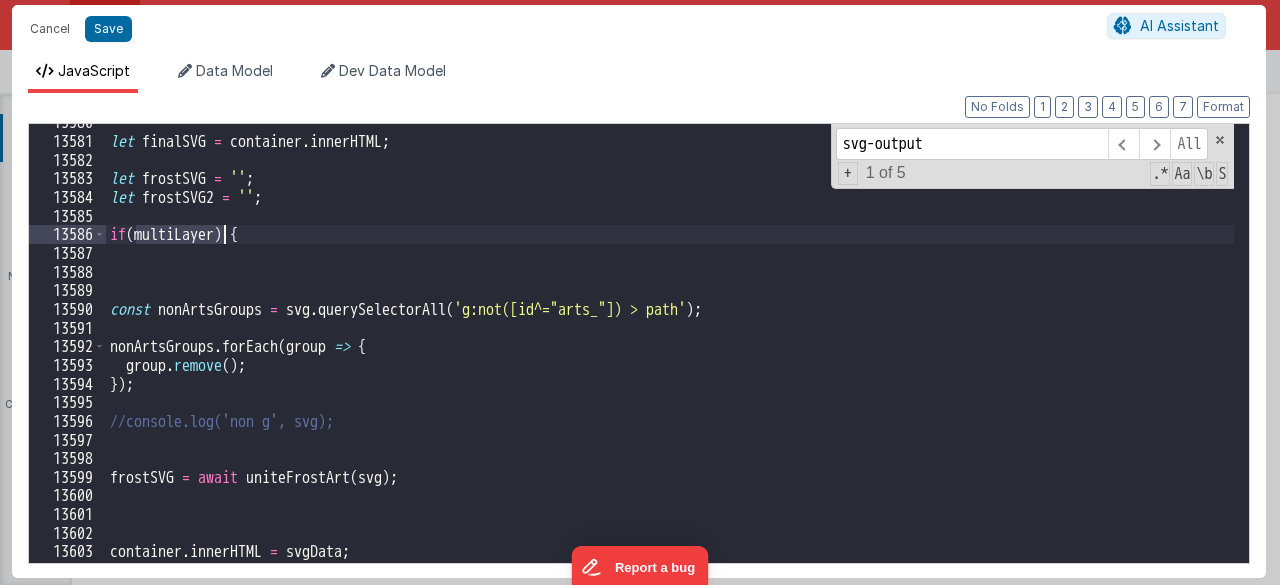 click on "let   finalSVG   =   container . innerHTML ; let   frostSVG   =   '' ; let   frostSVG2   =   '' ; if ( multiLayer )   { const   nonArtsGroups   =   svg . querySelectorAll ( 'g:not([id^="arts_"]) > path' ) ; nonArtsGroups . forEach ( group   =>   {    group . remove ( ) ; }) ; //console.log('non g', svg); frostSVG   =   await   uniteFrostArt ( svg ) ; container . innerHTML   =   svgData ;" at bounding box center [670, 351] 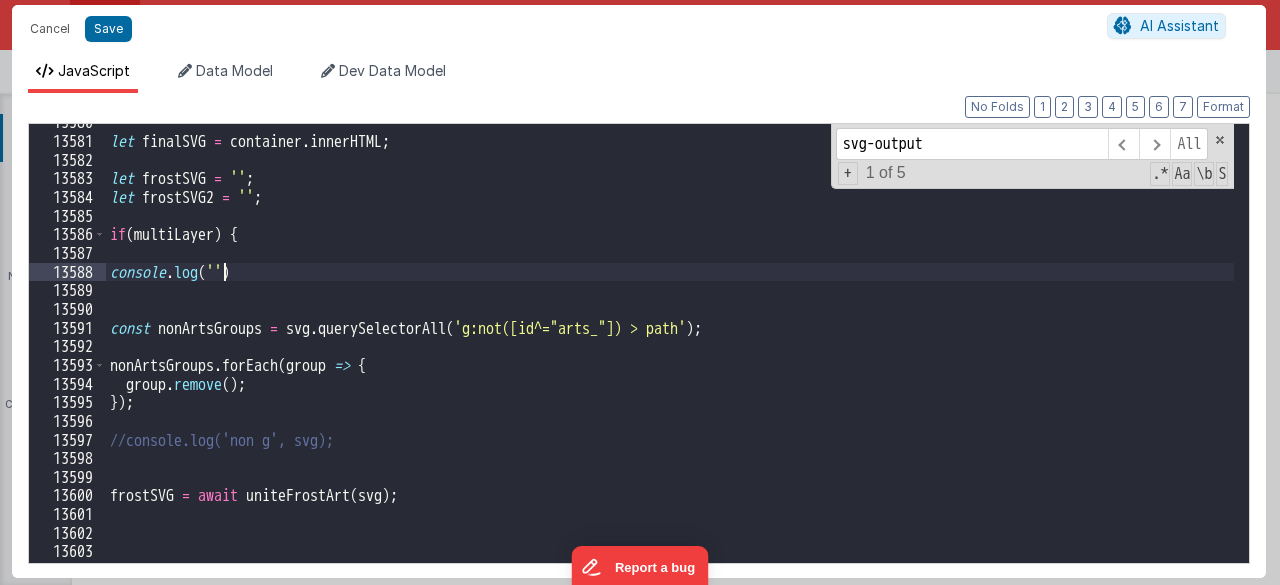 paste 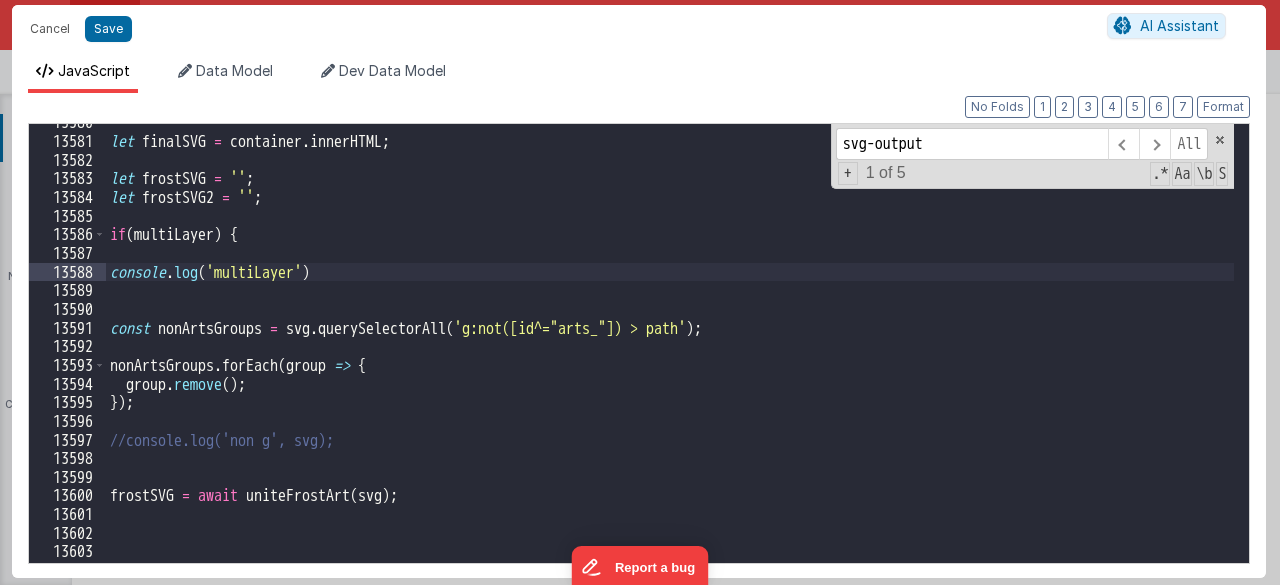 type 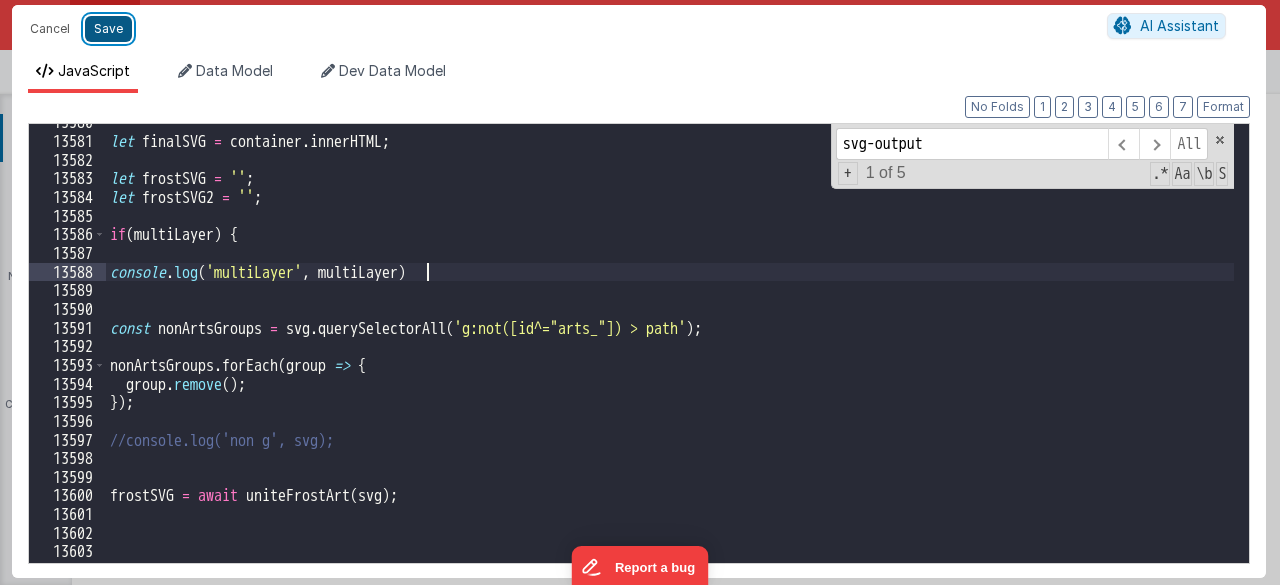 click on "Save" at bounding box center (108, 29) 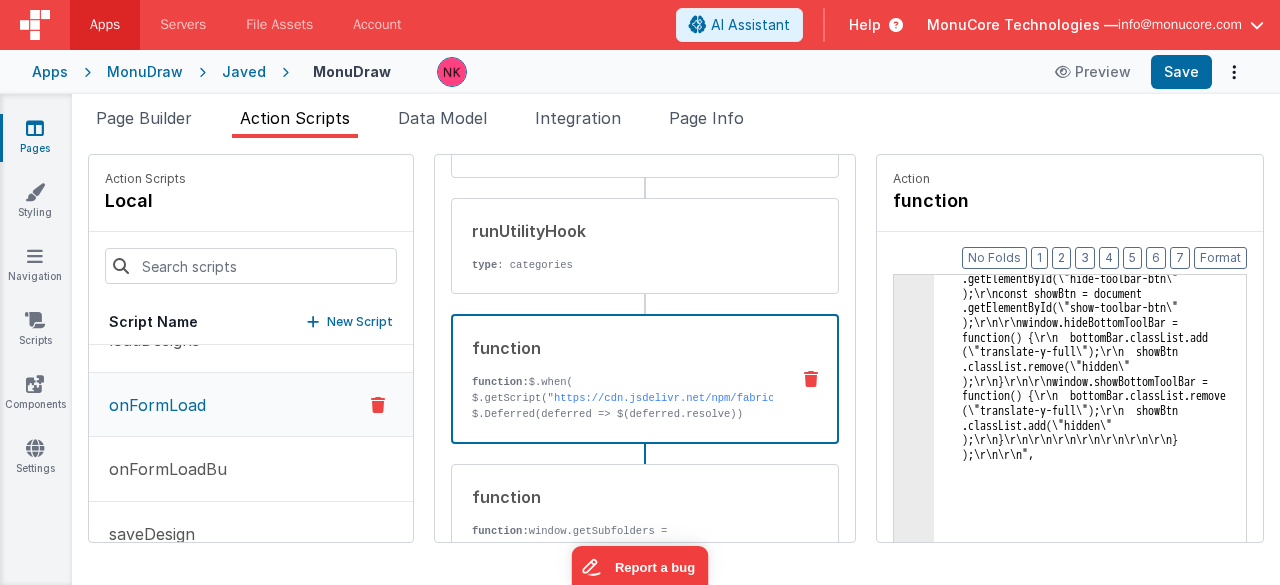 click on "JavaScript
Data Model
Dev Data Model
Format
7
6
5
4
3
2
1
No Folds
Data Model Format
7
6
5
4
3
2
1
No Folds
Development Data Model Format
7
6
5
4
3
2
1
No Folds" at bounding box center [639, 295] 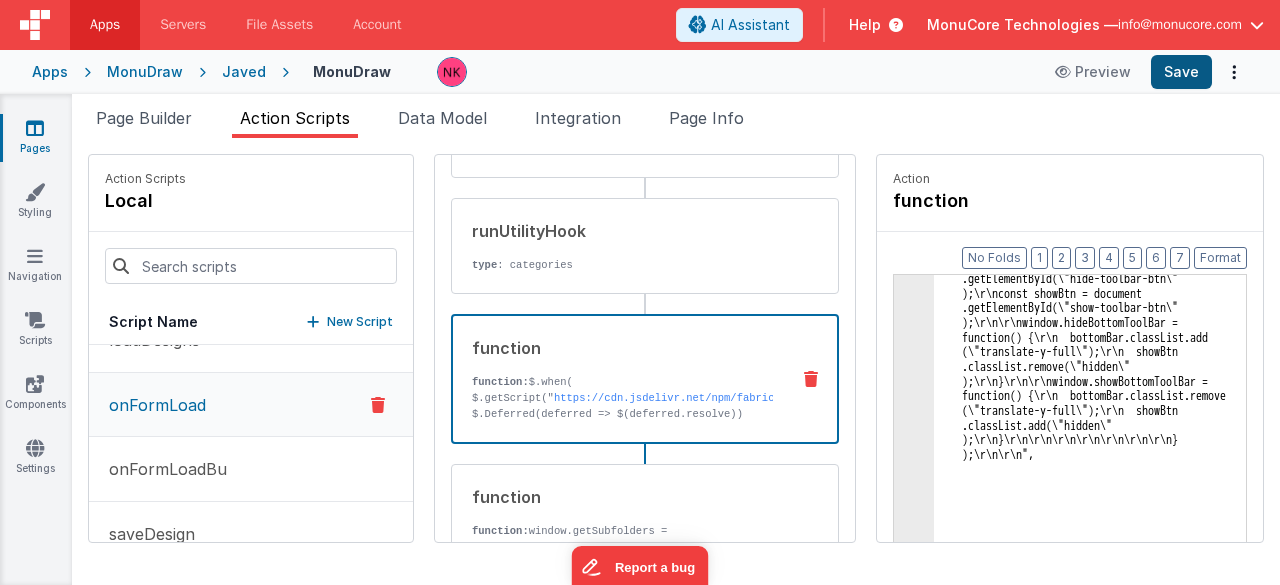 click at bounding box center (640, 292) 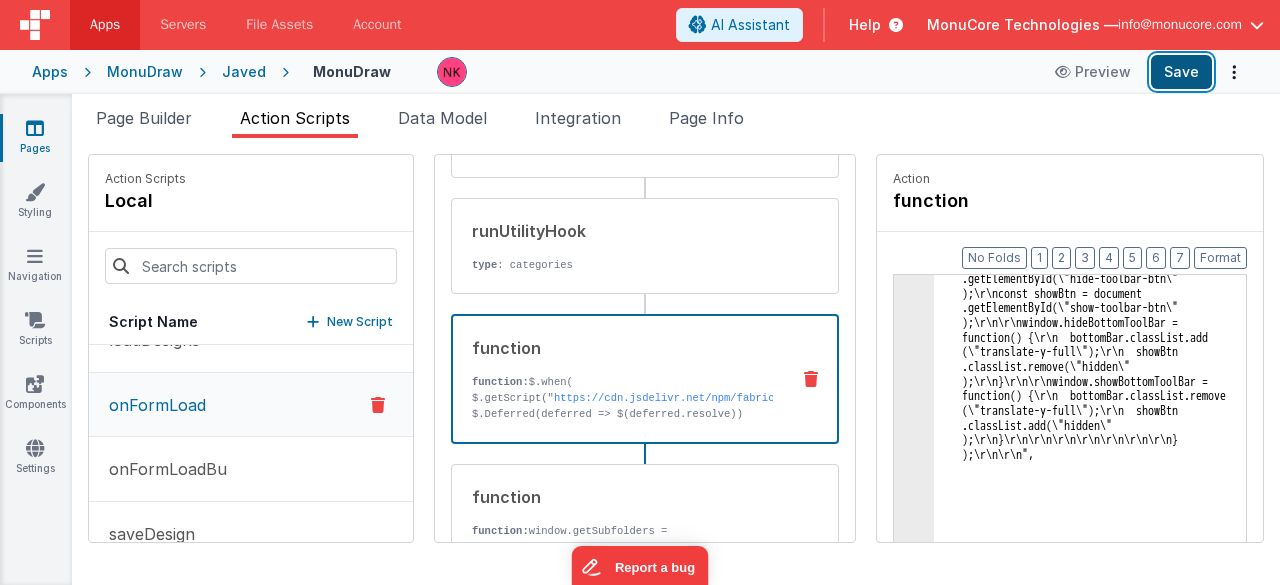 click on "Save" at bounding box center (1181, 72) 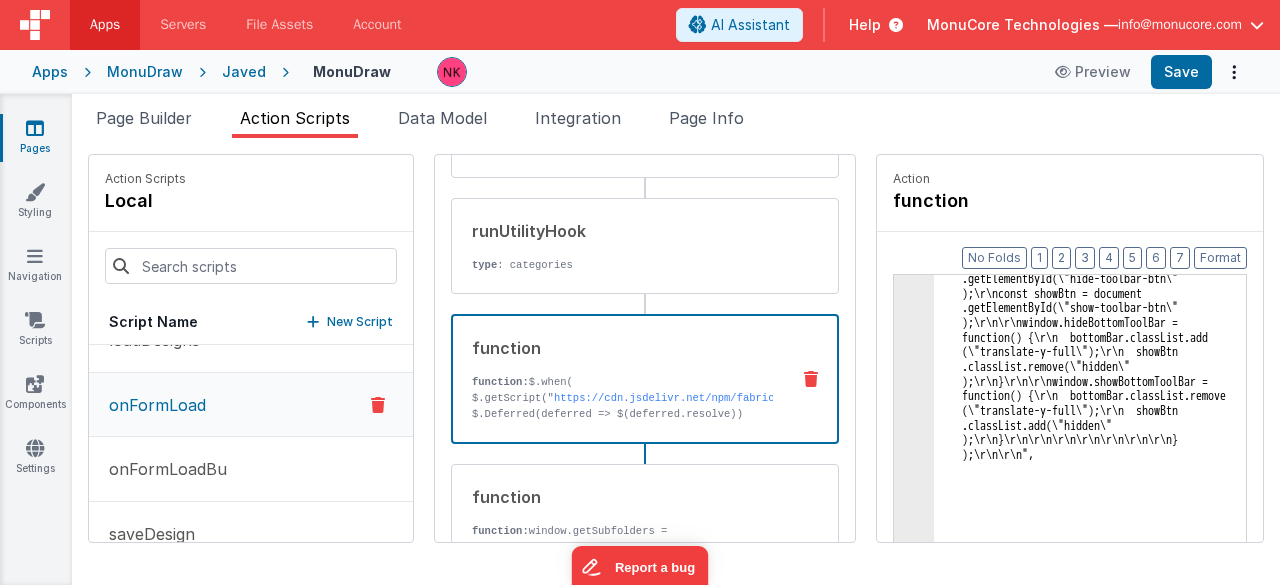 click on "3" at bounding box center (914, -90812) 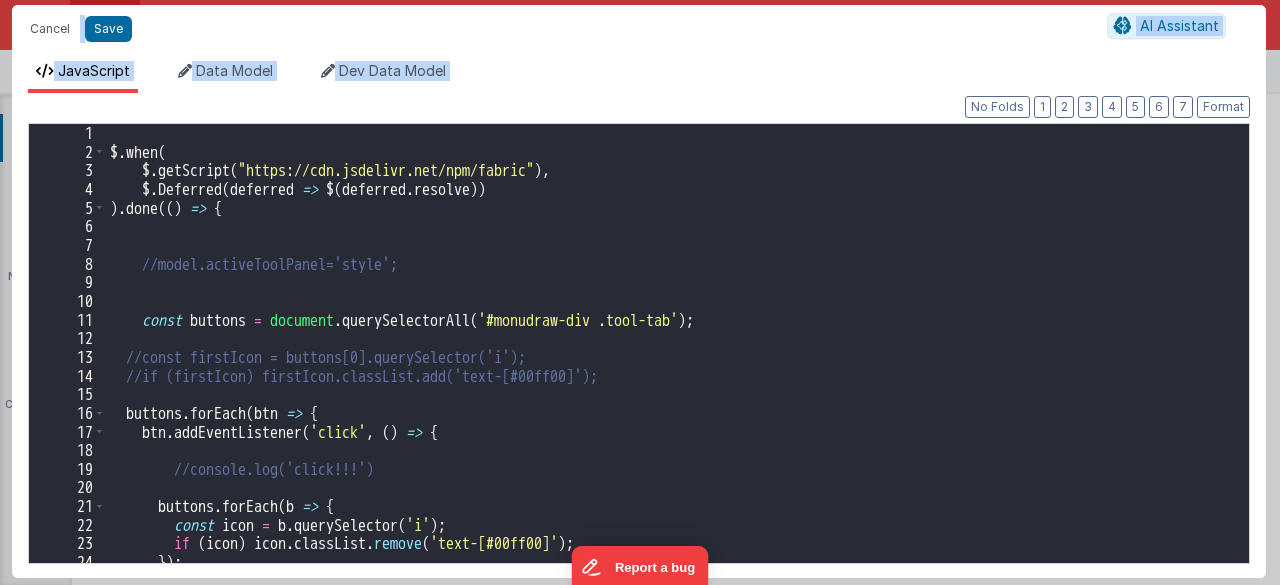 click on "$ . when (      $ . getScript ( "https://cdn.jsdelivr.net/npm/fabric" ) ,      $ . Deferred ( deferred   =>   $ ( deferred . resolve )) ) . done (( )   =>   {                //model.activeToolPanel='style';           const   buttons   =   document . querySelectorAll ( '#monudraw-div .tool-tab' ) ;    //const firstIcon = buttons[0].querySelector('i');    //if (firstIcon) firstIcon.classList.add('text-[#00ff00]');    buttons . forEach ( btn   =>   {      btn . addEventListener ( 'click' ,   ( )   =>   {                     //console.log('click!!!')         buttons . forEach ( b   =>   {           const   icon   =   b . querySelector ( 'i' ) ;           if   ( icon )   icon . classList . remove ( 'text-[#00ff00]' ) ;         }) ;" at bounding box center [670, 362] 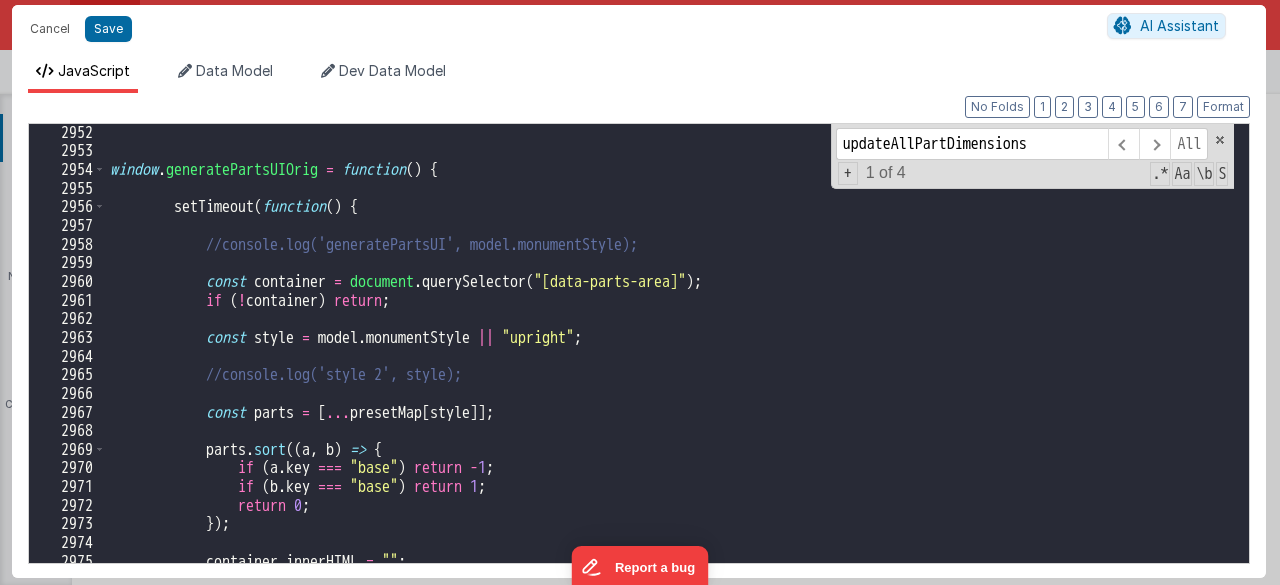 scroll, scrollTop: 6208, scrollLeft: 0, axis: vertical 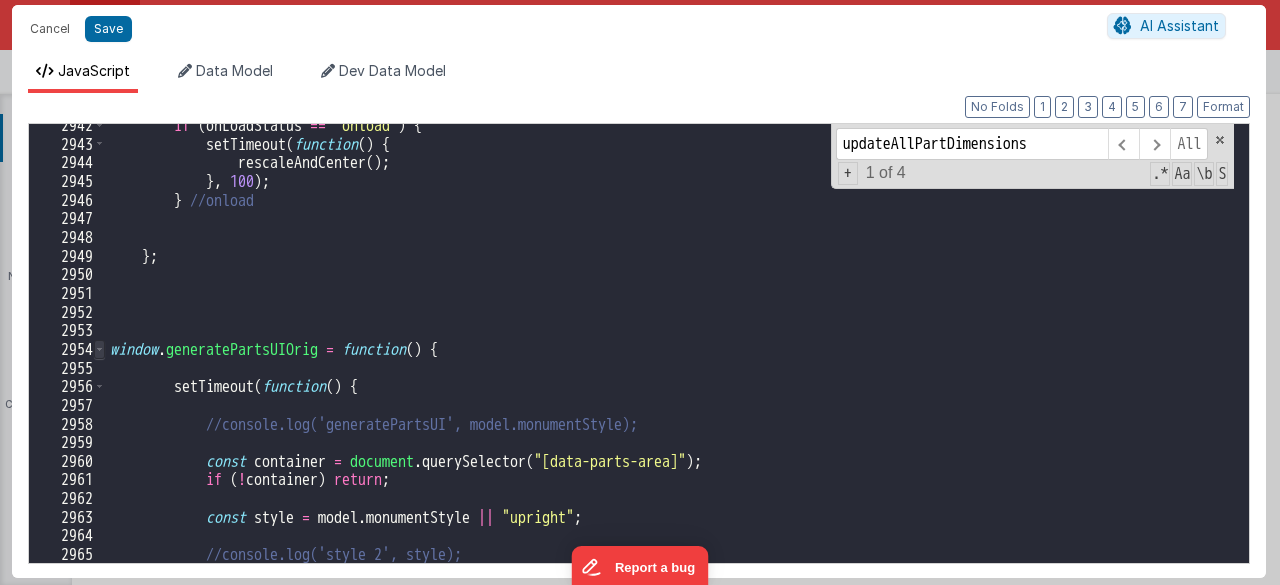 click at bounding box center (99, 349) 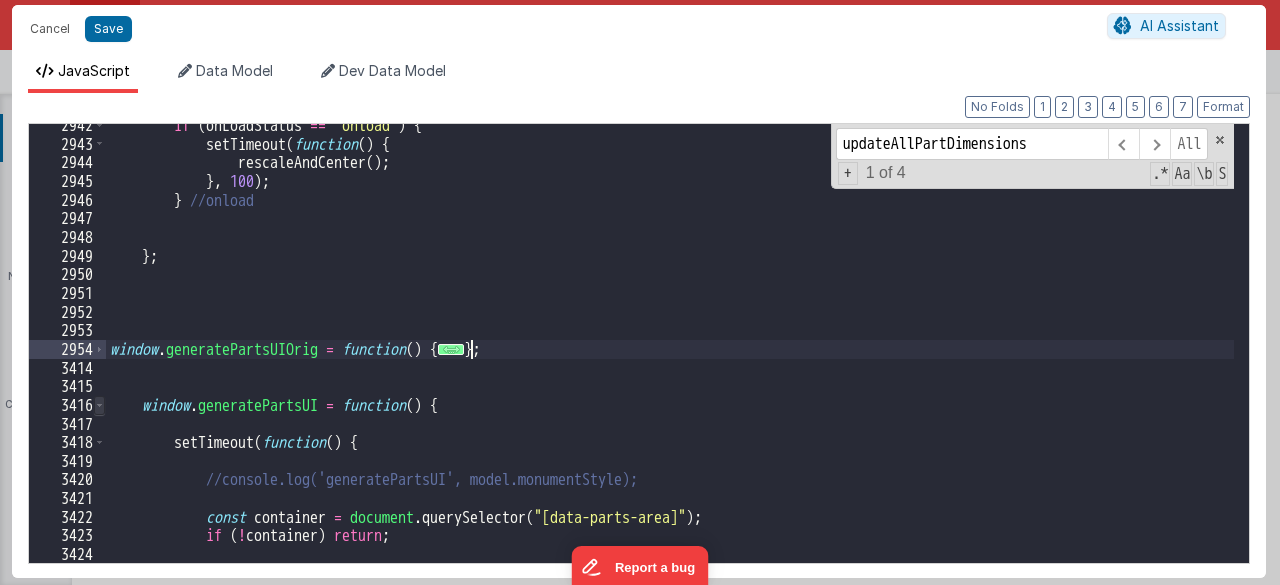 click at bounding box center (99, 405) 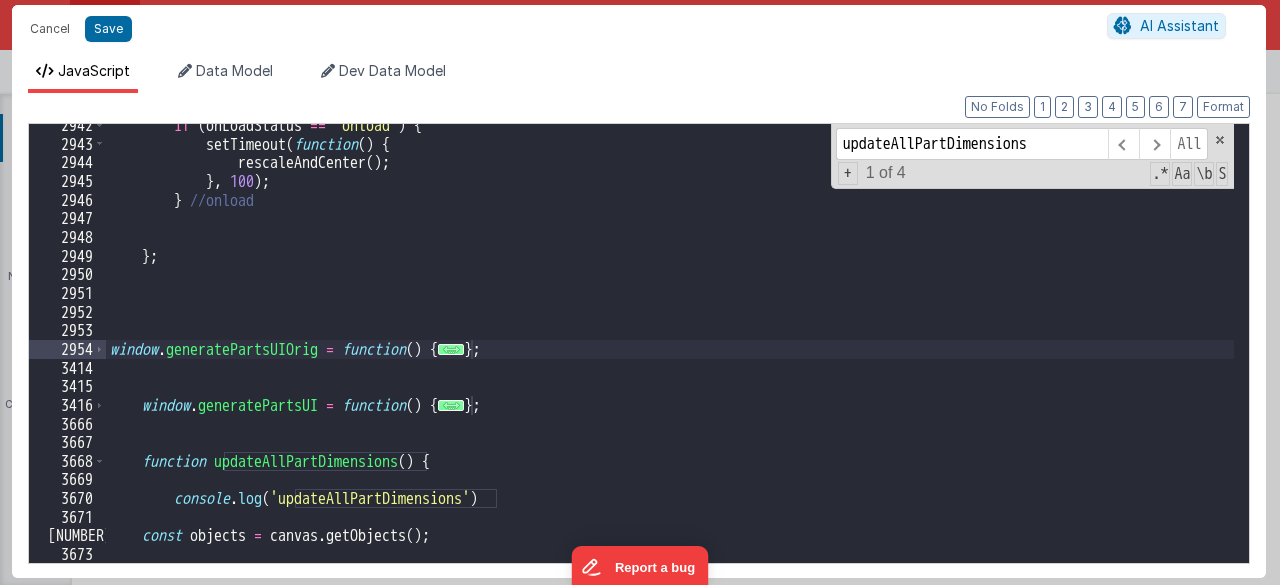 click on "if   ( onLoadStatus   ==   'onload' )   {                setTimeout ( function ( )   {                     rescaleAndCenter ( ) ;                } ,   100 ) ;           }   //onload      } ; window . generatePartsUIOrig   =   function ( )   { ... } ;                window . generatePartsUI   =   function ( )   { ... } ;                function   updateAllPartDimensions ( )   {                     console . log ( 'updateAllPartDimensions' )                const   objects   =   canvas . getObjects ( ) ;      for   ( let   i   =   0 ;   i   <   objects . length ;   i ++ )   {" at bounding box center (670, 354) 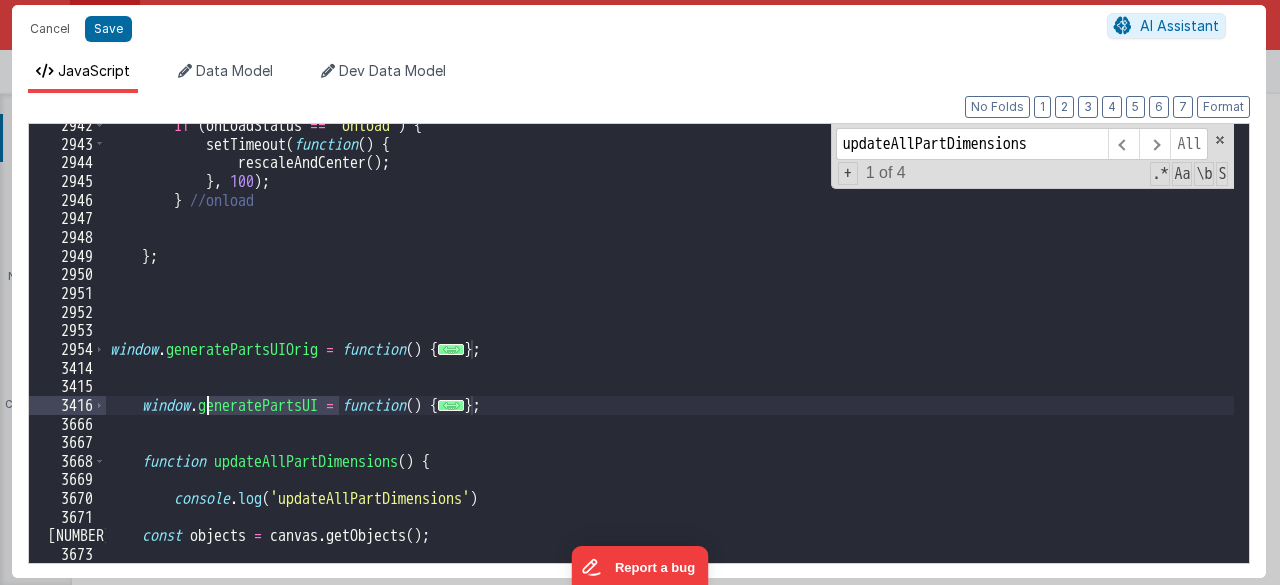 click on "if   ( onLoadStatus   ==   'onload' )   {                setTimeout ( function ( )   {                     rescaleAndCenter ( ) ;                } ,   100 ) ;           }   //onload      } ; window . generatePartsUIOrig   =   function ( )   { ... } ;                window . generatePartsUI   =   function ( )   { ... } ;                function   updateAllPartDimensions ( )   {                     console . log ( 'updateAllPartDimensions' )                const   objects   =   canvas . getObjects ( ) ;      for   ( let   i   =   0 ;   i   <   objects . length ;   i ++ )   {" at bounding box center [670, 354] 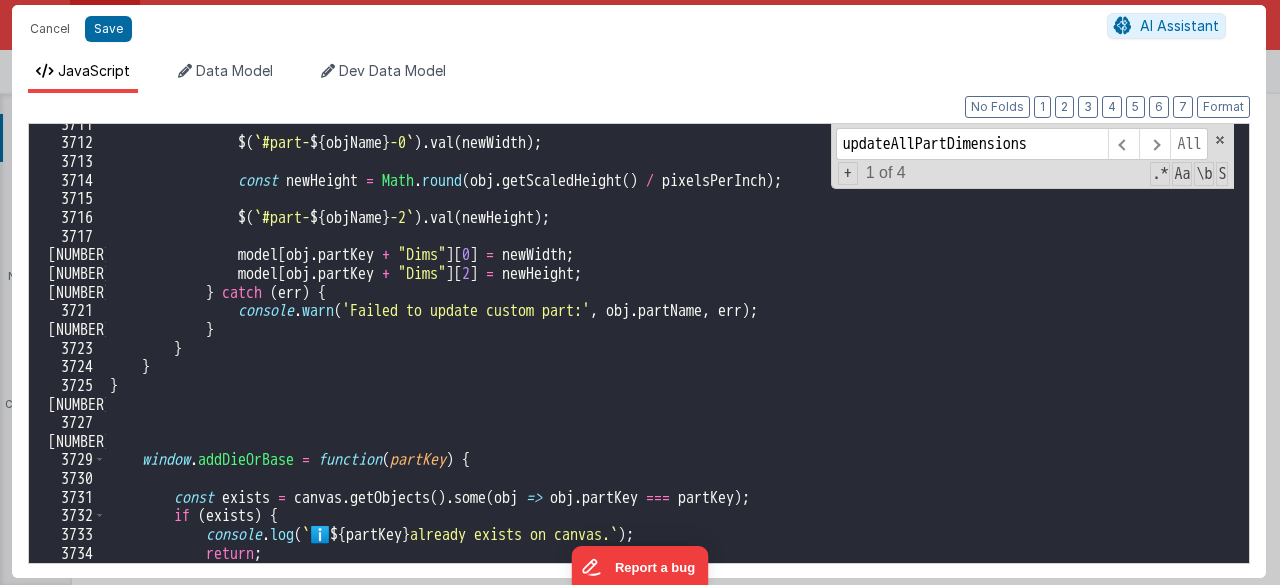 scroll, scrollTop: 6641, scrollLeft: 0, axis: vertical 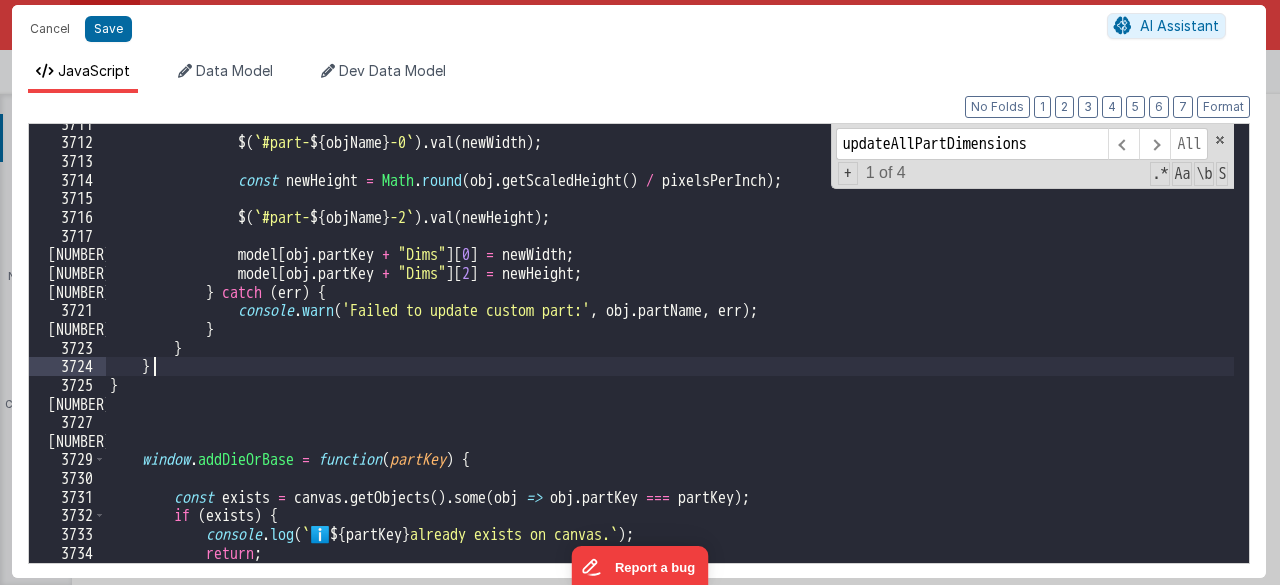 click on "$ ( ` #part- ${ objName } -0 ` ) . val ( newWidth ) ;                     const   newHeight   =   Math . round ( obj . getScaledHeight ( )   /   pixelsPerInch ) ;                                         $ ( ` #part- ${ objName } -2 ` ) . val ( newHeight ) ;                     model [ obj . partKey   +   "Dims" ] [ 0 ]   =   newWidth ;                     model [ obj . partKey   +   "Dims" ] [ 2 ]   =   newHeight ;                }   catch   ( err )   {                     console . warn ( 'Failed to update custom part:' ,   obj . partName ,   err ) ;                }           }      } }         window . addDieOrBase   =   function ( partKey )   {           const   exists   =   canvas . getObjects ( ) . some ( obj   =>   obj . partKey   ===   partKey ) ;           if   ( exists )   {                console . log ( ` ℹ️  ${ partKey }  already exists on canvas. ` ) ;                return ;           }" at bounding box center (670, 353) 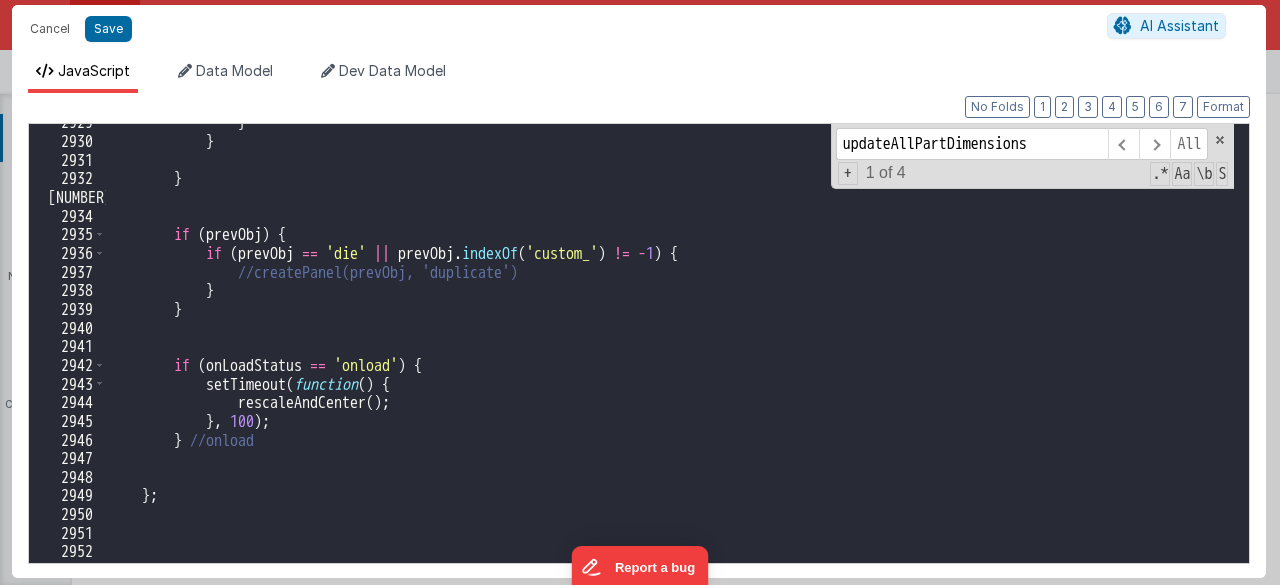scroll, scrollTop: 6513, scrollLeft: 0, axis: vertical 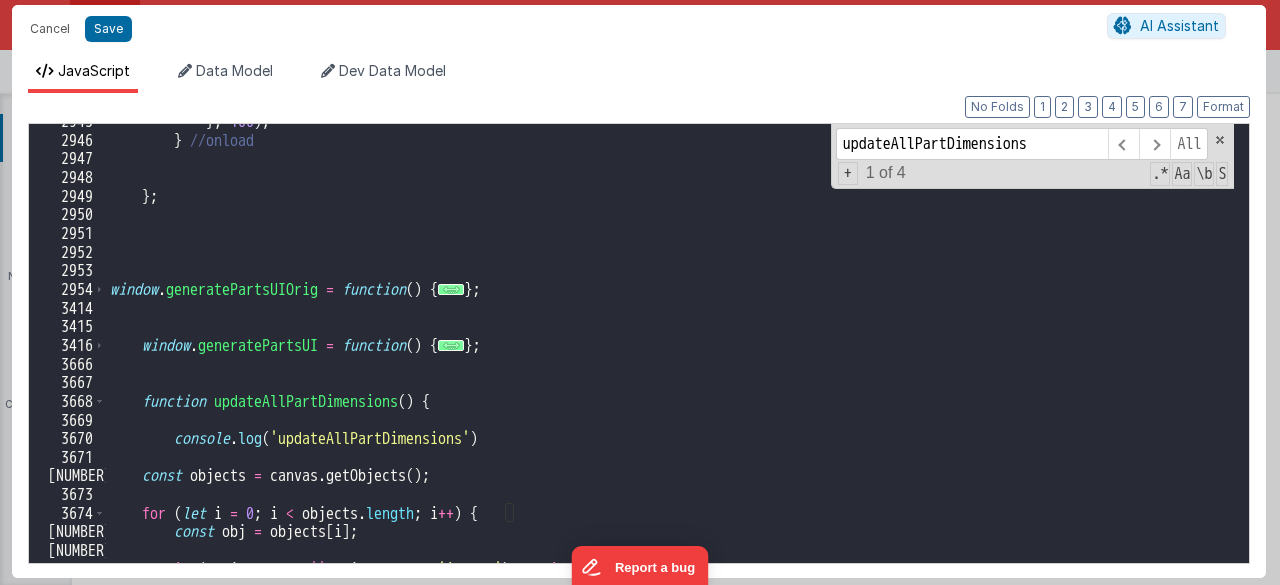 click on "} ,   100 ) ;           }   //onload      } ; window . generatePartsUIOrig   =   function ( )   { ... } ;                window . generatePartsUI   =   function ( )   { ... } ;                function   updateAllPartDimensions ( )   {                     console . log ( 'updateAllPartDimensions' )                const   objects   =   canvas . getObjects ( ) ;      for   ( let   i   =   0 ;   i   <   objects . length ;   i ++ )   {           const   obj   =   objects [ i ] ;           if   ( ! obj . partKey   ||   obj . type   ===   'i-text' )   continue ;" at bounding box center (670, 350) 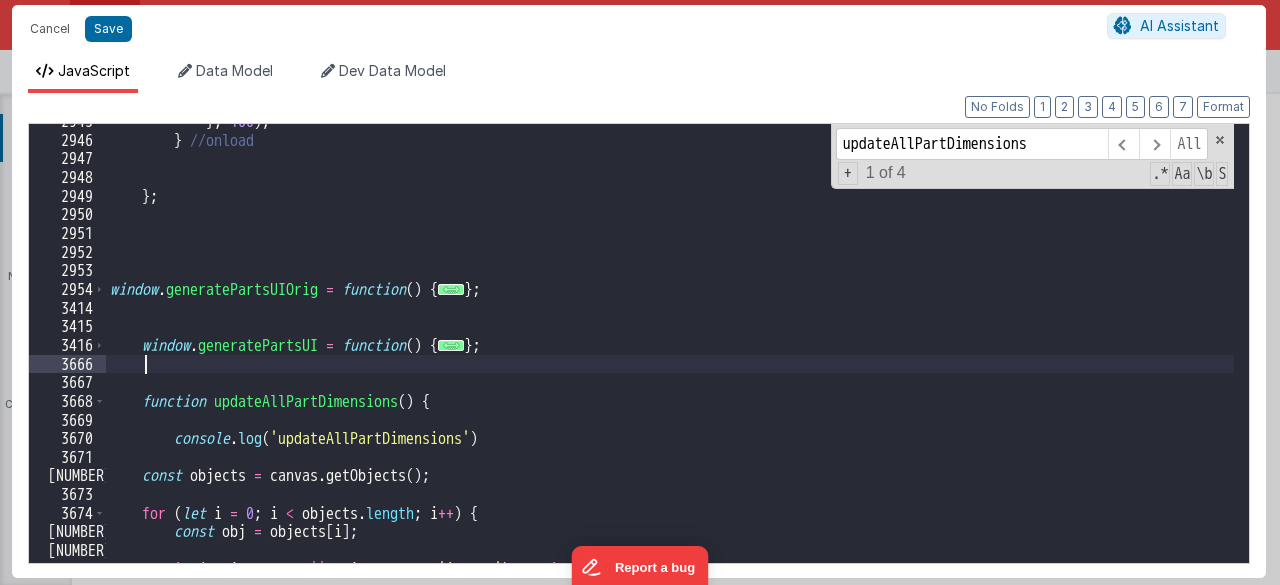 click on "} ,   100 ) ;           }   //onload      } ; window . generatePartsUIOrig   =   function ( )   { ... } ;                window . generatePartsUI   =   function ( )   { ... } ;                function   updateAllPartDimensions ( )   {                     console . log ( 'updateAllPartDimensions' )                const   objects   =   canvas . getObjects ( ) ;      for   ( let   i   =   0 ;   i   <   objects . length ;   i ++ )   {           const   obj   =   objects [ i ] ;           if   ( ! obj . partKey   ||   obj . type   ===   'i-text' )   continue ;" at bounding box center [670, 350] 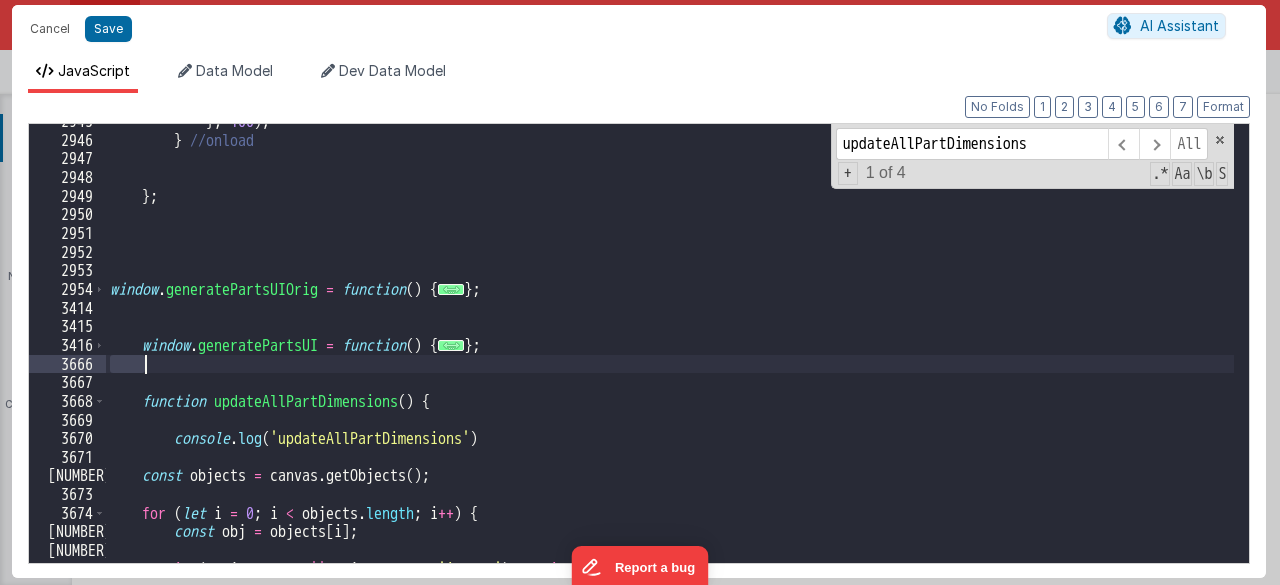 click on "} ,   100 ) ;           }   //onload      } ; window . generatePartsUIOrig   =   function ( )   { ... } ;                window . generatePartsUI   =   function ( )   { ... } ;                function   updateAllPartDimensions ( )   {                     console . log ( 'updateAllPartDimensions' )                const   objects   =   canvas . getObjects ( ) ;      for   ( let   i   =   0 ;   i   <   objects . length ;   i ++ )   {           const   obj   =   objects [ i ] ;           if   ( ! obj . partKey   ||   obj . type   ===   'i-text' )   continue ;" at bounding box center (670, 350) 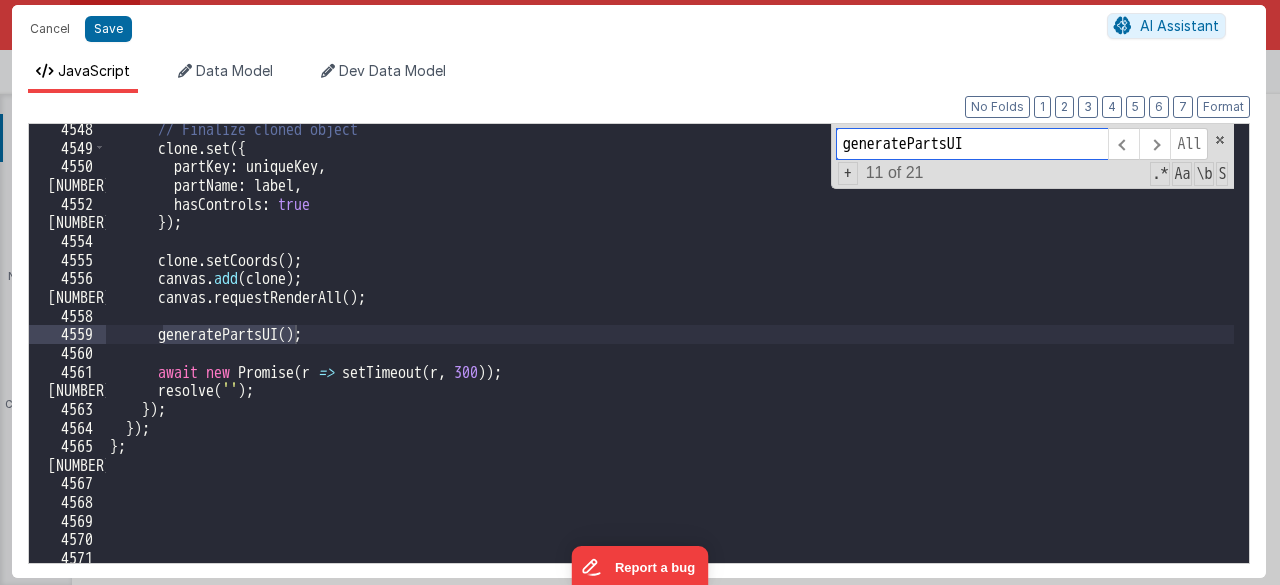 scroll, scrollTop: 8891, scrollLeft: 0, axis: vertical 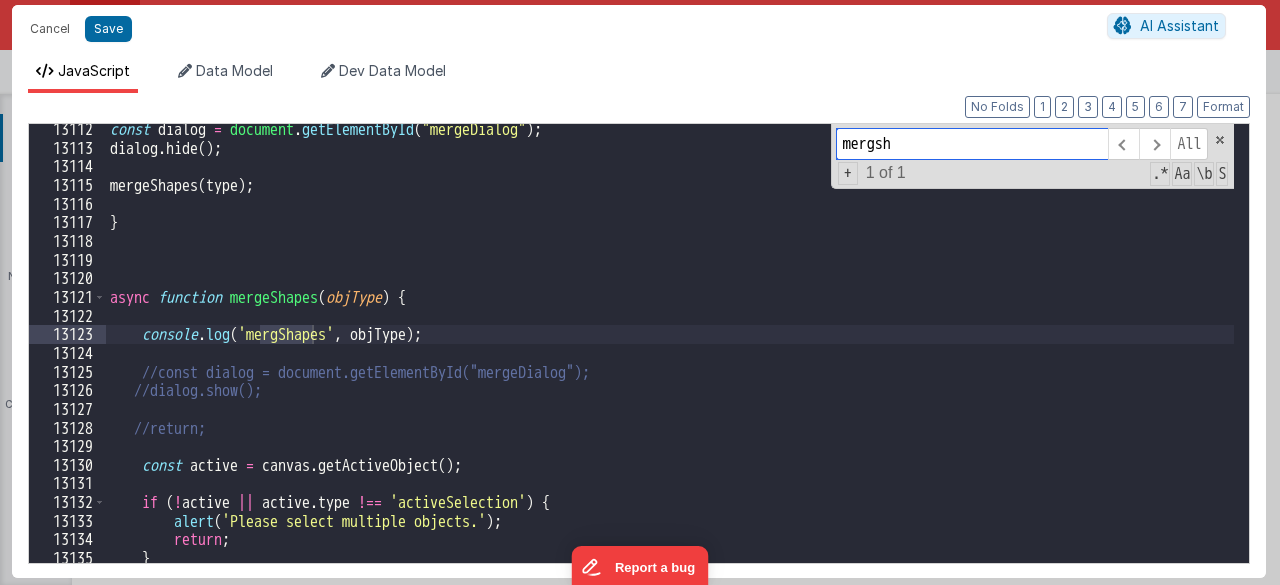 type on "mergsh" 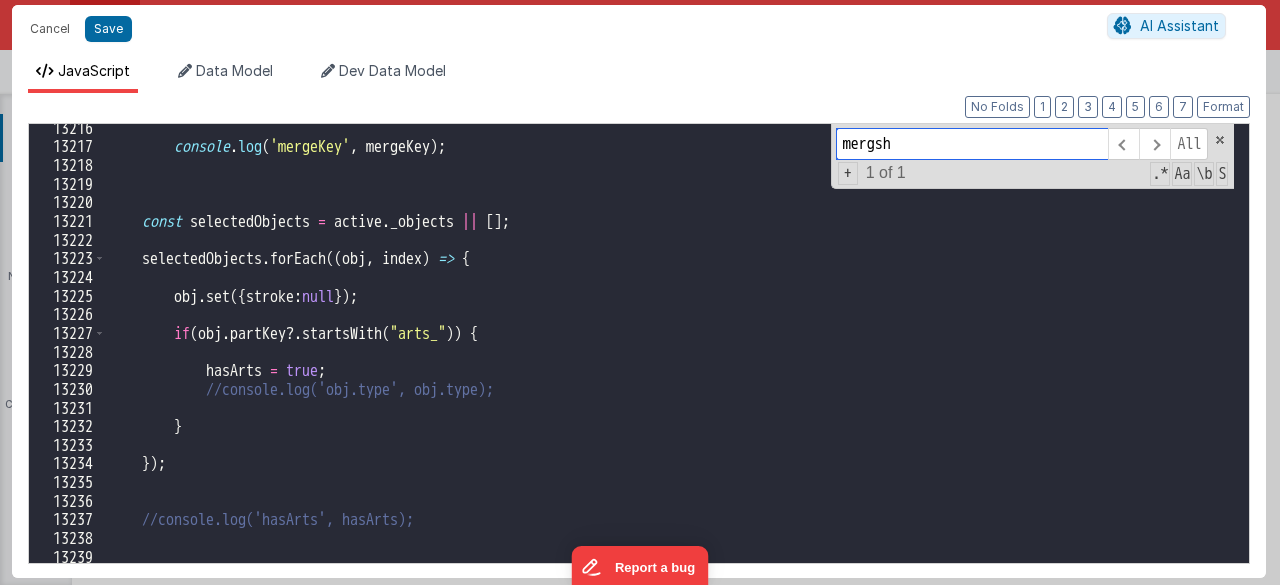 scroll, scrollTop: 27848, scrollLeft: 0, axis: vertical 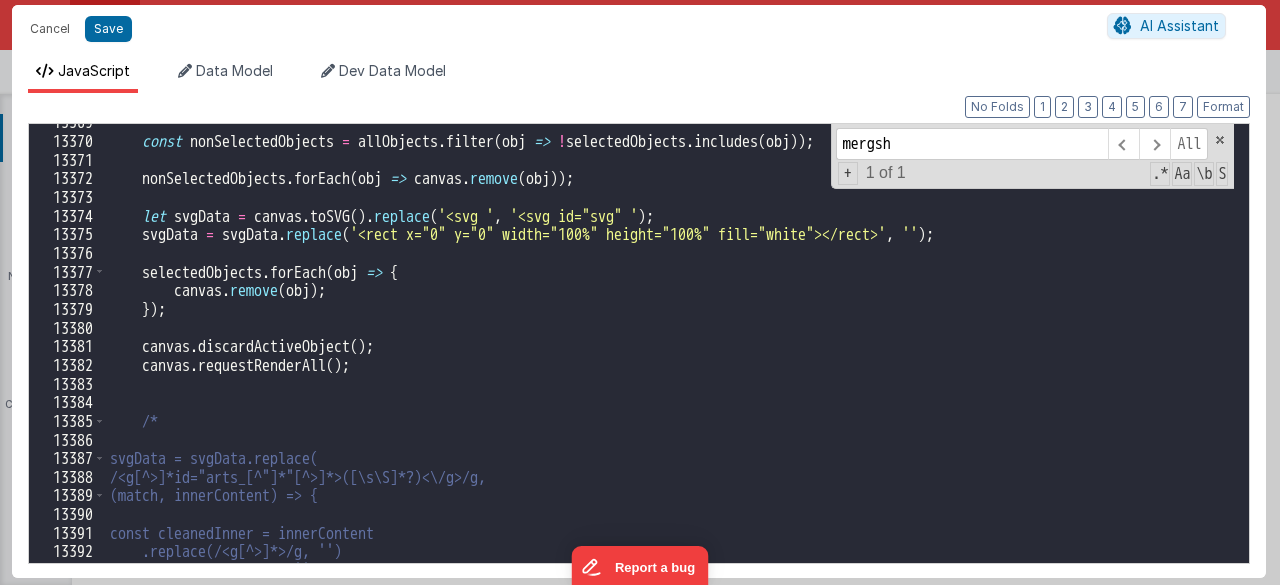 click on "const   nonSelectedObjects   =   allObjects . filter ( obj   =>   ! selectedObjects . includes ( obj )) ;           nonSelectedObjects . forEach ( obj   =>   canvas . remove ( obj )) ;           let   svgData   =   canvas . toSVG ( ) . replace ( '<svg ' ,   '<svg id="svg" ' ) ;      svgData   =   svgData . replace ( '<rect x="0" y="0" width="100%" height="100%" fill="white"></rect>' ,   '' ) ;           selectedObjects . forEach ( obj   =>   {           canvas . remove ( obj ) ;      }) ;      canvas . discardActiveObject ( ) ;      canvas . requestRenderAll ( ) ;                /*          svgData = svgData.replace(   /<g[^>]*id="arts_[^"]*"[^>]*>([\s\S]*?)<\/g>/g,   (match, innerContent) => {     const cleanedInner = innerContent        .replace(/<g[^>]*>/g, '')             .replace(/<\/g>/g, '');" at bounding box center [670, 351] 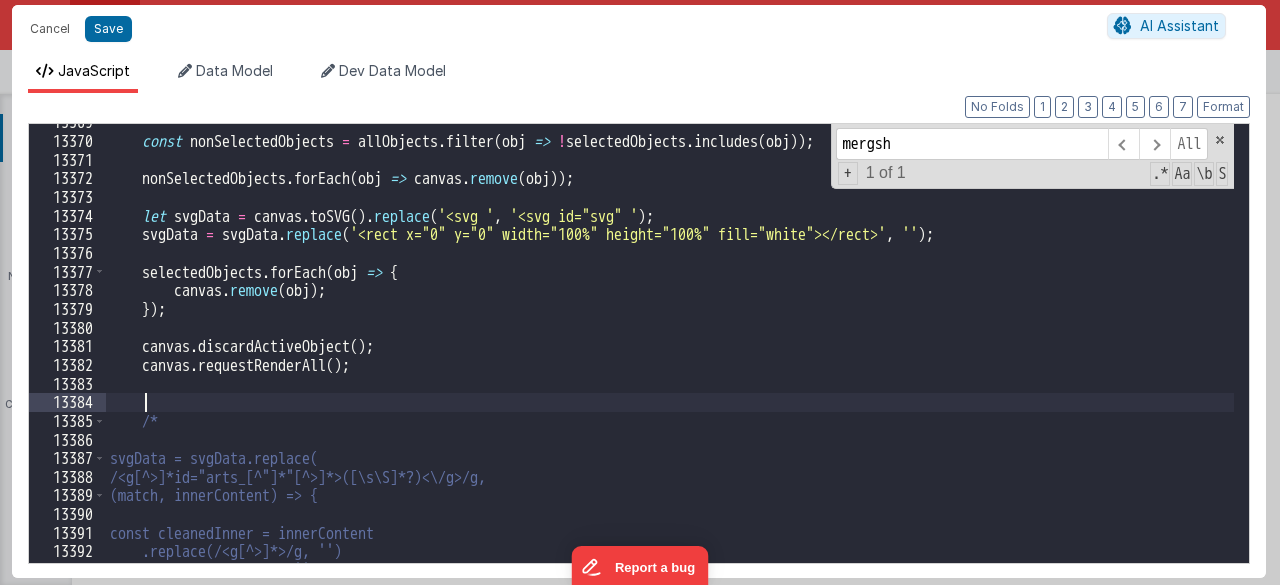 click on "const   nonSelectedObjects   =   allObjects . filter ( obj   =>   ! selectedObjects . includes ( obj )) ;           nonSelectedObjects . forEach ( obj   =>   canvas . remove ( obj )) ;           let   svgData   =   canvas . toSVG ( ) . replace ( '<svg ' ,   '<svg id="svg" ' ) ;      svgData   =   svgData . replace ( '<rect x="0" y="0" width="100%" height="100%" fill="white"></rect>' ,   '' ) ;           selectedObjects . forEach ( obj   =>   {           canvas . remove ( obj ) ;      }) ;      canvas . discardActiveObject ( ) ;      canvas . requestRenderAll ( ) ;                /*          svgData = svgData.replace(   /<g[^>]*id="arts_[^"]*"[^>]*>([\s\S]*?)<\/g>/g,   (match, innerContent) => {     const cleanedInner = innerContent        .replace(/<g[^>]*>/g, '')             .replace(/<\/g>/g, '');" at bounding box center (670, 351) 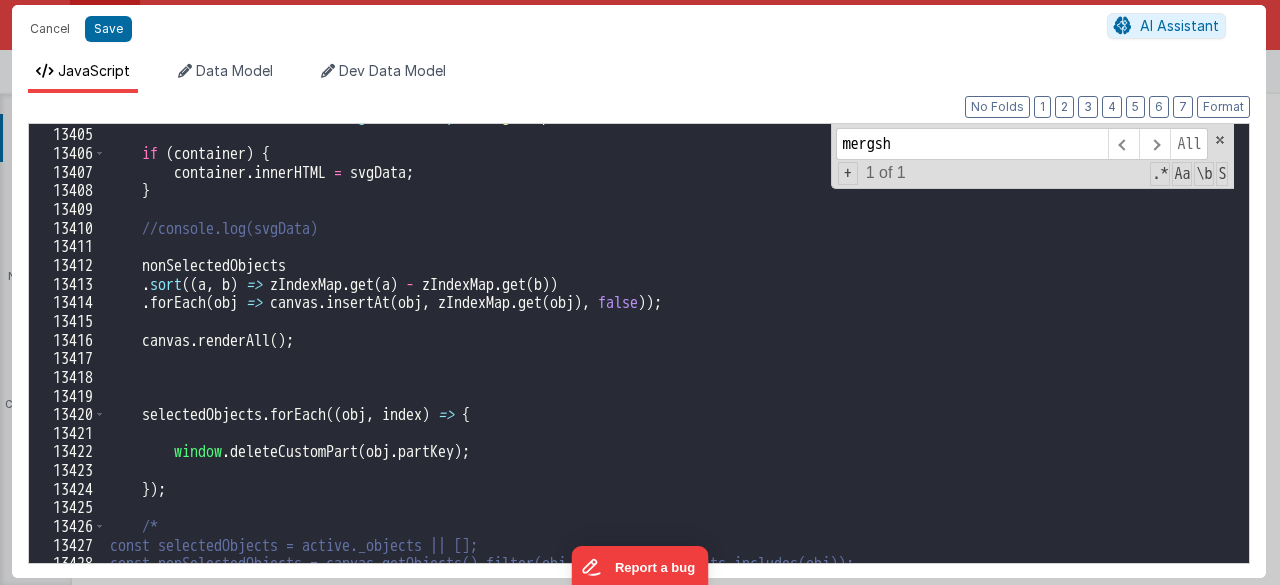 scroll, scrollTop: 28266, scrollLeft: 0, axis: vertical 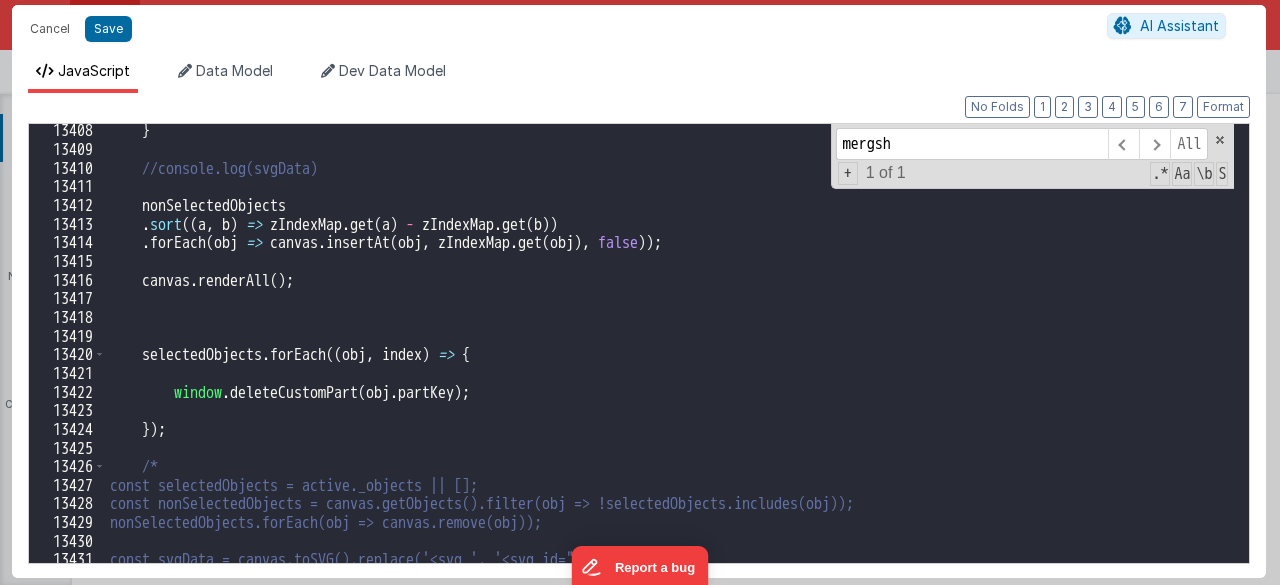 click on "}           //console.log(svgData)           nonSelectedObjects      . sort (( a ,   b )   =>   zIndexMap . get ( a )   -   zIndexMap . get ( b ))      . forEach ( obj   =>   canvas . insertAt ( obj ,   zIndexMap . get ( obj ) ,   false )) ;      canvas . renderAll ( ) ;                     selectedObjects . forEach (( obj ,   index )   =>   {           window . deleteCustomPart ( obj . partKey ) ;                }) ;           /*     const selectedObjects = active._objects || [];     const nonSelectedObjects = canvas.getObjects().filter(obj => !selectedObjects.includes(obj));     nonSelectedObjects.forEach(obj => canvas.remove(obj));     const svgData = canvas.toSVG().replace('<svg ', '<svg id="svg" ');     console.log(svgData);" at bounding box center [670, 359] 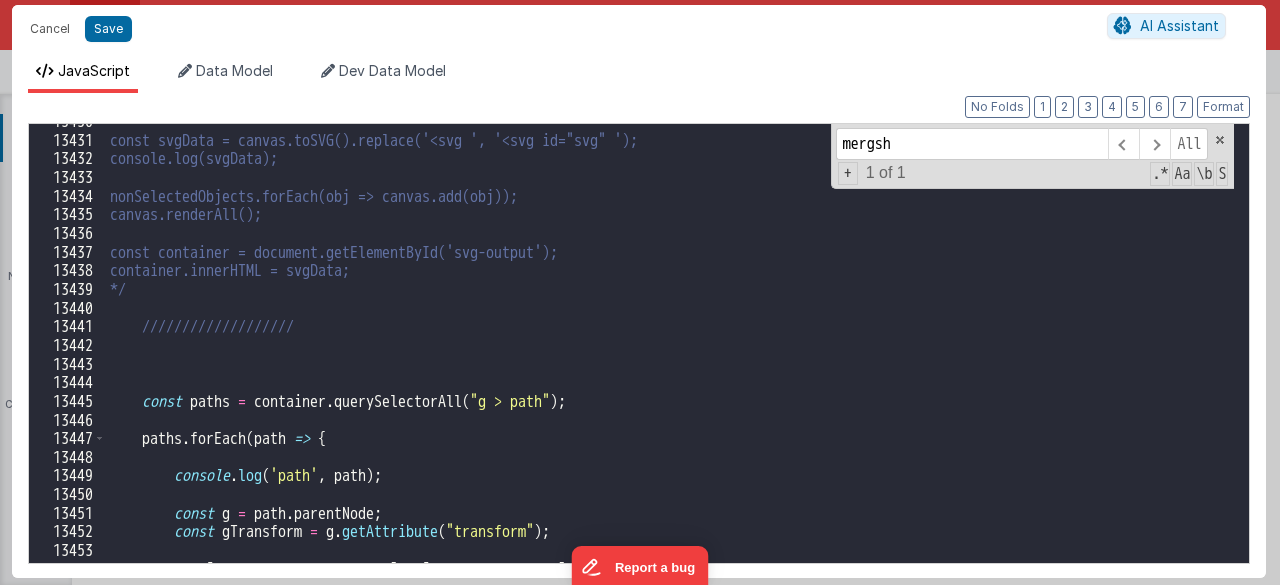 scroll, scrollTop: 28329, scrollLeft: 0, axis: vertical 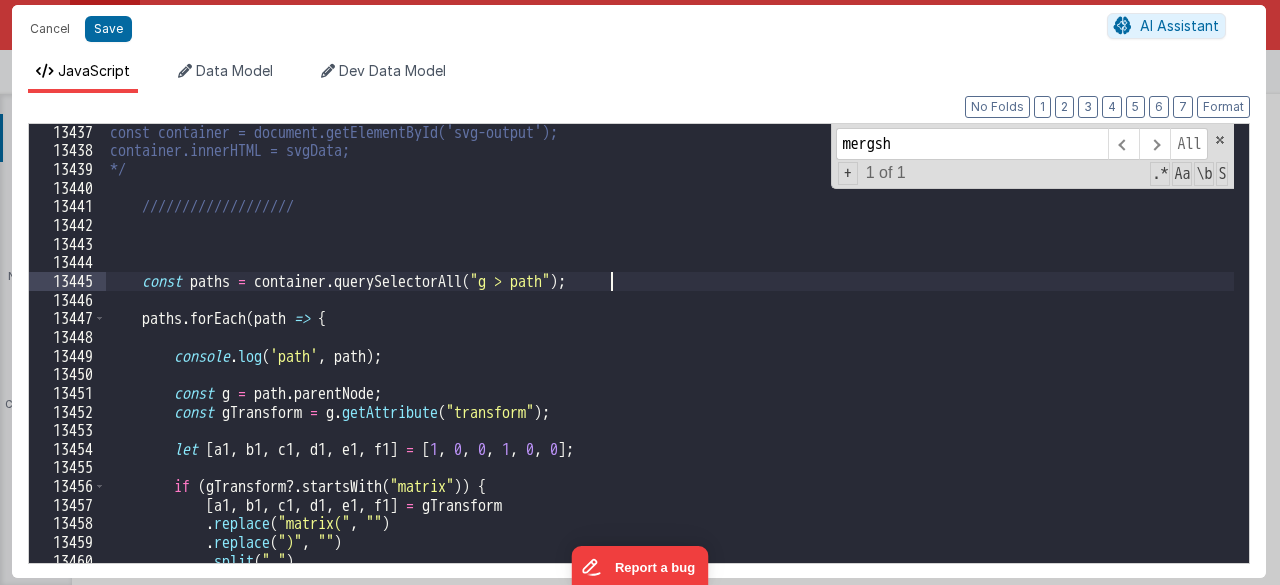 click on "const container = document.getElementById('svg-output');     container.innerHTML = svgData;     */           ///////////////////                     const   paths   =   container . querySelectorAll ( "g > path" ) ;      paths . forEach ( path   =>   {                   console . log ( 'path' ,   path ) ;                const   g   =   path . parentNode ;           const   gTransform   =   g . getAttribute ( "transform" ) ;           let   [ a1 ,   b1 ,   c1 ,   d1 ,   e1 ,   f1 ]   =   [ 1 ,   0 ,   0 ,   1 ,   0 ,   0 ] ;           if   ( gTransform ?. startsWith ( "matrix" ))   {                [ a1 ,   b1 ,   c1 ,   d1 ,   e1 ,   f1 ]   =   gTransform                . replace ( "matrix(" ,   "" )                . replace ( ")" ,   "" )                . split ( " " )                . map ( parseFloat ) ;" at bounding box center [670, 361] 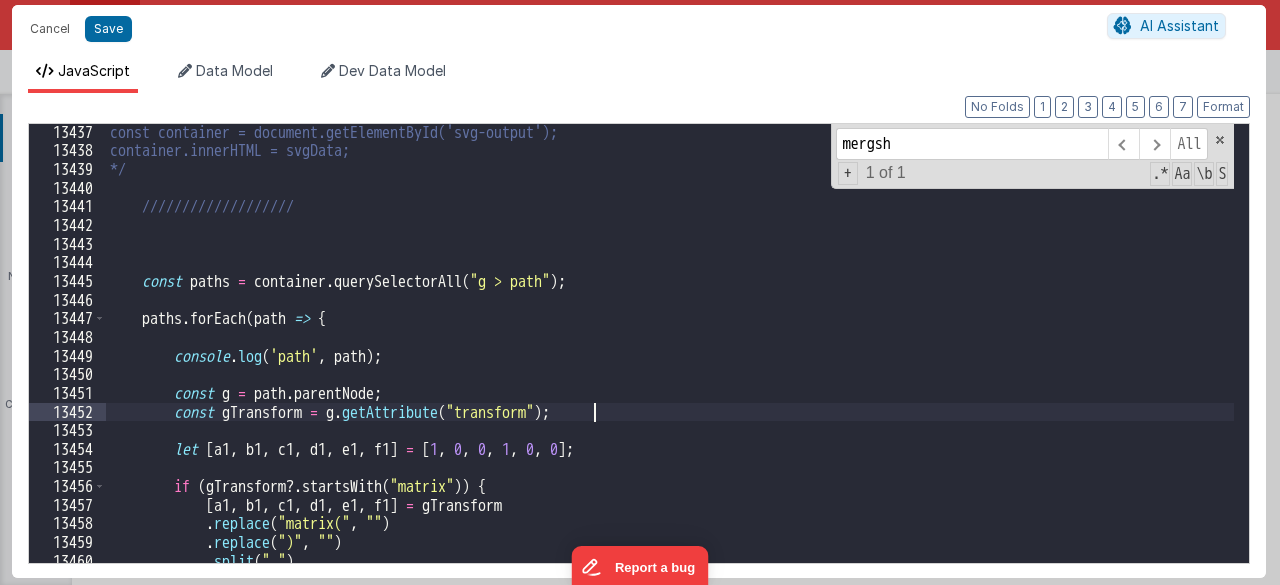 click on "const container = document.getElementById('svg-output');     container.innerHTML = svgData;     */           ///////////////////                     const   paths   =   container . querySelectorAll ( "g > path" ) ;      paths . forEach ( path   =>   {                   console . log ( 'path' ,   path ) ;                const   g   =   path . parentNode ;           const   gTransform   =   g . getAttribute ( "transform" ) ;           let   [ a1 ,   b1 ,   c1 ,   d1 ,   e1 ,   f1 ]   =   [ 1 ,   0 ,   0 ,   1 ,   0 ,   0 ] ;           if   ( gTransform ?. startsWith ( "matrix" ))   {                [ a1 ,   b1 ,   c1 ,   d1 ,   e1 ,   f1 ]   =   gTransform                . replace ( "matrix(" ,   "" )                . replace ( ")" ,   "" )                . split ( " " )                . map ( parseFloat ) ;" at bounding box center (670, 361) 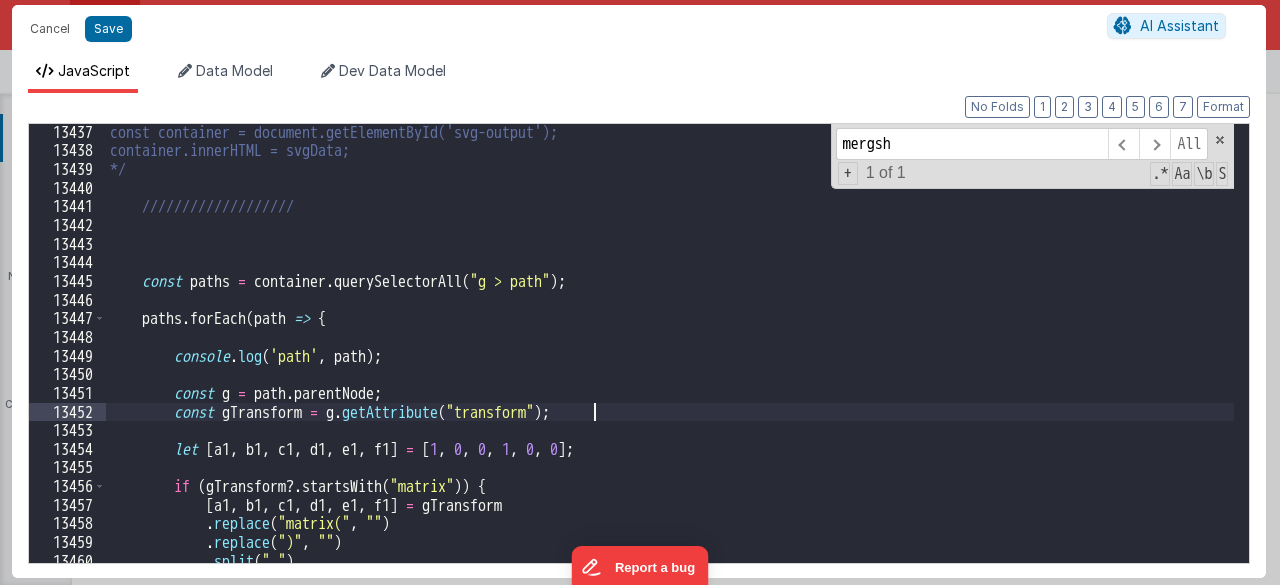 scroll, scrollTop: 28329, scrollLeft: 0, axis: vertical 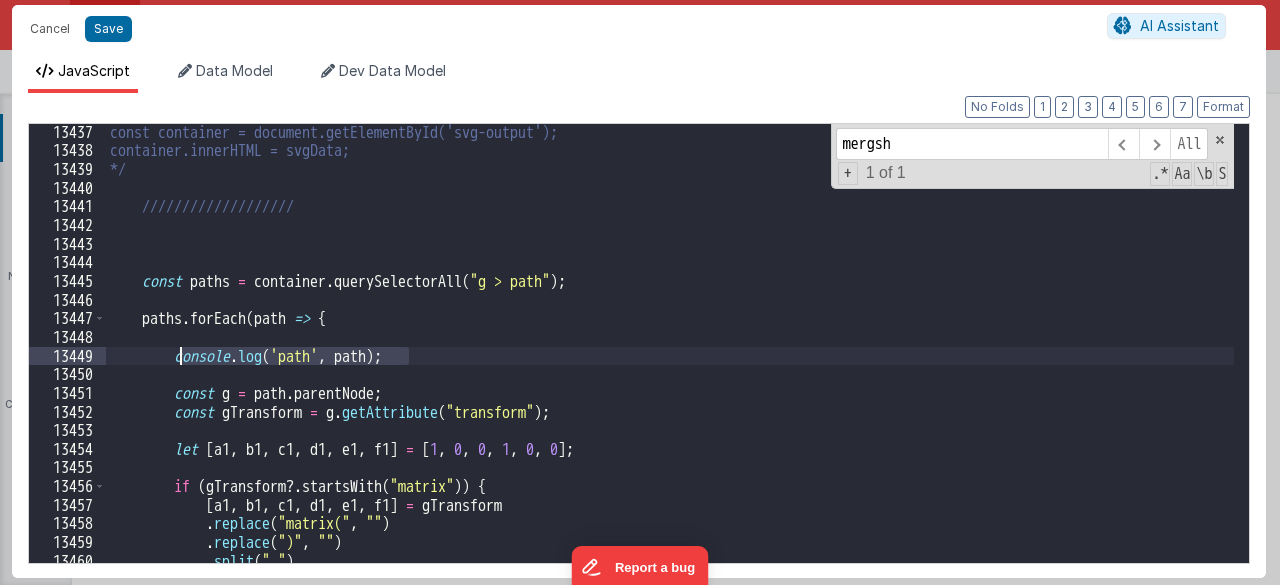 drag, startPoint x: 420, startPoint y: 357, endPoint x: 178, endPoint y: 351, distance: 242.07437 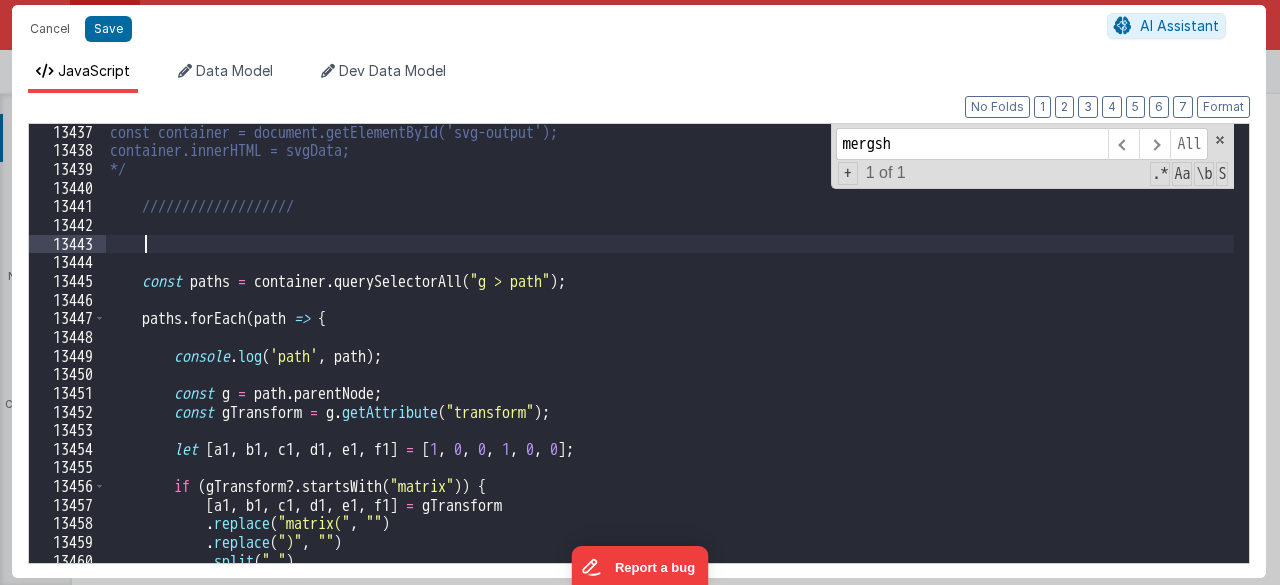 paste 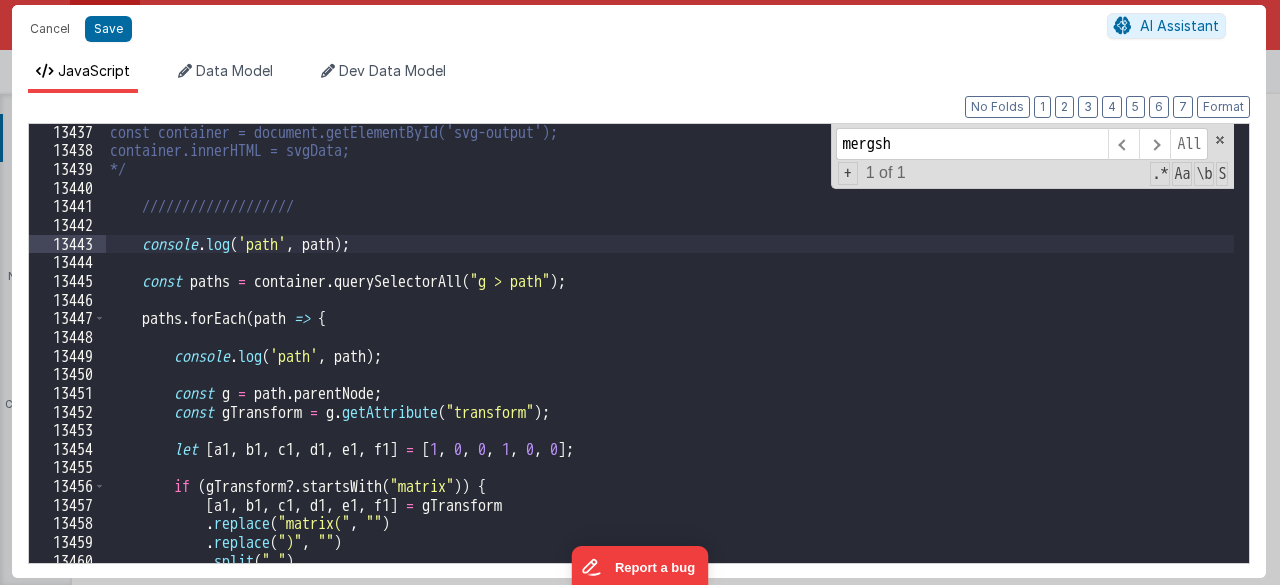 click on "const container = document.getElementById('svg-output');     container.innerHTML = svgData;     */           ///////////////////           console . log ( 'path' ,   path ) ;           const   paths   =   container . querySelectorAll ( "g > path" ) ;      paths . forEach ( path   =>   {                   console . log ( 'path' ,   path ) ;                const   g   =   path . parentNode ;           const   gTransform   =   g . getAttribute ( "transform" ) ;           let   [ a1 ,   b1 ,   c1 ,   d1 ,   e1 ,   f1 ]   =   [ 1 ,   0 ,   0 ,   1 ,   0 ,   0 ] ;           if   ( gTransform ?. startsWith ( "matrix" ))   {                [ a1 ,   b1 ,   c1 ,   d1 ,   e1 ,   f1 ]   =   gTransform                . replace ( "matrix(" ,   "" )                . replace ( ")" ,   "" )                . split ( " " )                . map ( parseFloat ) ;" at bounding box center [670, 361] 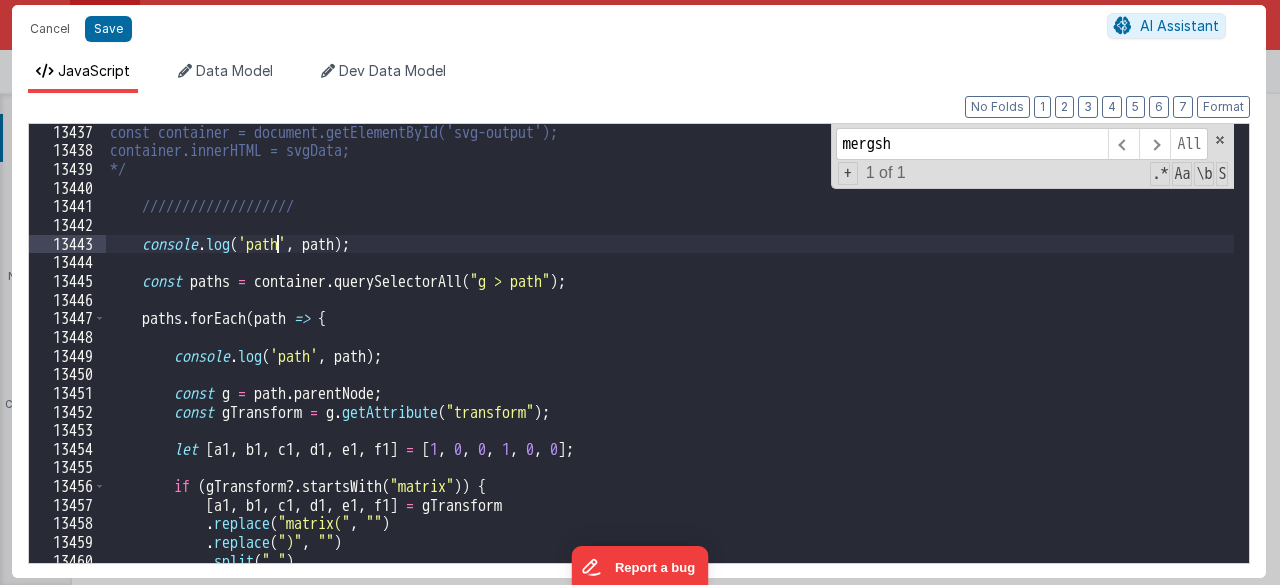 click on "const container = document.getElementById('svg-output');     container.innerHTML = svgData;     */           ///////////////////           console . log ( 'path' ,   path ) ;           const   paths   =   container . querySelectorAll ( "g > path" ) ;      paths . forEach ( path   =>   {                   console . log ( 'path' ,   path ) ;                const   g   =   path . parentNode ;           const   gTransform   =   g . getAttribute ( "transform" ) ;           let   [ a1 ,   b1 ,   c1 ,   d1 ,   e1 ,   f1 ]   =   [ 1 ,   0 ,   0 ,   1 ,   0 ,   0 ] ;           if   ( gTransform ?. startsWith ( "matrix" ))   {                [ a1 ,   b1 ,   c1 ,   d1 ,   e1 ,   f1 ]   =   gTransform                . replace ( "matrix(" ,   "" )                . replace ( ")" ,   "" )                . split ( " " )                . map ( parseFloat ) ;" at bounding box center (670, 361) 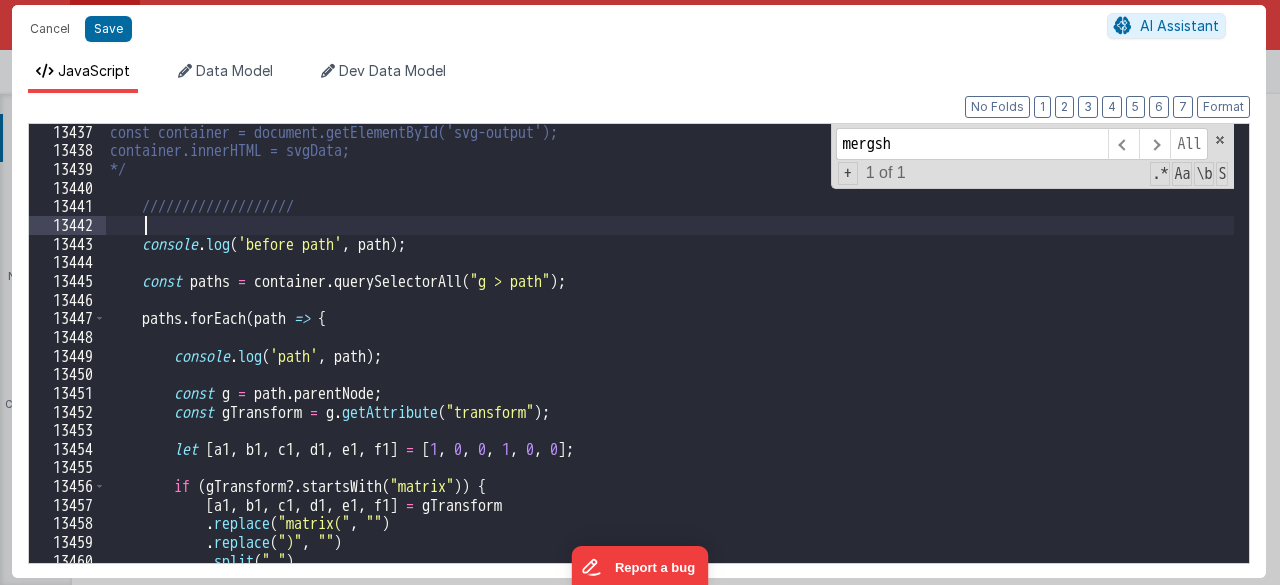 click on "const container = document.getElementById('svg-output');     container.innerHTML = svgData;     */           ///////////////////           console . log ( 'before path' ,   path ) ;           const   paths   =   container . querySelectorAll ( "g > path" ) ;      paths . forEach ( path   =>   {                   console . log ( 'path' ,   path ) ;                const   g   =   path . parentNode ;           const   gTransform   =   g . getAttribute ( "transform" ) ;           let   [ a1 ,   b1 ,   c1 ,   d1 ,   e1 ,   f1 ]   =   [ 1 ,   0 ,   0 ,   1 ,   0 ,   0 ] ;           if   ( gTransform ?. startsWith ( "matrix" ))   {                [ a1 ,   b1 ,   c1 ,   d1 ,   e1 ,   f1 ]   =   gTransform                . replace ( "matrix(" ,   "" )                . replace ( ")" ,   "" )                . split ( " " )                . map ( parseFloat ) ;" at bounding box center [670, 361] 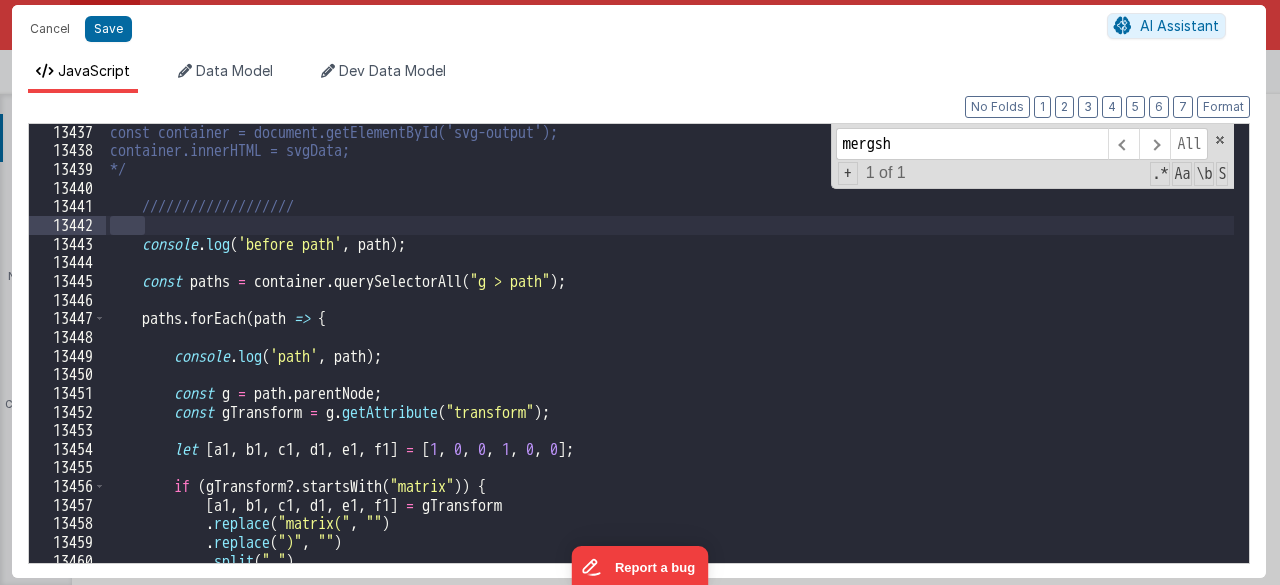 click on "const container = document.getElementById('svg-output');     container.innerHTML = svgData;     */           ///////////////////           console . log ( 'before path' ,   path ) ;           const   paths   =   container . querySelectorAll ( "g > path" ) ;      paths . forEach ( path   =>   {                   console . log ( 'path' ,   path ) ;                const   g   =   path . parentNode ;           const   gTransform   =   g . getAttribute ( "transform" ) ;           let   [ a1 ,   b1 ,   c1 ,   d1 ,   e1 ,   f1 ]   =   [ 1 ,   0 ,   0 ,   1 ,   0 ,   0 ] ;           if   ( gTransform ?. startsWith ( "matrix" ))   {                [ a1 ,   b1 ,   c1 ,   d1 ,   e1 ,   f1 ]   =   gTransform                . replace ( "matrix(" ,   "" )                . replace ( ")" ,   "" )                . split ( " " )                . map ( parseFloat ) ;" at bounding box center [670, 361] 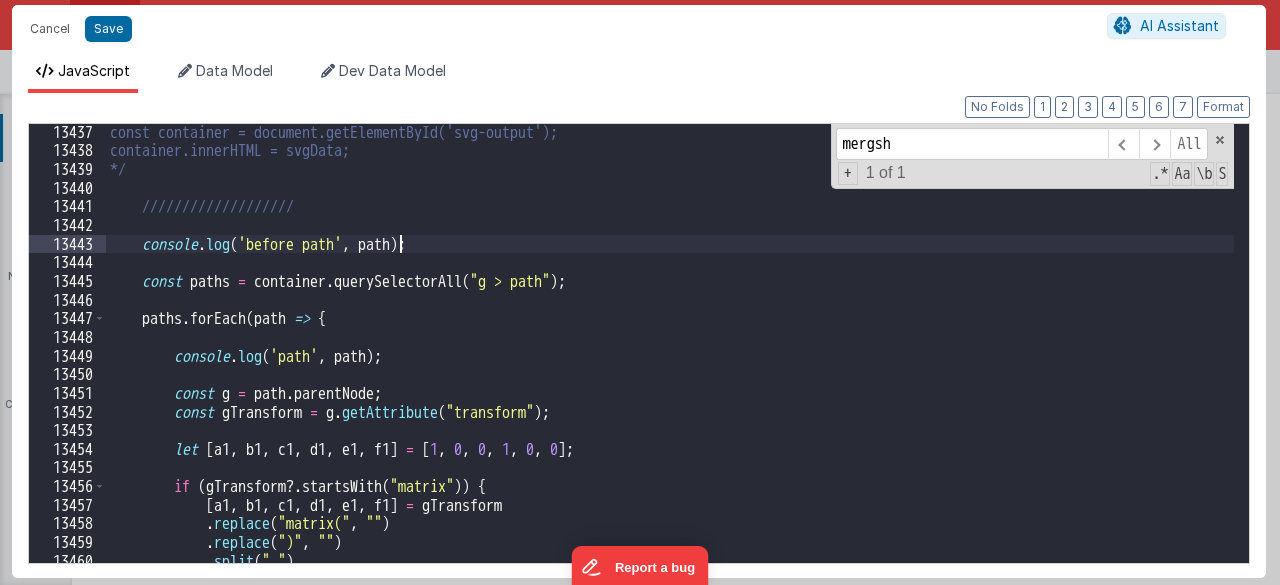 click on "const container = document.getElementById('svg-output');     container.innerHTML = svgData;     */           ///////////////////           console . log ( 'before path' ,   path ) ;           const   paths   =   container . querySelectorAll ( "g > path" ) ;      paths . forEach ( path   =>   {                   console . log ( 'path' ,   path ) ;                const   g   =   path . parentNode ;           const   gTransform   =   g . getAttribute ( "transform" ) ;           let   [ a1 ,   b1 ,   c1 ,   d1 ,   e1 ,   f1 ]   =   [ 1 ,   0 ,   0 ,   1 ,   0 ,   0 ] ;           if   ( gTransform ?. startsWith ( "matrix" ))   {                [ a1 ,   b1 ,   c1 ,   d1 ,   e1 ,   f1 ]   =   gTransform                . replace ( "matrix(" ,   "" )                . replace ( ")" ,   "" )                . split ( " " )                . map ( parseFloat ) ;" at bounding box center [670, 361] 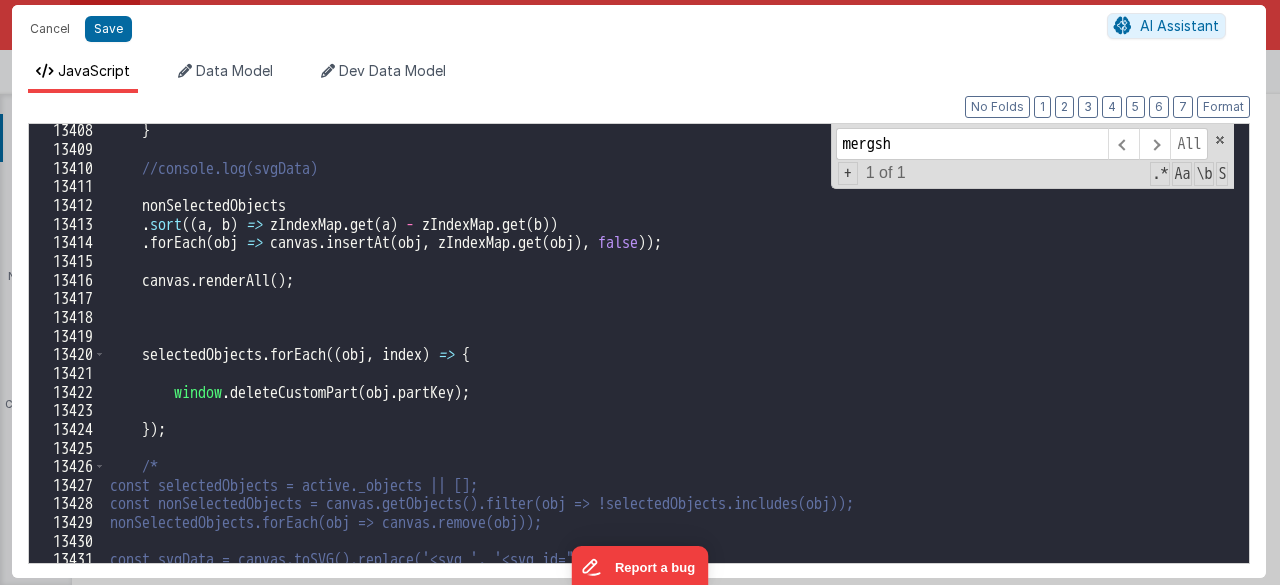 scroll, scrollTop: 28266, scrollLeft: 0, axis: vertical 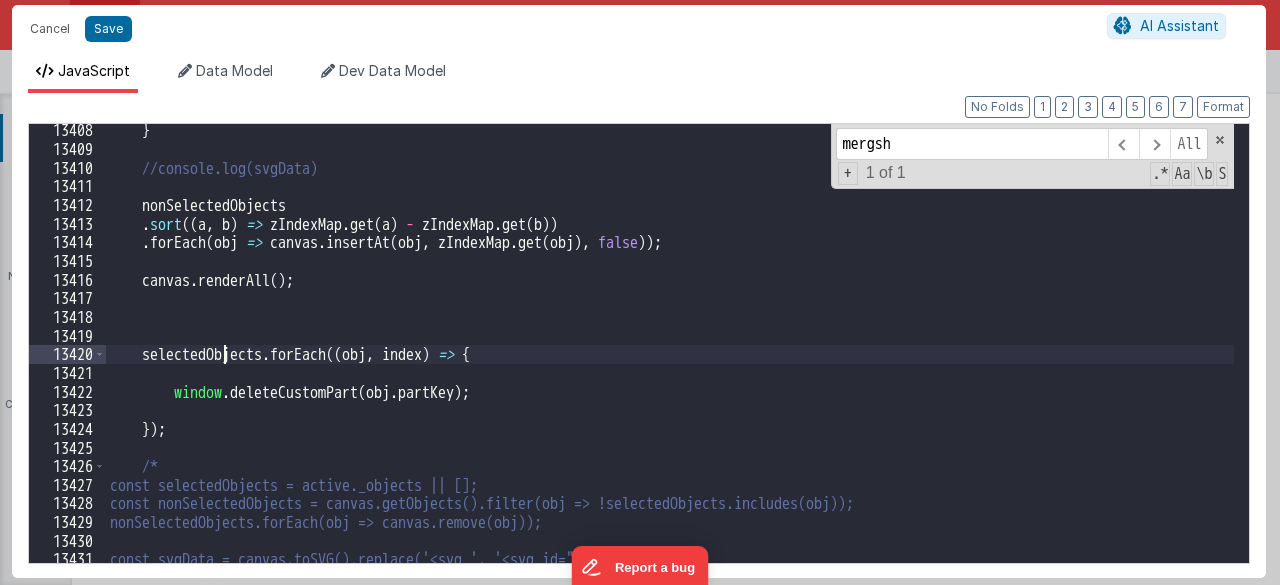 click on "}           //console.log(svgData)           nonSelectedObjects      . sort (( a ,   b )   =>   zIndexMap . get ( a )   -   zIndexMap . get ( b ))      . forEach ( obj   =>   canvas . insertAt ( obj ,   zIndexMap . get ( obj ) ,   false )) ;      canvas . renderAll ( ) ;                     selectedObjects . forEach (( obj ,   index )   =>   {           window . deleteCustomPart ( obj . partKey ) ;                }) ;           /*     const selectedObjects = active._objects || [];     const nonSelectedObjects = canvas.getObjects().filter(obj => !selectedObjects.includes(obj));     nonSelectedObjects.forEach(obj => canvas.remove(obj));     const svgData = canvas.toSVG().replace('<svg ', '<svg id="svg" ');     console.log(svgData);" at bounding box center (670, 359) 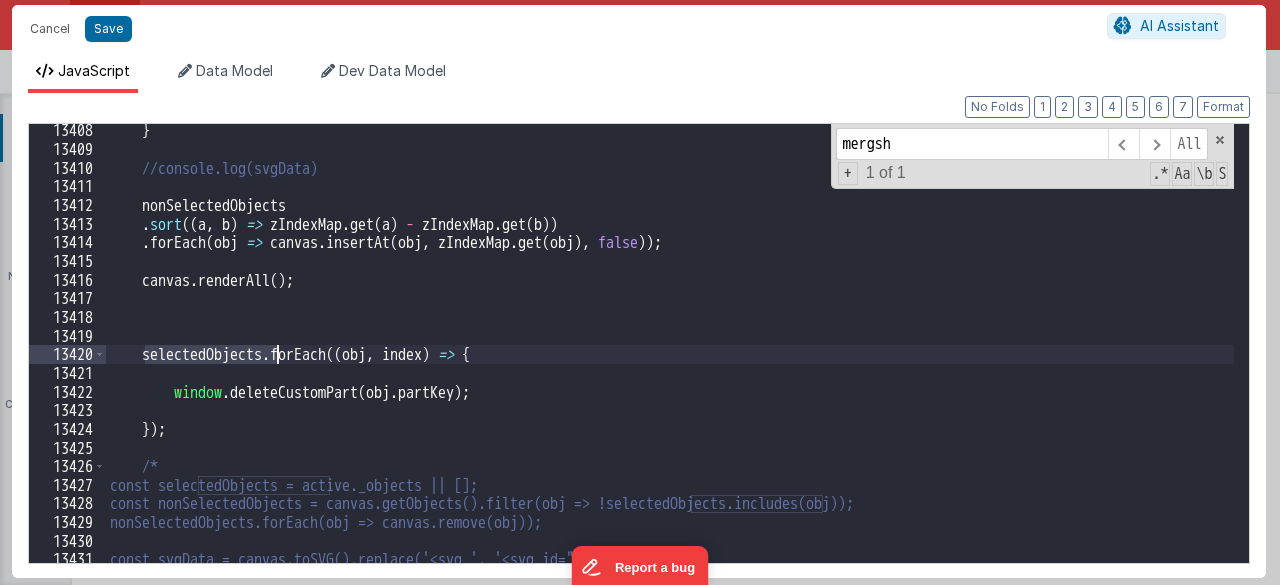 click on "}           //console.log(svgData)           nonSelectedObjects      . sort (( a ,   b )   =>   zIndexMap . get ( a )   -   zIndexMap . get ( b ))      . forEach ( obj   =>   canvas . insertAt ( obj ,   zIndexMap . get ( obj ) ,   false )) ;      canvas . renderAll ( ) ;                     selectedObjects . forEach (( obj ,   index )   =>   {           window . deleteCustomPart ( obj . partKey ) ;                }) ;           /*     const selectedObjects = active._objects || [];     const nonSelectedObjects = canvas.getObjects().filter(obj => !selectedObjects.includes(obj));     nonSelectedObjects.forEach(obj => canvas.remove(obj));     const svgData = canvas.toSVG().replace('<svg ', '<svg id="svg" ');     console.log(svgData);" at bounding box center (670, 359) 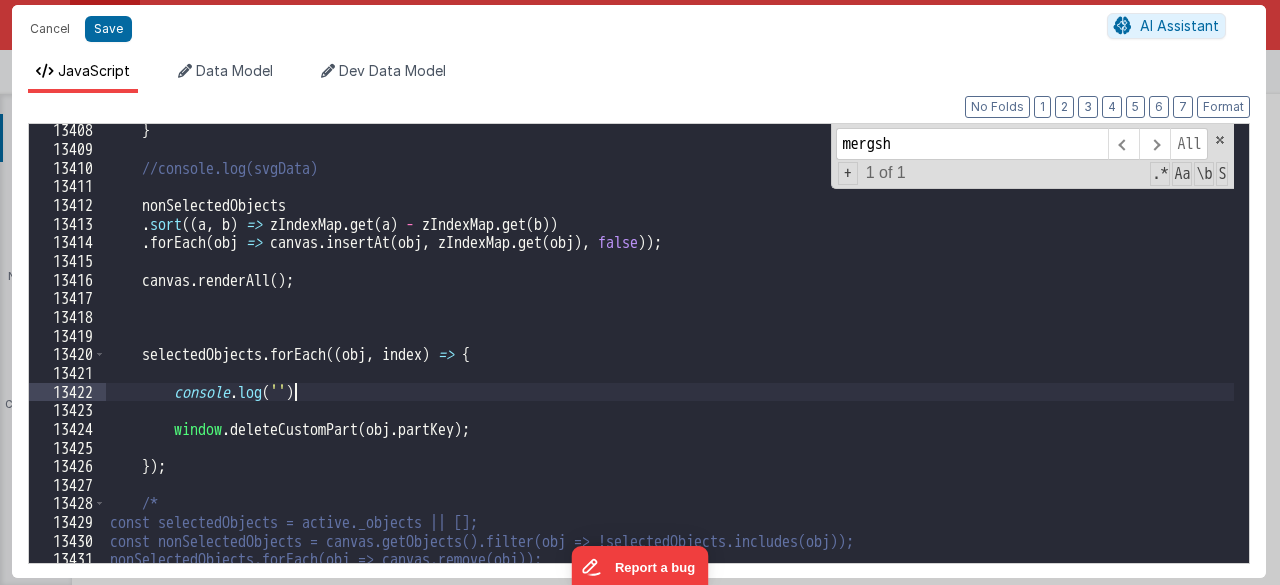 paste 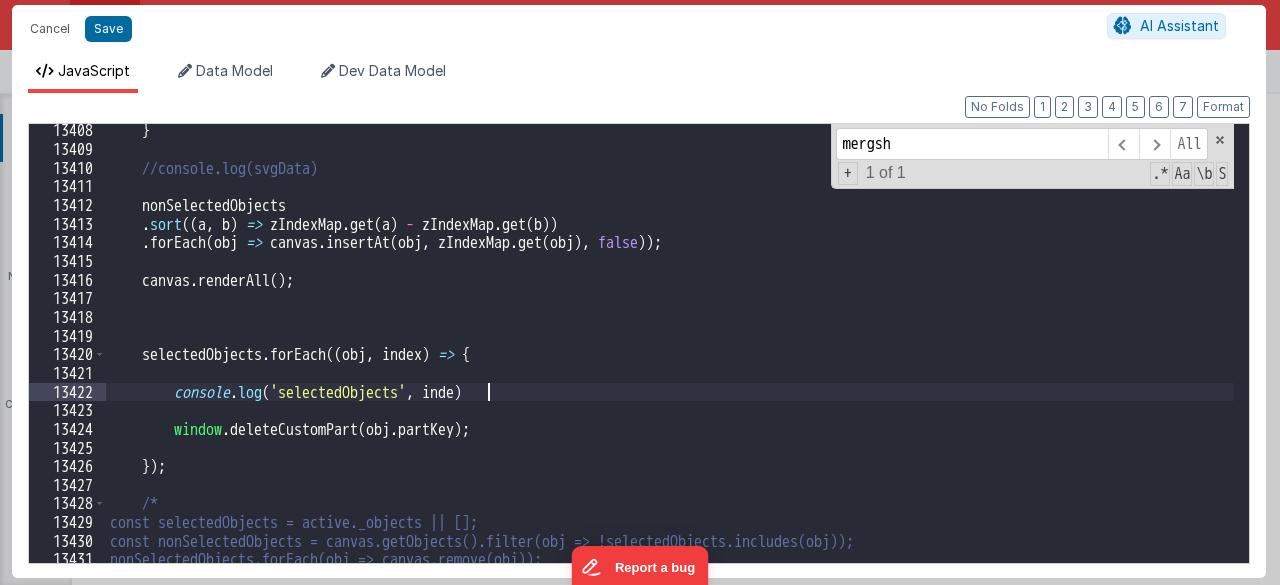 type 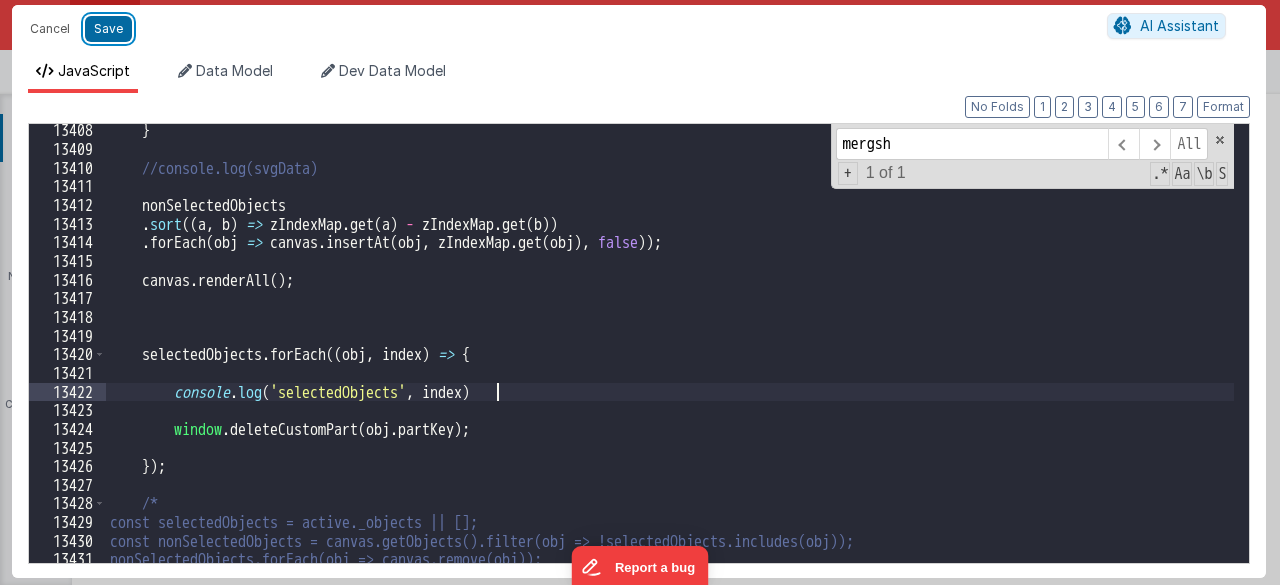 click on "Save" at bounding box center (108, 29) 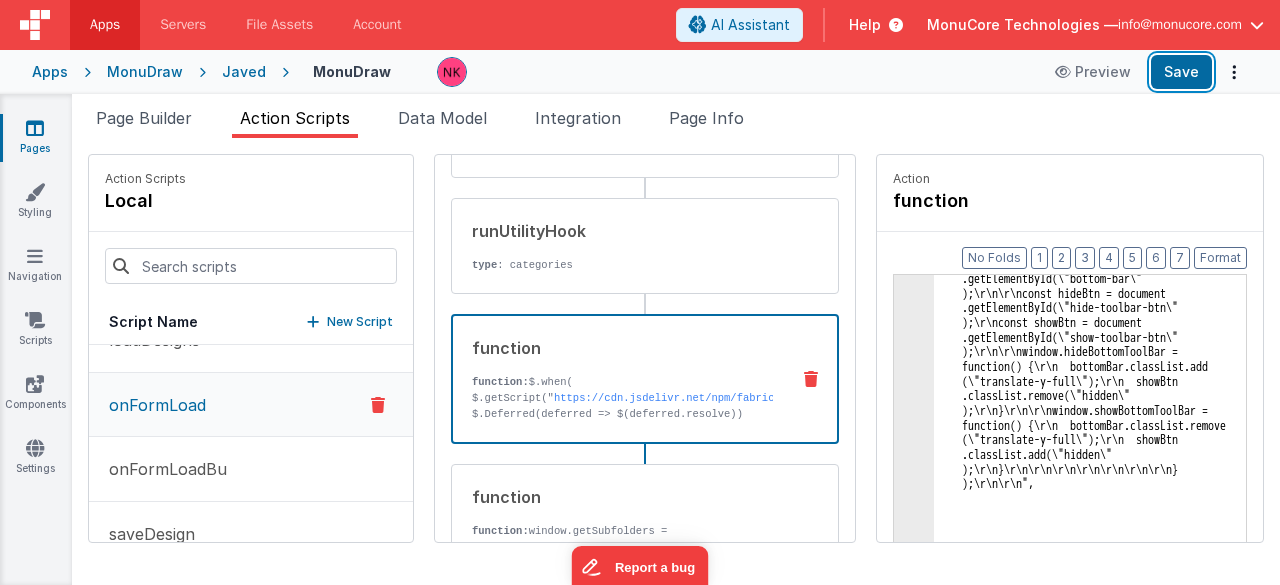 click on "Save" at bounding box center (1181, 72) 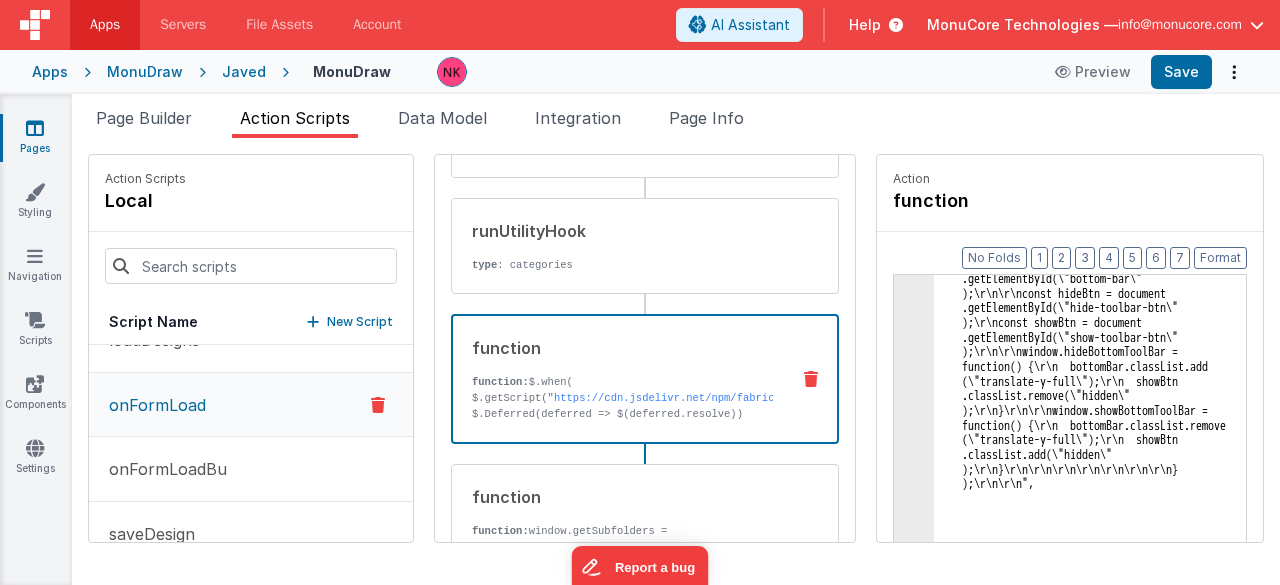 click on "3" at bounding box center [914, -90797] 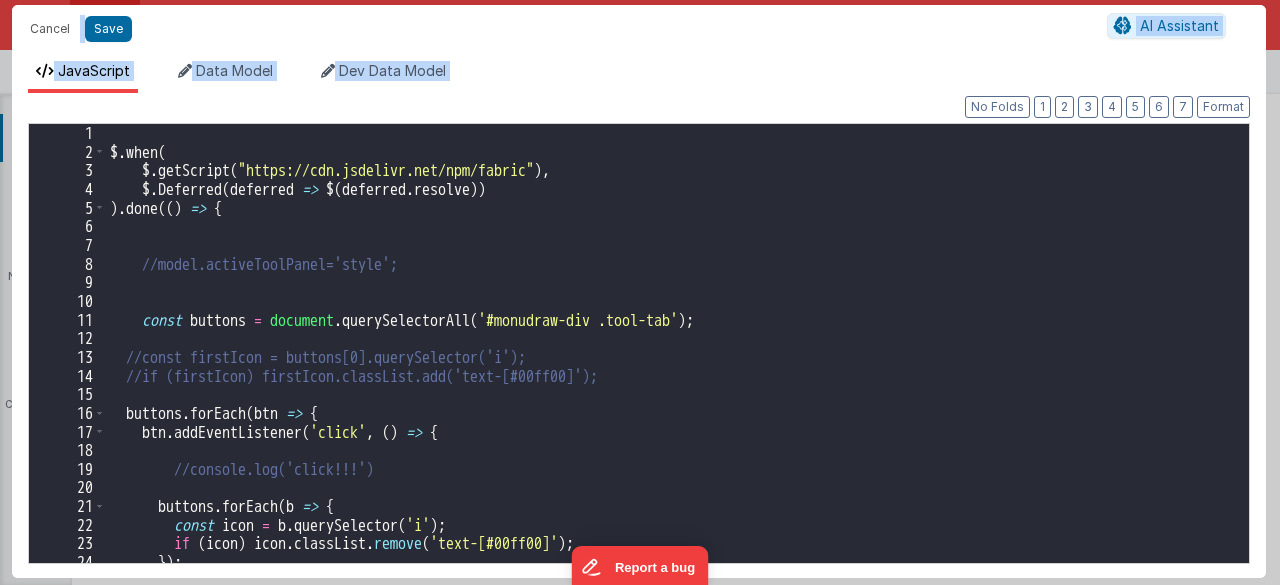 click on "$ . when (      $ . getScript ( "https://cdn.jsdelivr.net/npm/fabric" ) ,      $ . Deferred ( deferred   =>   $ ( deferred . resolve )) ) . done (( )   =>   {                //model.activeToolPanel='style';           const   buttons   =   document . querySelectorAll ( '#monudraw-div .tool-tab' ) ;    //const firstIcon = buttons[0].querySelector('i');    //if (firstIcon) firstIcon.classList.add('text-[#00ff00]');    buttons . forEach ( btn   =>   {      btn . addEventListener ( 'click' ,   ( )   =>   {                     //console.log('click!!!')         buttons . forEach ( b   =>   {           const   icon   =   b . querySelector ( 'i' ) ;           if   ( icon )   icon . classList . remove ( 'text-[#00ff00]' ) ;         }) ;" at bounding box center (670, 362) 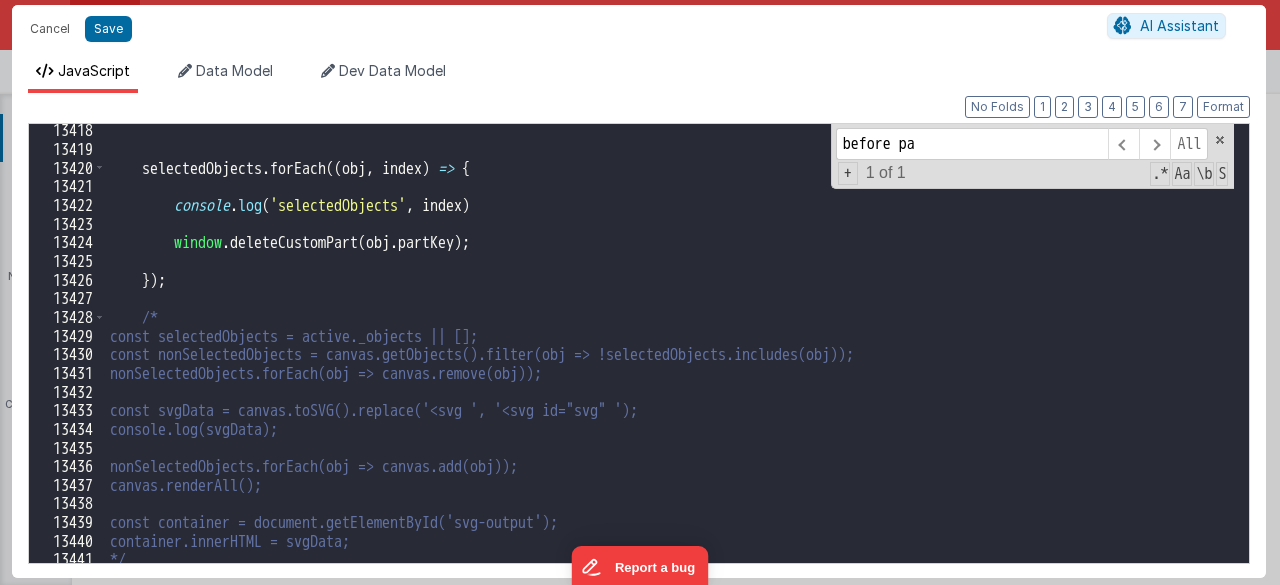 scroll, scrollTop: 28410, scrollLeft: 0, axis: vertical 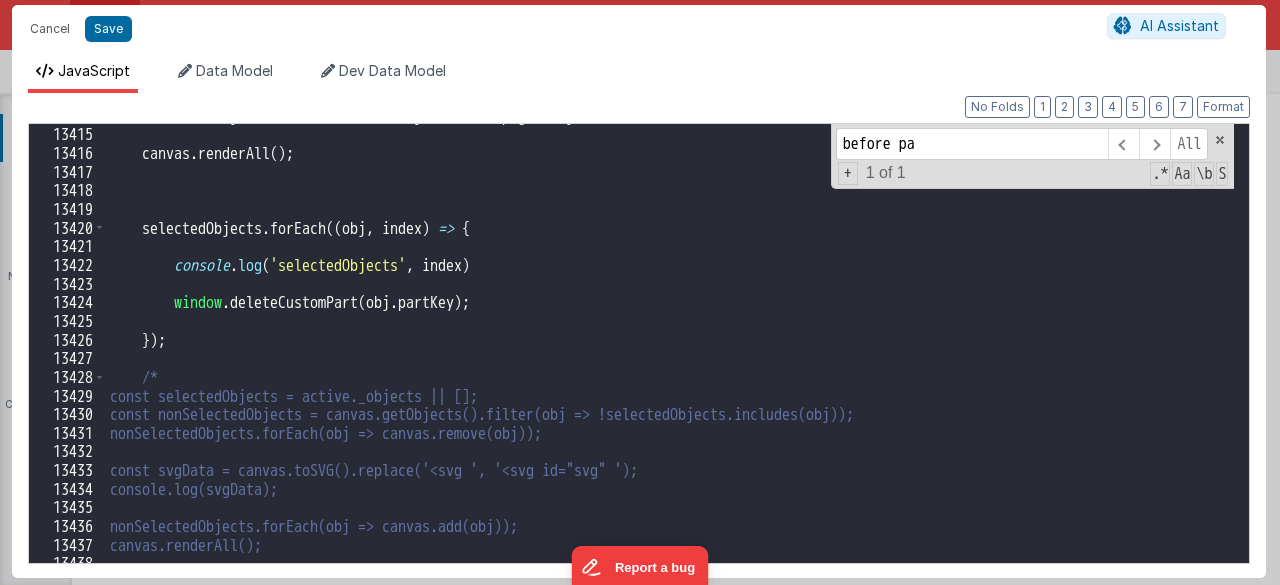 type on "before pa" 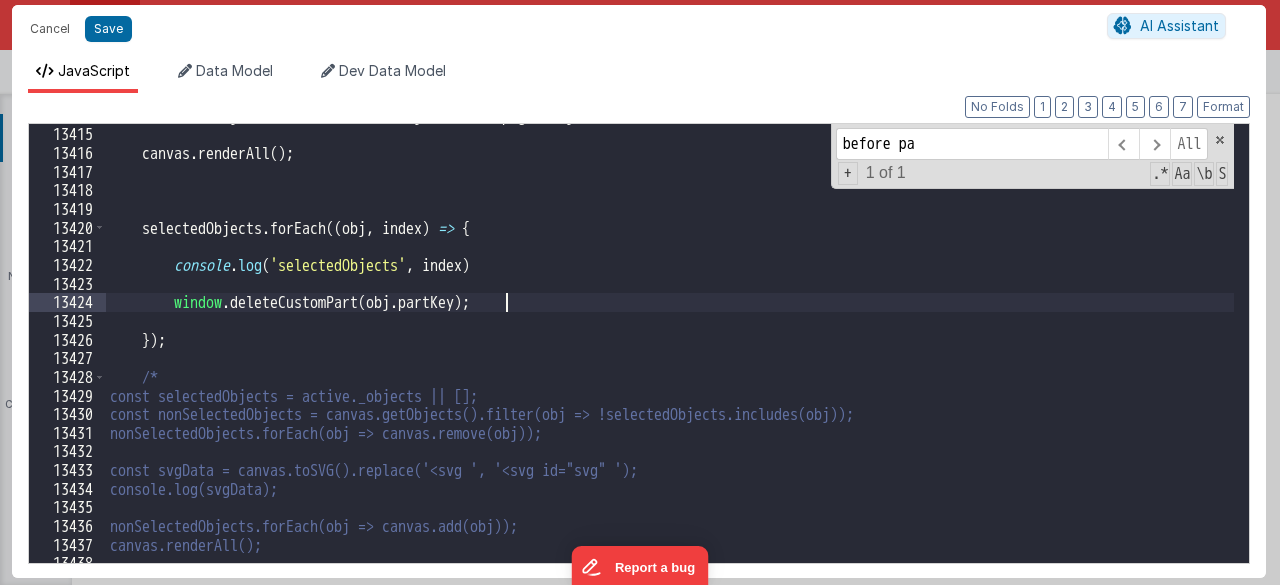 click on ". forEach ( obj   =>   canvas . insertAt ( obj ,   zIndexMap . get ( obj ) ,   false )) ;      canvas . renderAll ( ) ;                     selectedObjects . forEach (( obj ,   index )   =>   {                     console . log ( 'selectedObjects' ,   index )           window . deleteCustomPart ( obj . partKey ) ;                }) ;           /*     const selectedObjects = active._objects || [];     const nonSelectedObjects = canvas.getObjects().filter(obj => !selectedObjects.includes(obj));     nonSelectedObjects.forEach(obj => canvas.remove(obj));     const svgData = canvas.toSVG().replace('<svg ', '<svg id="svg" ');     console.log(svgData);        nonSelectedObjects.forEach(obj => canvas.add(obj));     canvas.renderAll();" at bounding box center (670, 345) 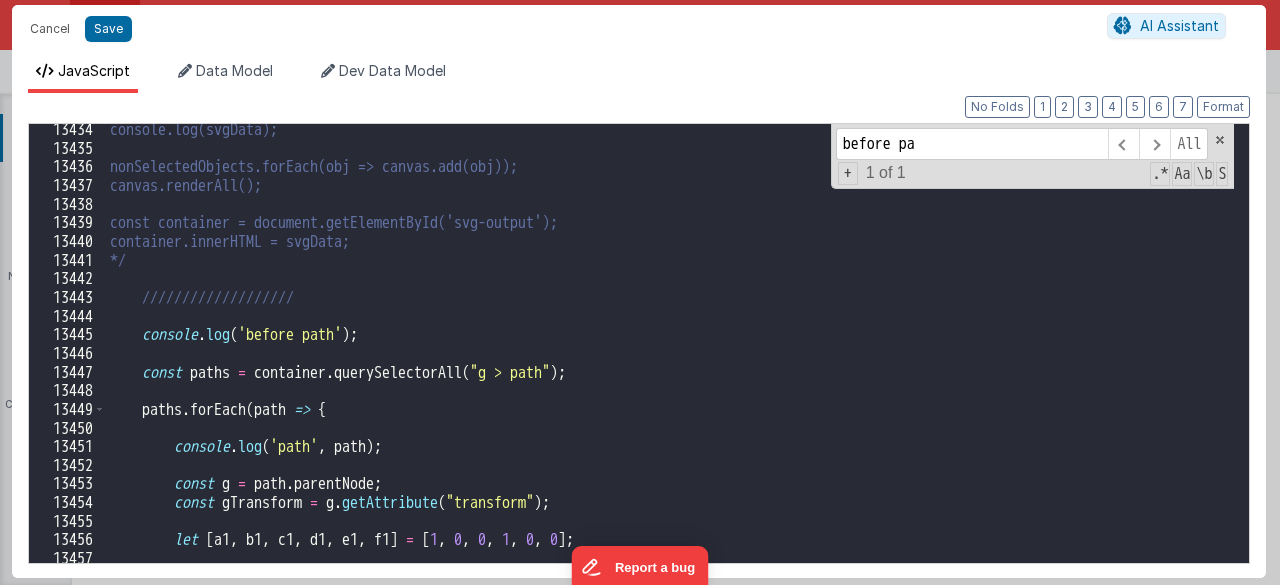 scroll, scrollTop: 28451, scrollLeft: 0, axis: vertical 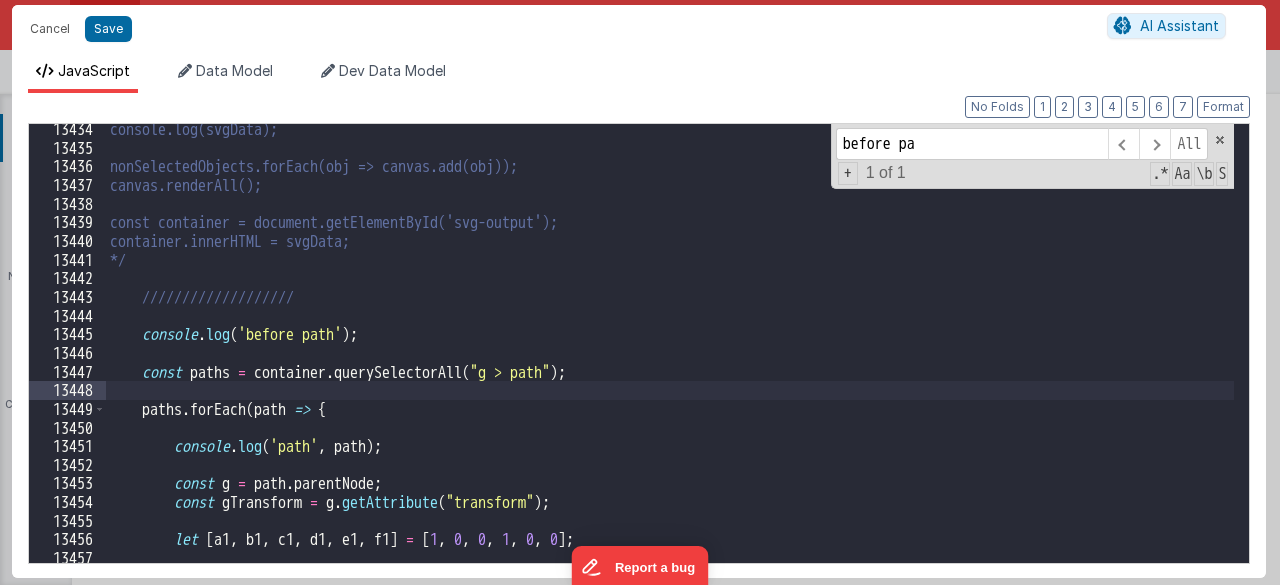 click on "[NUMBER]" at bounding box center [670, 358] 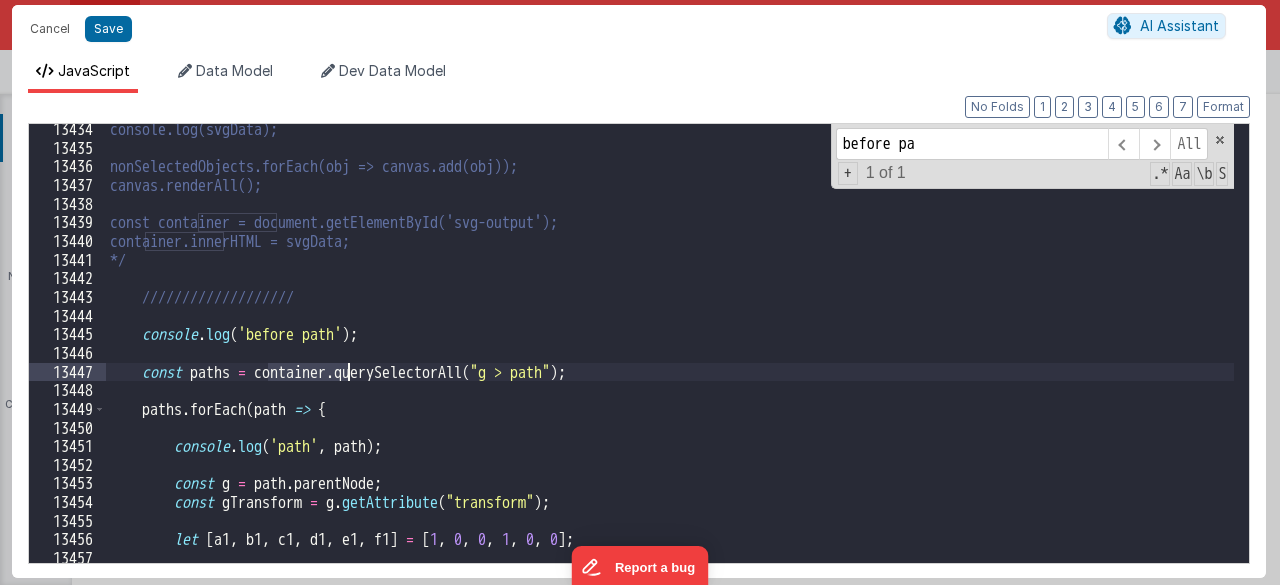 click on "[NUMBER]" at bounding box center (670, 358) 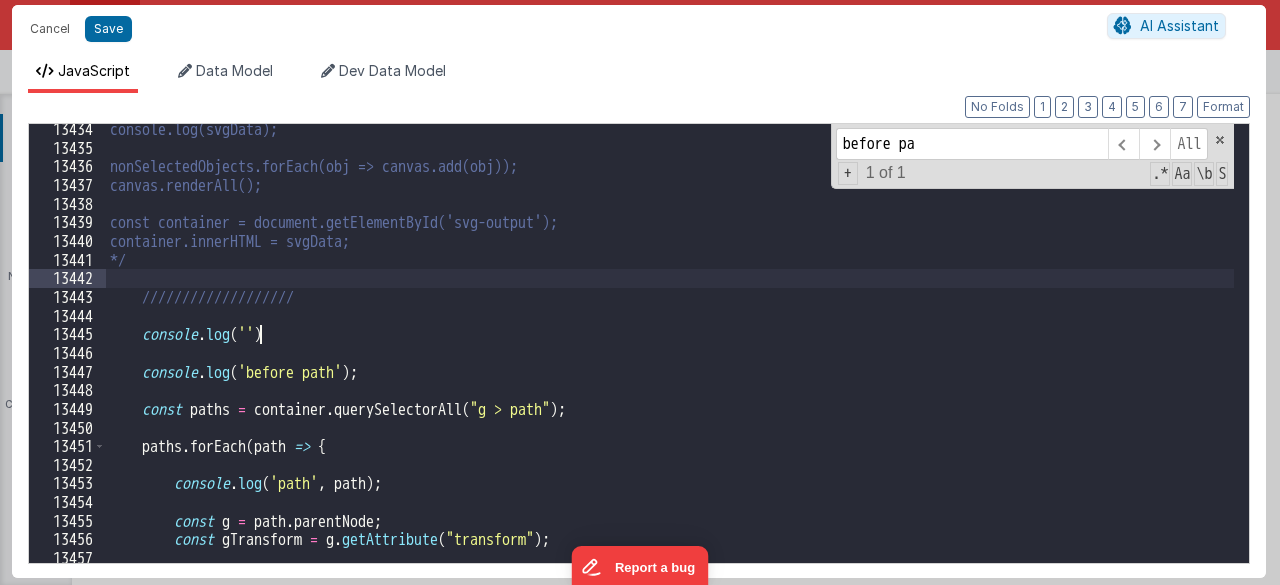 click on "console.log(svgData);        nonSelectedObjects.forEach(obj => canvas.add(obj));     canvas.renderAll();          const container = document.getElementById('svg-output');     container.innerHTML = svgData;     */           ///////////////////           console . log ( '' )           console . log ( 'before path' ) ;           const   paths   =   container . querySelectorAll ( "g > path" ) ;      paths . forEach ( path   =>   {                   console . log ( 'path' ,   path ) ;                const   g   =   path . parentNode ;           const   gTransform   =   g . getAttribute ( "transform" ) ;           let   [ a1 ,   b1 ,   c1 ,   d1 ,   e1 ,   f1 ]   =   [ 1 ,   0 ,   0 ,   1 ,   0 ,   0 ] ;" at bounding box center (670, 358) 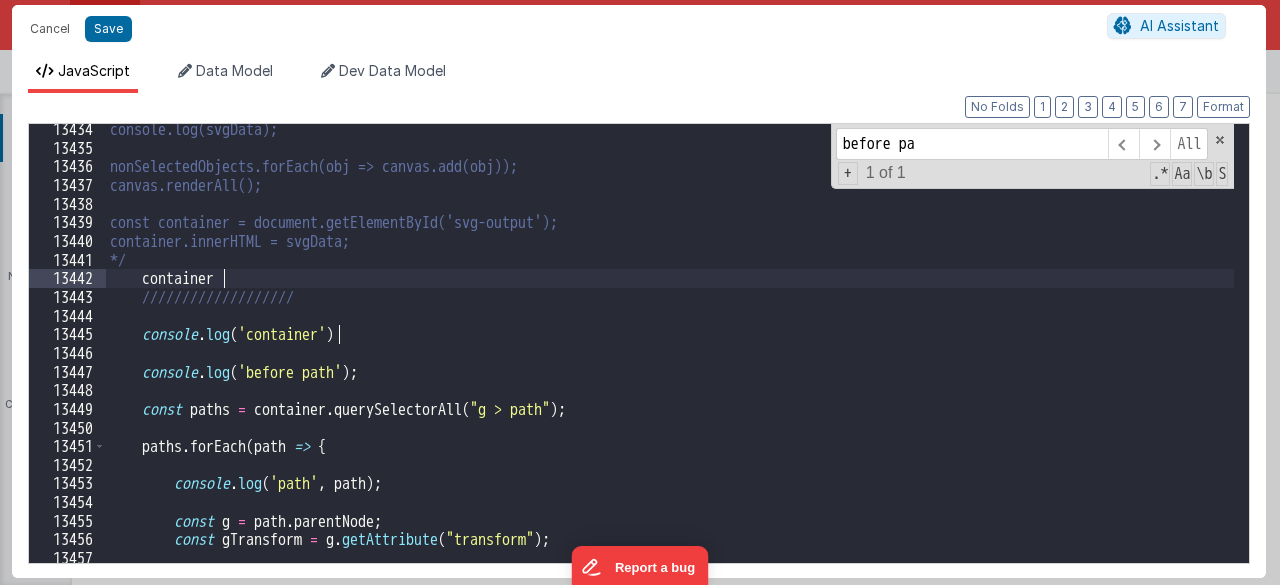 click on "console.log(svgData);        nonSelectedObjects.forEach(obj => canvas.add(obj));     canvas.renderAll();          const container = document.getElementById('svg-output');     container.innerHTML = svgData;     */      container      ///////////////////           console . log ( 'container' )           console . log ( 'before path' ) ;           const   paths   =   container . querySelectorAll ( "g > path" ) ;      paths . forEach ( path   =>   {                   console . log ( 'path' ,   path ) ;                const   g   =   path . parentNode ;           const   gTransform   =   g . getAttribute ( "transform" ) ;           let   [ a1 ,   b1 ,   c1 ,   d1 ,   e1 ,   f1 ]   =   [ 1 ,   0 ,   0 ,   1 ,   0 ,   0 ] ;" at bounding box center [670, 358] 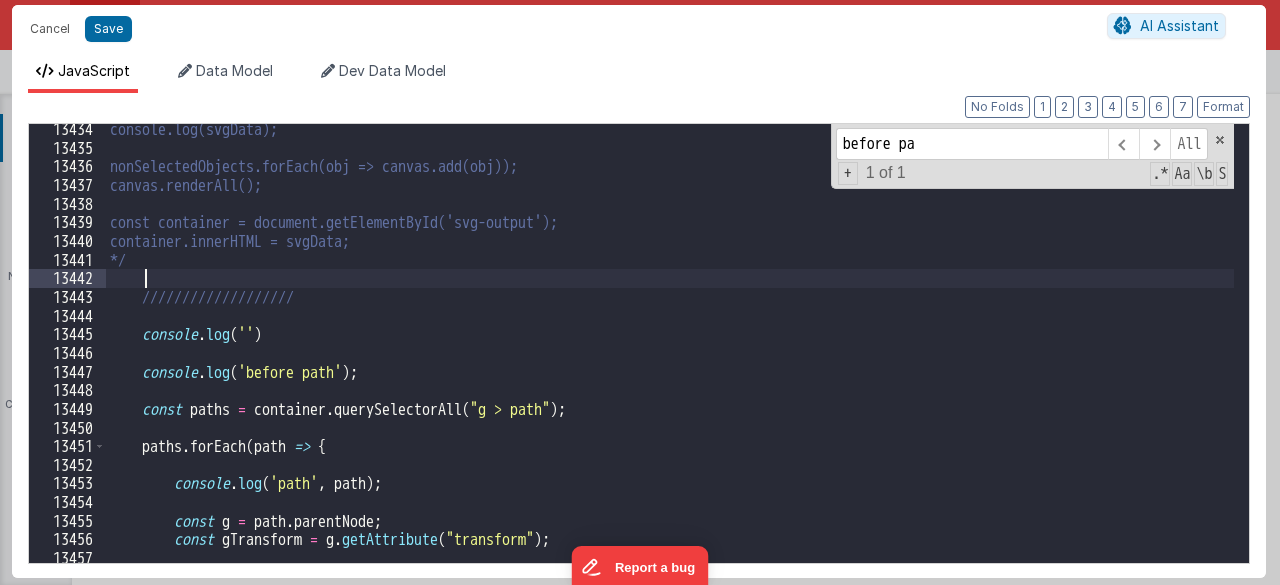 click on "console.log(svgData);        nonSelectedObjects.forEach(obj => canvas.add(obj));     canvas.renderAll();          const container = document.getElementById('svg-output');     container.innerHTML = svgData;     */           ///////////////////           console . log ( '' )           console . log ( 'before path' ) ;           const   paths   =   container . querySelectorAll ( "g > path" ) ;      paths . forEach ( path   =>   {                   console . log ( 'path' ,   path ) ;                const   g   =   path . parentNode ;           const   gTransform   =   g . getAttribute ( "transform" ) ;           let   [ a1 ,   b1 ,   c1 ,   d1 ,   e1 ,   f1 ]   =   [ 1 ,   0 ,   0 ,   1 ,   0 ,   0 ] ;" at bounding box center (670, 358) 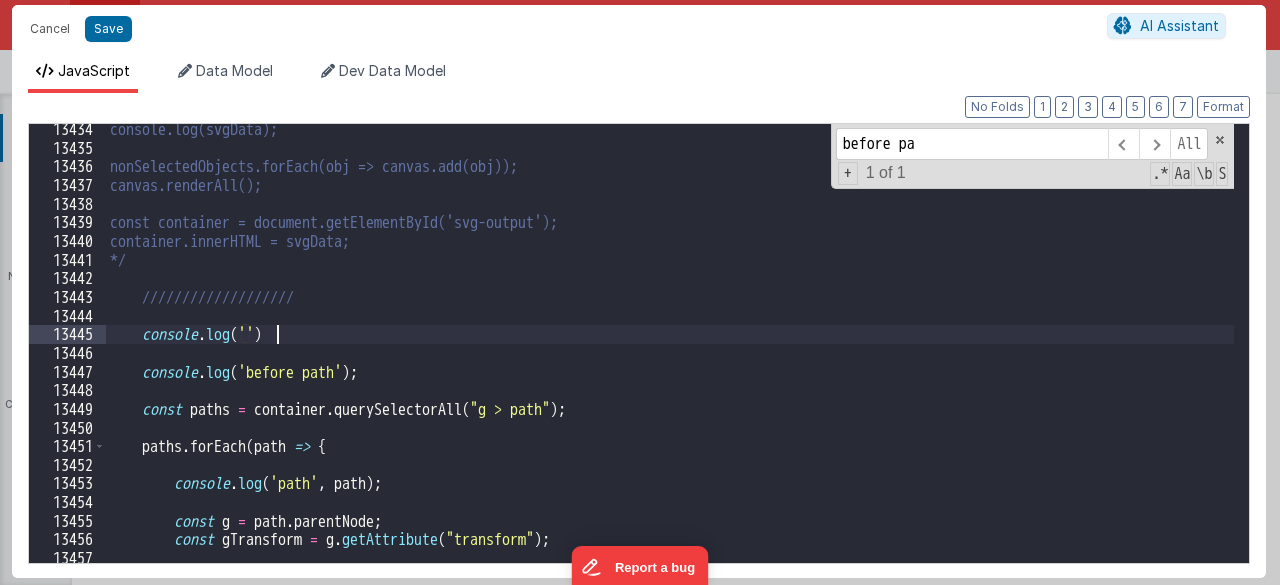 drag, startPoint x: 260, startPoint y: 324, endPoint x: 290, endPoint y: 361, distance: 47.63402 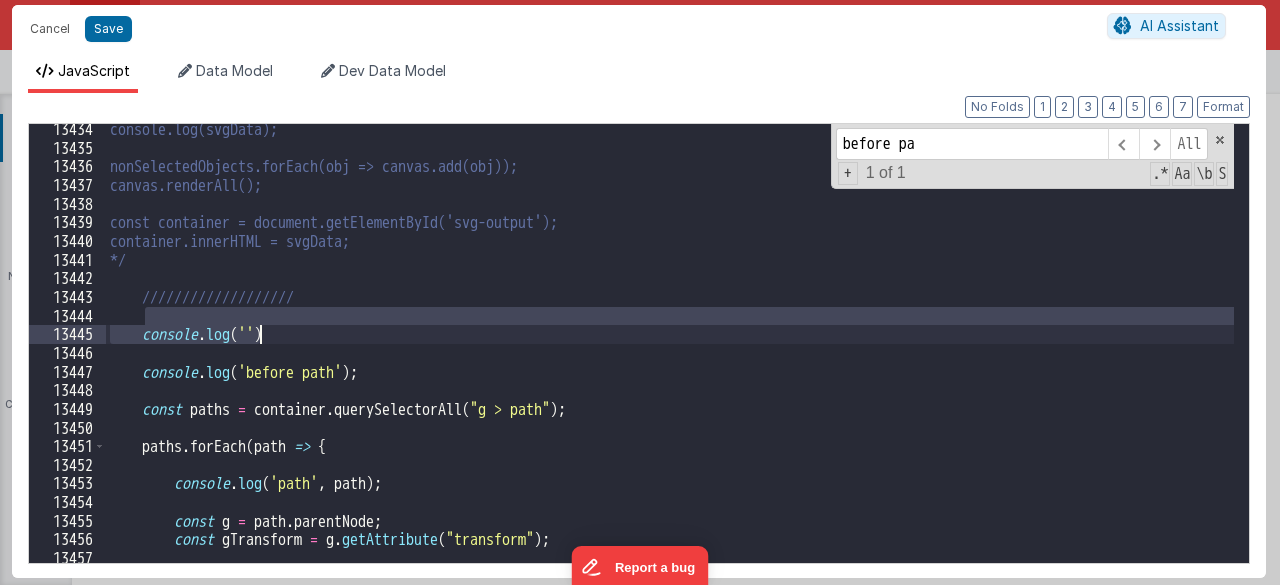 click on "console.log(svgData);        nonSelectedObjects.forEach(obj => canvas.add(obj));     canvas.renderAll();          const container = document.getElementById('svg-output');     container.innerHTML = svgData;     */           ///////////////////           console . log ( '' )           console . log ( 'before path' ) ;           const   paths   =   container . querySelectorAll ( "g > path" ) ;      paths . forEach ( path   =>   {                   console . log ( 'path' ,   path ) ;                const   g   =   path . parentNode ;           const   gTransform   =   g . getAttribute ( "transform" ) ;           let   [ a1 ,   b1 ,   c1 ,   d1 ,   e1 ,   f1 ]   =   [ 1 ,   0 ,   0 ,   1 ,   0 ,   0 ] ; before pa All Replace All + 1 of 1 .* Aa \b S" at bounding box center (670, 343) 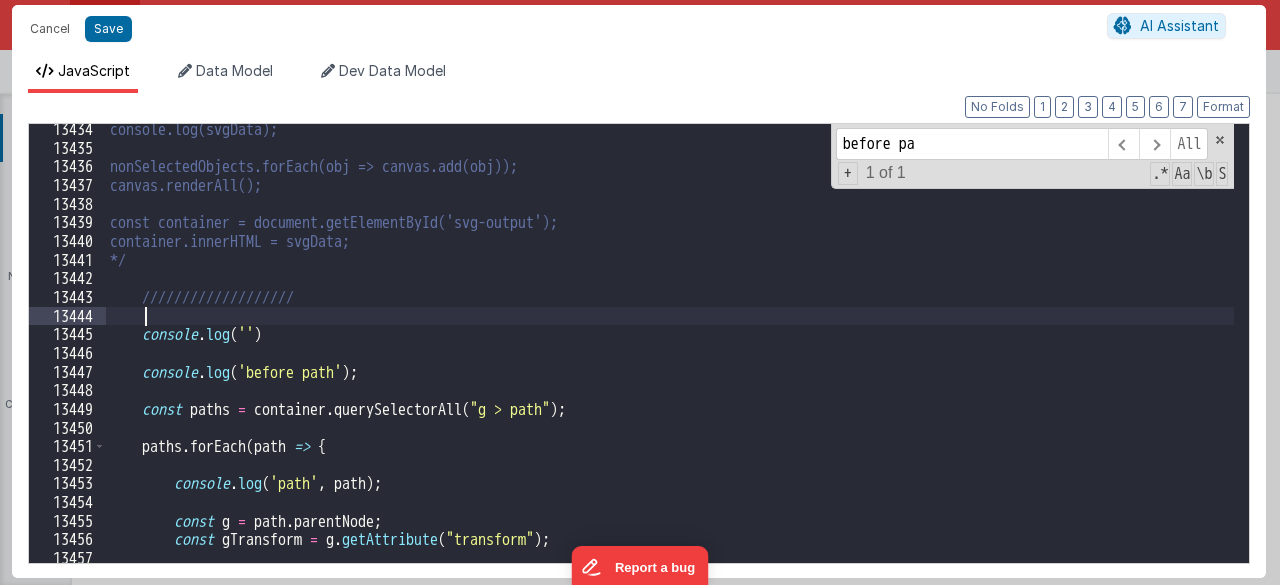 click on "console.log(svgData);        nonSelectedObjects.forEach(obj => canvas.add(obj));     canvas.renderAll();          const container = document.getElementById('svg-output');     container.innerHTML = svgData;     */           ///////////////////           console . log ( '' )           console . log ( 'before path' ) ;           const   paths   =   container . querySelectorAll ( "g > path" ) ;      paths . forEach ( path   =>   {                   console . log ( 'path' ,   path ) ;                const   g   =   path . parentNode ;           const   gTransform   =   g . getAttribute ( "transform" ) ;           let   [ a1 ,   b1 ,   c1 ,   d1 ,   e1 ,   f1 ]   =   [ 1 ,   0 ,   0 ,   1 ,   0 ,   0 ] ;" at bounding box center (670, 358) 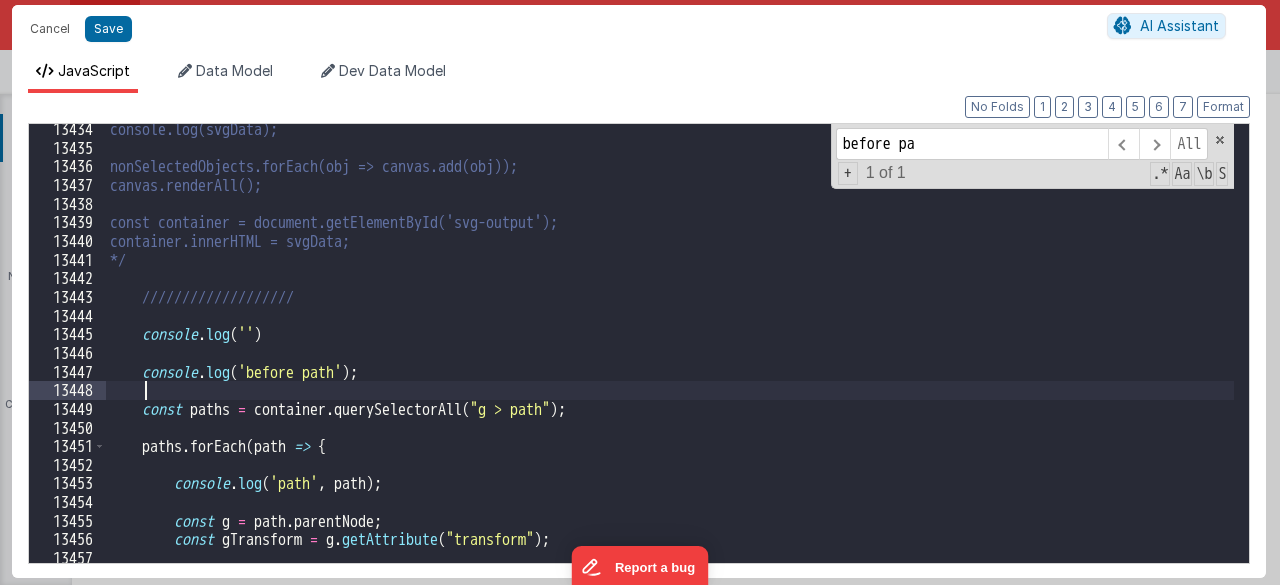 click on "console.log(svgData);        nonSelectedObjects.forEach(obj => canvas.add(obj));     canvas.renderAll();          const container = document.getElementById('svg-output');     container.innerHTML = svgData;     */           ///////////////////           console . log ( '' )           console . log ( 'before path' ) ;           const   paths   =   container . querySelectorAll ( "g > path" ) ;      paths . forEach ( path   =>   {                   console . log ( 'path' ,   path ) ;                const   g   =   path . parentNode ;           const   gTransform   =   g . getAttribute ( "transform" ) ;           let   [ a1 ,   b1 ,   c1 ,   d1 ,   e1 ,   f1 ]   =   [ 1 ,   0 ,   0 ,   1 ,   0 ,   0 ] ;" at bounding box center (670, 358) 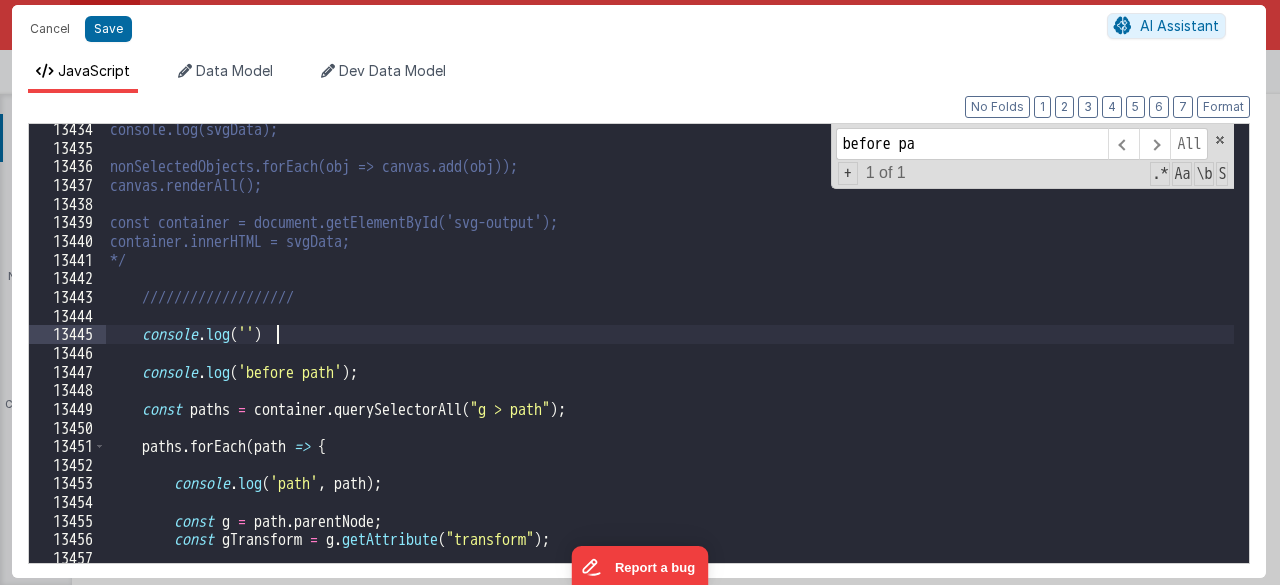 click on "console.log(svgData);        nonSelectedObjects.forEach(obj => canvas.add(obj));     canvas.renderAll();          const container = document.getElementById('svg-output');     container.innerHTML = svgData;     */           ///////////////////           console . log ( '' )           console . log ( 'before path' ) ;           const   paths   =   container . querySelectorAll ( "g > path" ) ;      paths . forEach ( path   =>   {                   console . log ( 'path' ,   path ) ;                const   g   =   path . parentNode ;           const   gTransform   =   g . getAttribute ( "transform" ) ;           let   [ a1 ,   b1 ,   c1 ,   d1 ,   e1 ,   f1 ]   =   [ 1 ,   0 ,   0 ,   1 ,   0 ,   0 ] ;" at bounding box center [670, 358] 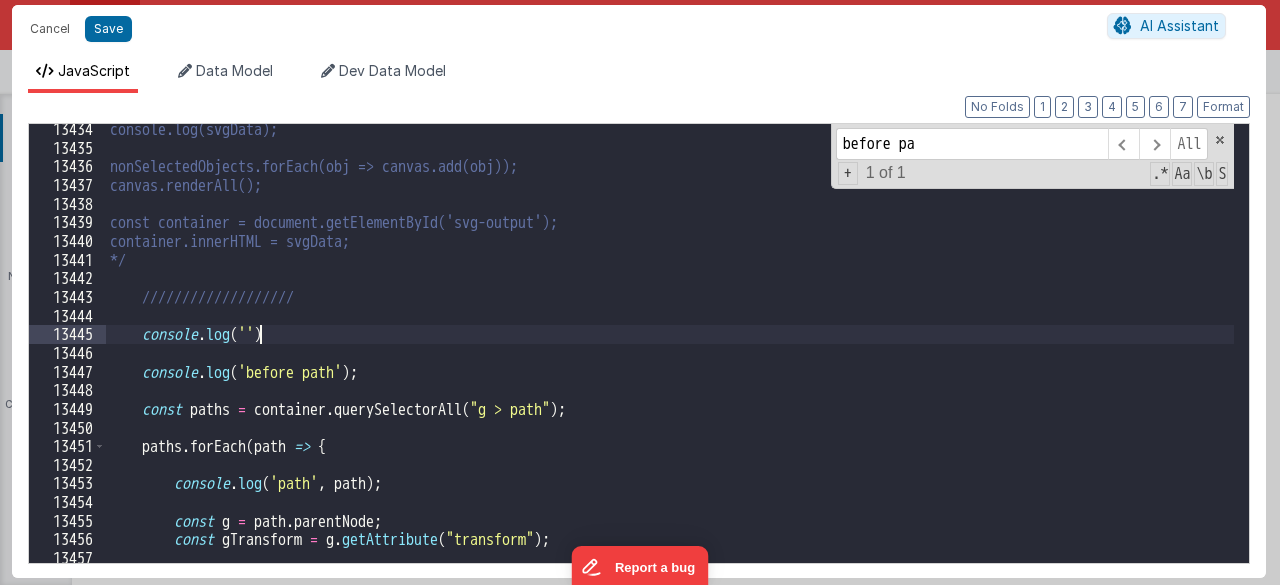 click on "console.log(svgData);        nonSelectedObjects.forEach(obj => canvas.add(obj));     canvas.renderAll();          const container = document.getElementById('svg-output');     container.innerHTML = svgData;     */           ///////////////////           console . log ( '' )           console . log ( 'before path' ) ;           const   paths   =   container . querySelectorAll ( "g > path" ) ;      paths . forEach ( path   =>   {                   console . log ( 'path' ,   path ) ;                const   g   =   path . parentNode ;           const   gTransform   =   g . getAttribute ( "transform" ) ;           let   [ a1 ,   b1 ,   c1 ,   d1 ,   e1 ,   f1 ]   =   [ 1 ,   0 ,   0 ,   1 ,   0 ,   0 ] ;" at bounding box center (670, 358) 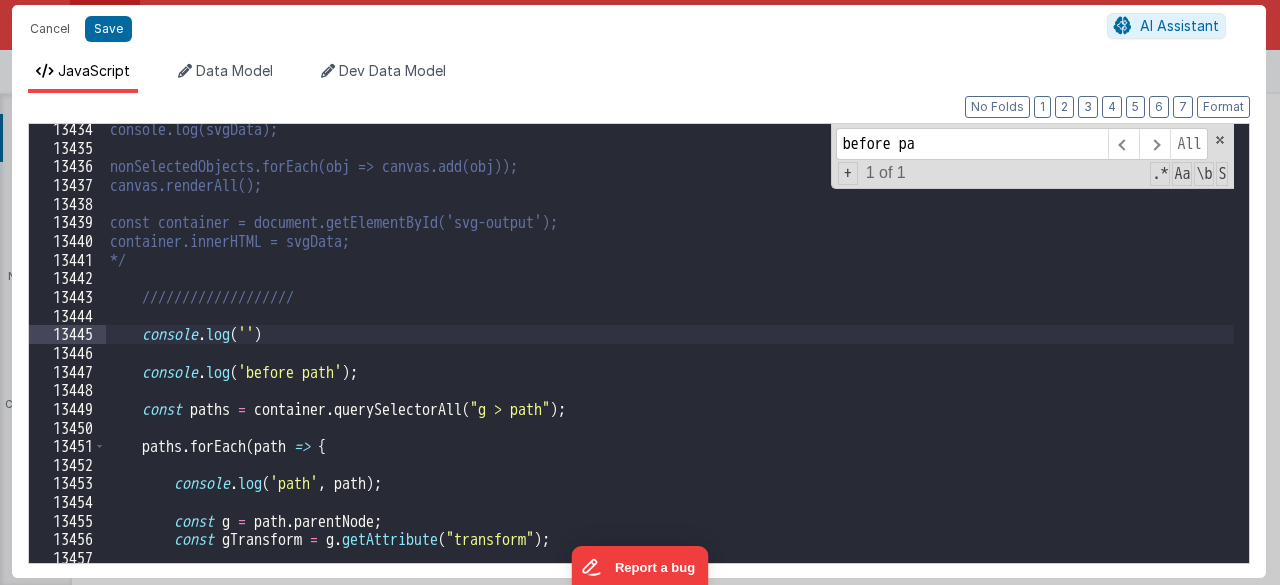 paste 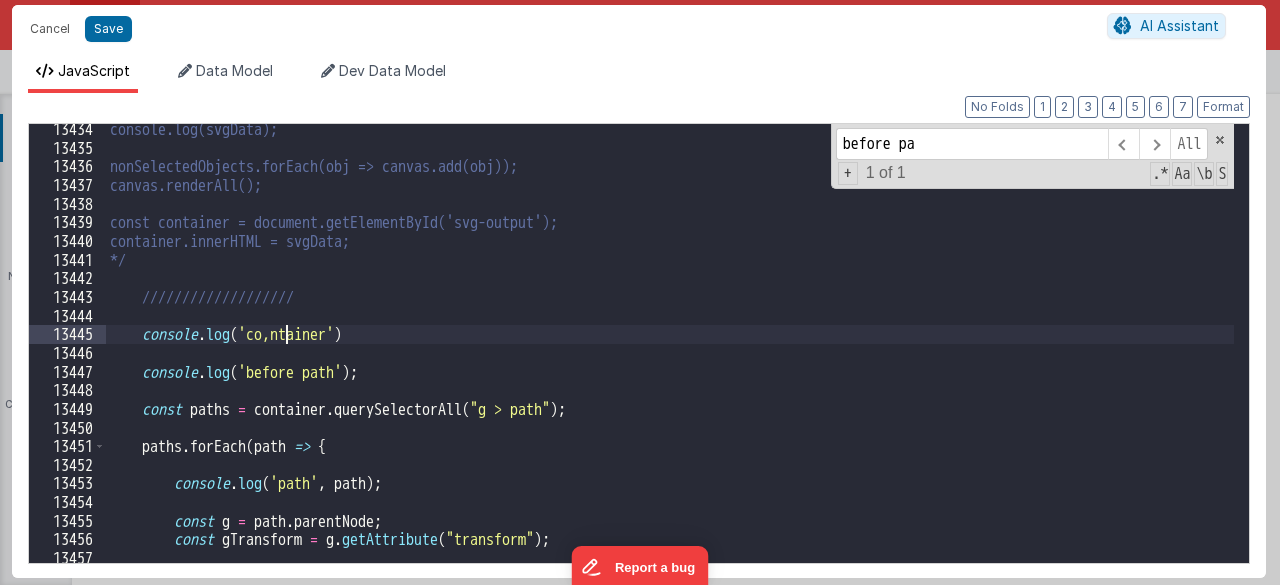 click on "console.log(svgData);        nonSelectedObjects.forEach(obj => canvas.add(obj));     canvas.renderAll();          const container = document.getElementById('svg-output');     container.innerHTML = svgData;     */           ///////////////////           console . log ( 'co,ntainer' )           console . log ( 'before path' ) ;           const   paths   =   container . querySelectorAll ( "g > path" ) ;      paths . forEach ( path   =>   {                   console . log ( 'path' ,   path ) ;                const   g   =   path . parentNode ;           const   gTransform   =   g . getAttribute ( "transform" ) ;           let   [ a1 ,   b1 ,   c1 ,   d1 ,   e1 ,   f1 ]   =   [ 1 ,   0 ,   0 ,   1 ,   0 ,   0 ] ;" at bounding box center (670, 358) 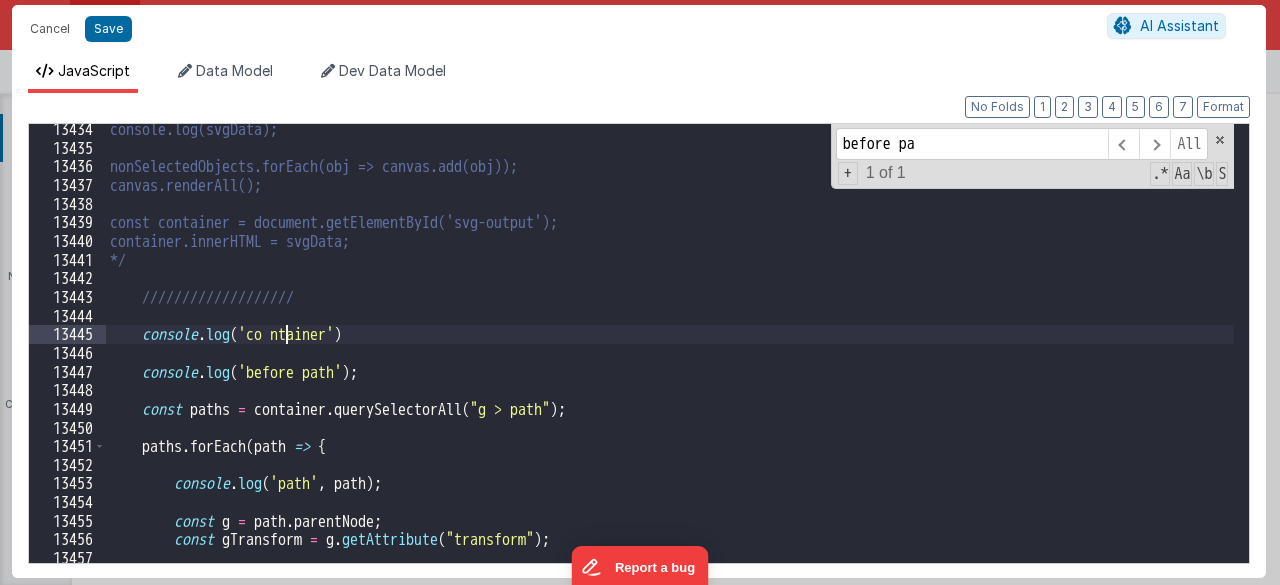 click on "console.log(svgData);        nonSelectedObjects.forEach(obj => canvas.add(obj));     canvas.renderAll();          const container = document.getElementById('svg-output');     container.innerHTML = svgData;     */           ///////////////////           console . log ( 'co ntainer' )           console . log ( 'before path' ) ;           const   paths   =   container . querySelectorAll ( "g > path" ) ;      paths . forEach ( path   =>   {                   console . log ( 'path' ,   path ) ;                const   g   =   path . parentNode ;           const   gTransform   =   g . getAttribute ( "transform" ) ;           let   [ a1 ,   b1 ,   c1 ,   d1 ,   e1 ,   f1 ]   =   [ 1 ,   0 ,   0 ,   1 ,   0 ,   0 ] ;" at bounding box center [670, 358] 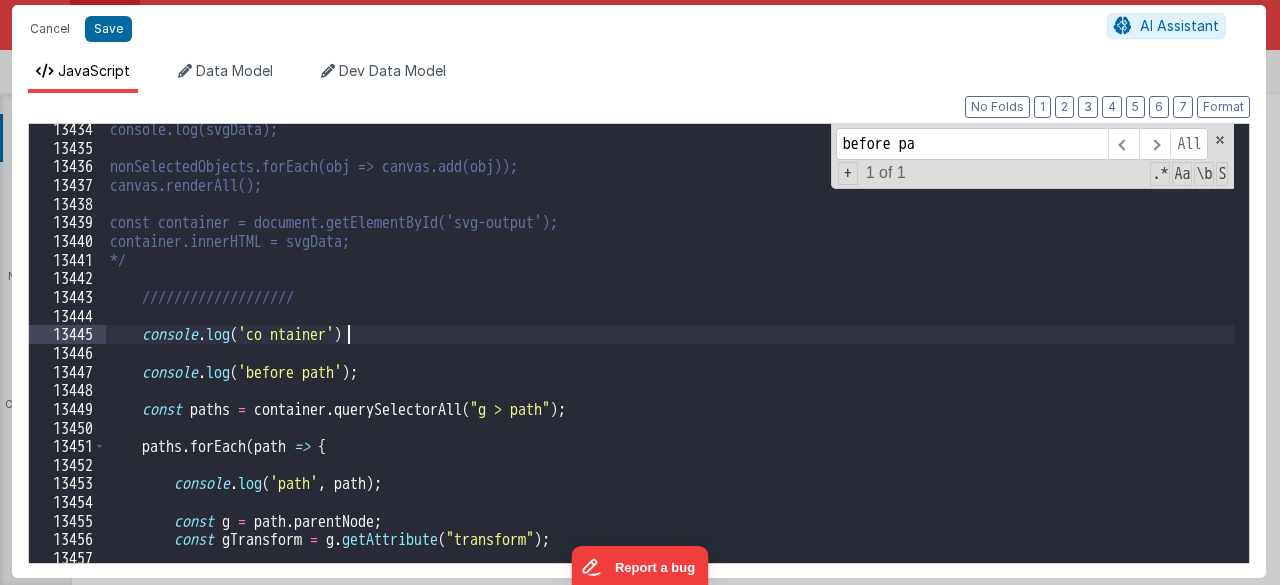 click on "console.log(svgData);        nonSelectedObjects.forEach(obj => canvas.add(obj));     canvas.renderAll();          const container = document.getElementById('svg-output');     container.innerHTML = svgData;     */           ///////////////////           console . log ( 'co ntainer' )           console . log ( 'before path' ) ;           const   paths   =   container . querySelectorAll ( "g > path" ) ;      paths . forEach ( path   =>   {                   console . log ( 'path' ,   path ) ;                const   g   =   path . parentNode ;           const   gTransform   =   g . getAttribute ( "transform" ) ;           let   [ a1 ,   b1 ,   c1 ,   d1 ,   e1 ,   f1 ]   =   [ 1 ,   0 ,   0 ,   1 ,   0 ,   0 ] ;" at bounding box center [670, 358] 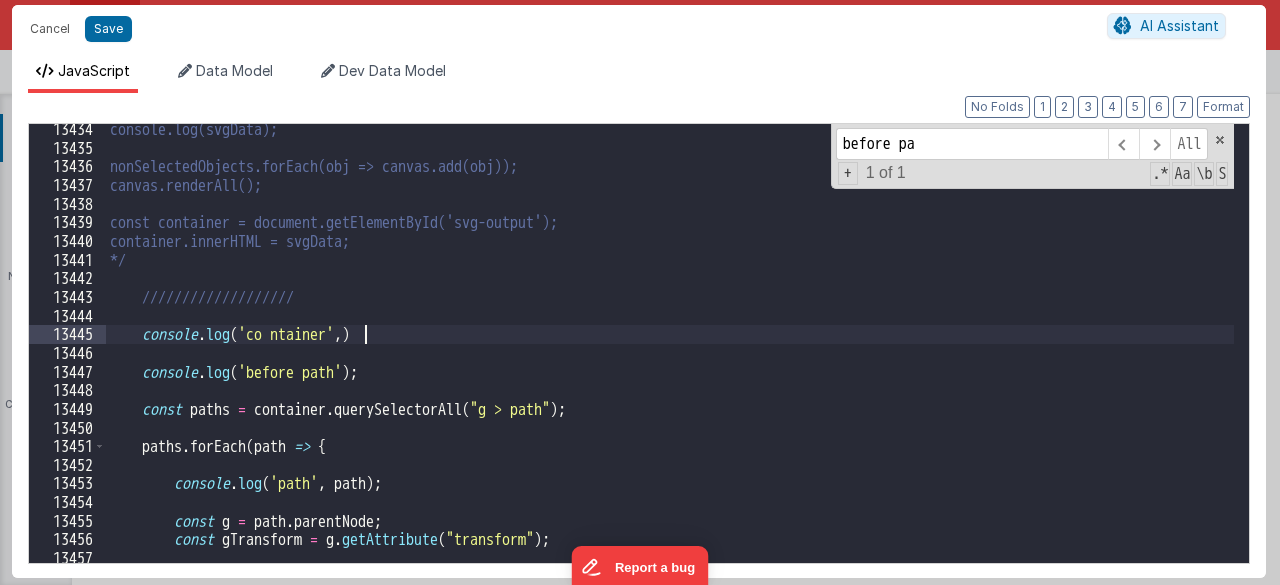 type 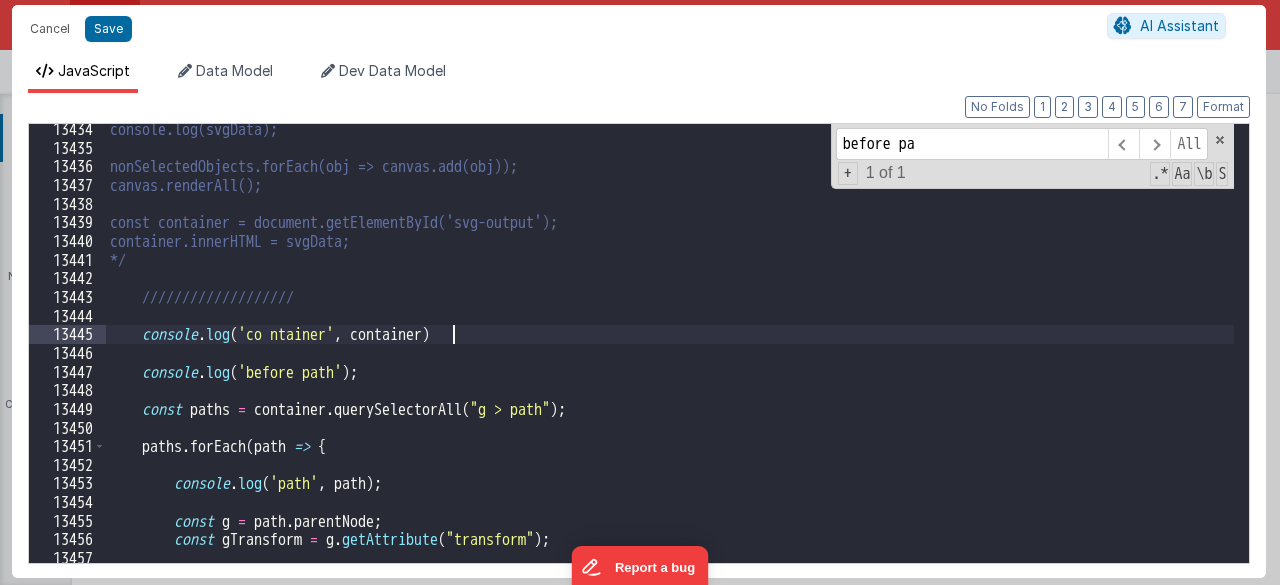 drag, startPoint x: 284, startPoint y: 335, endPoint x: 308, endPoint y: 357, distance: 32.55764 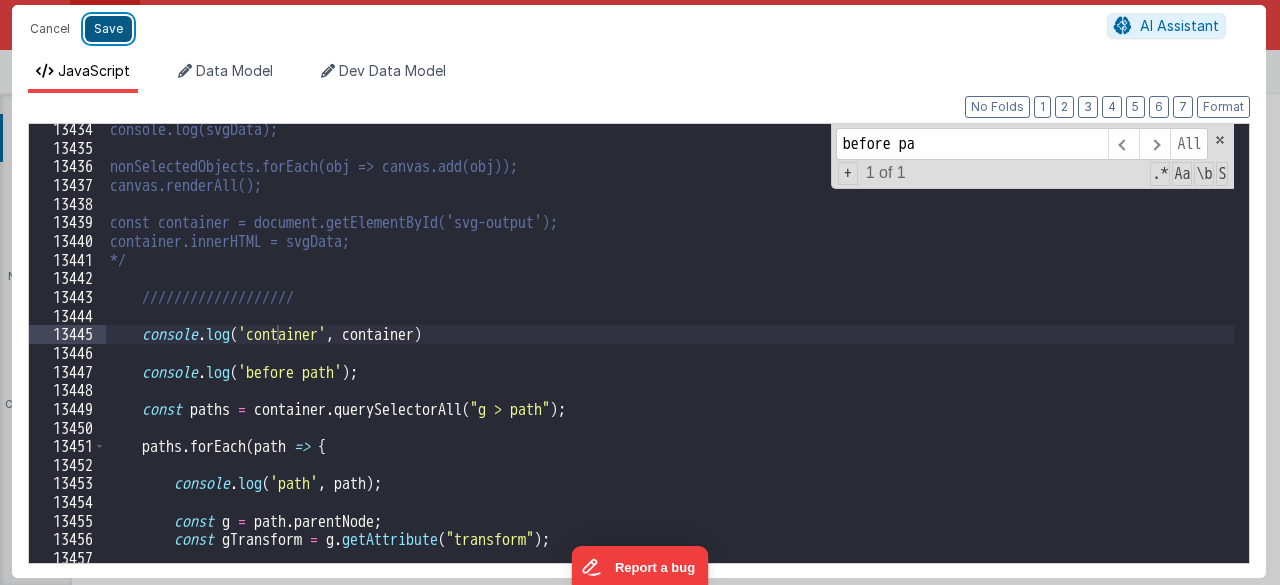click on "Save" at bounding box center [108, 29] 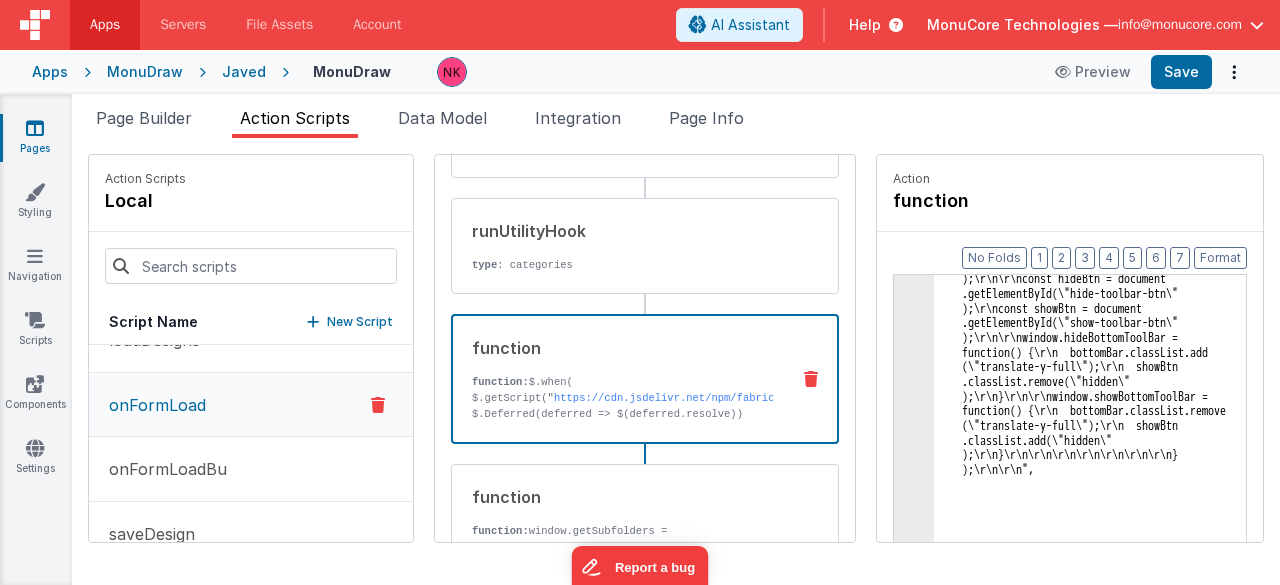 click on "Cancel
Save
AI Assistant
JavaScript
Data Model
Dev Data Model
Format
7
6
5
4
3
2
1
No Folds
Data Model Format
7
6
5
4
3
2
1
No Folds
Development Data Model Format
7
6
5
4
3
2
1
No Folds" at bounding box center (640, 292) 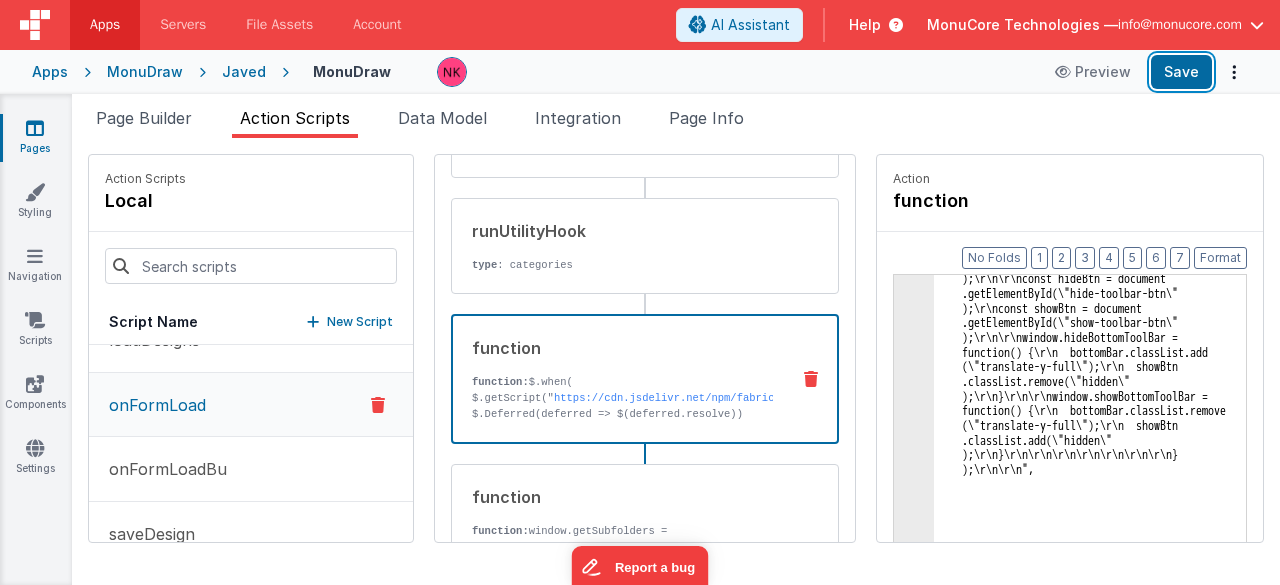 click on "Save" at bounding box center [1181, 72] 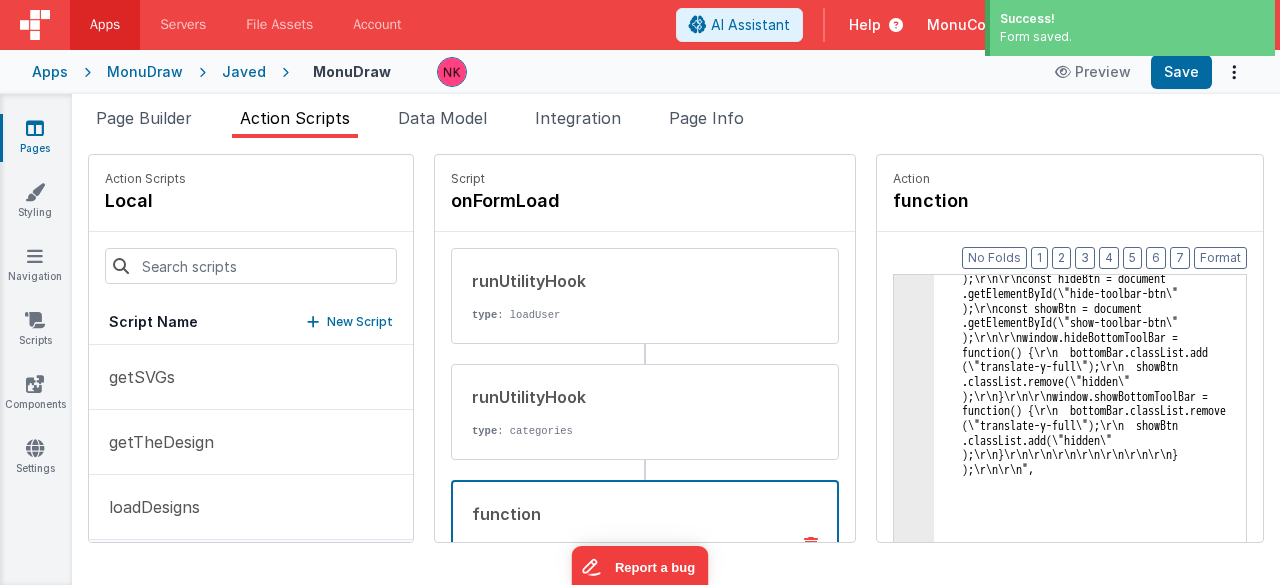 scroll, scrollTop: 0, scrollLeft: 0, axis: both 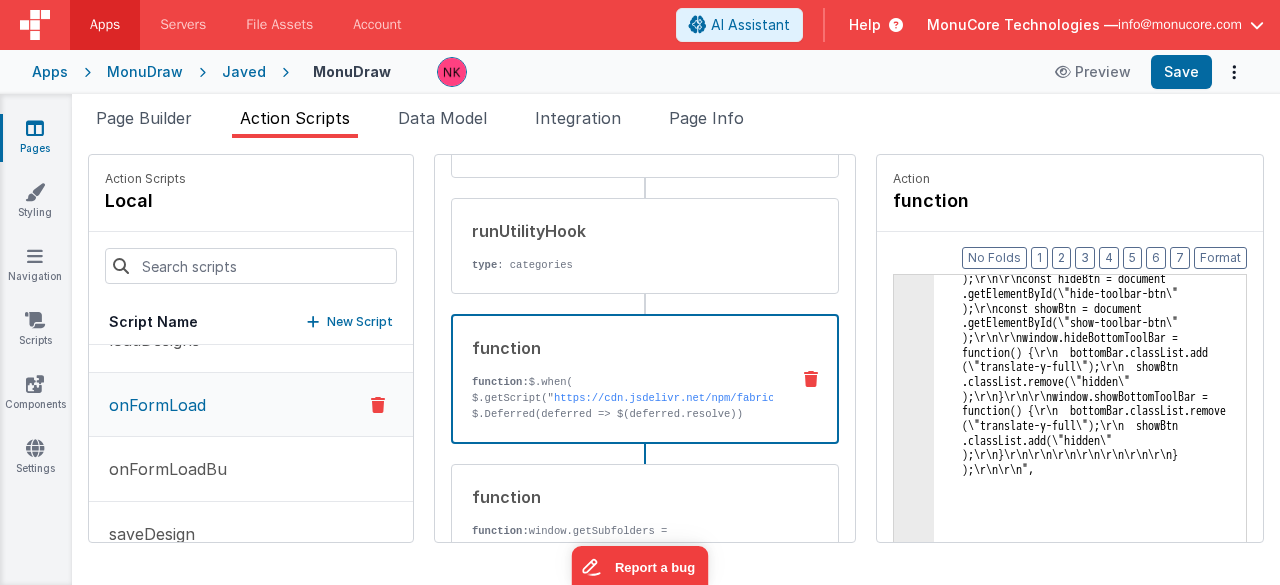 click on "3" at bounding box center [914, -90819] 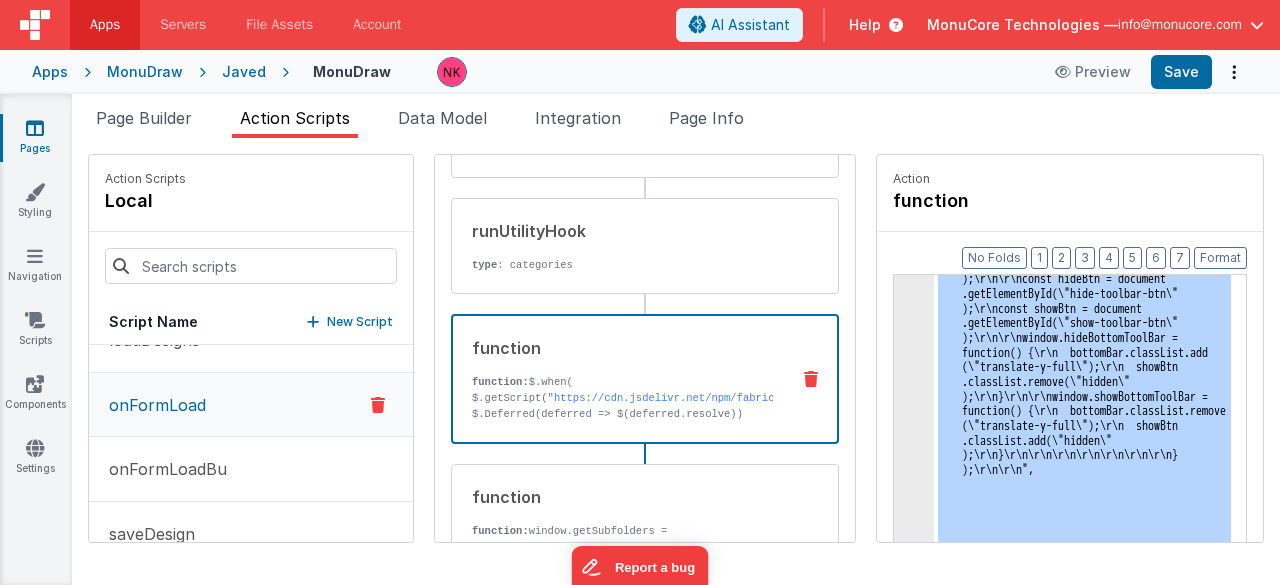 click on "3" at bounding box center (914, -90819) 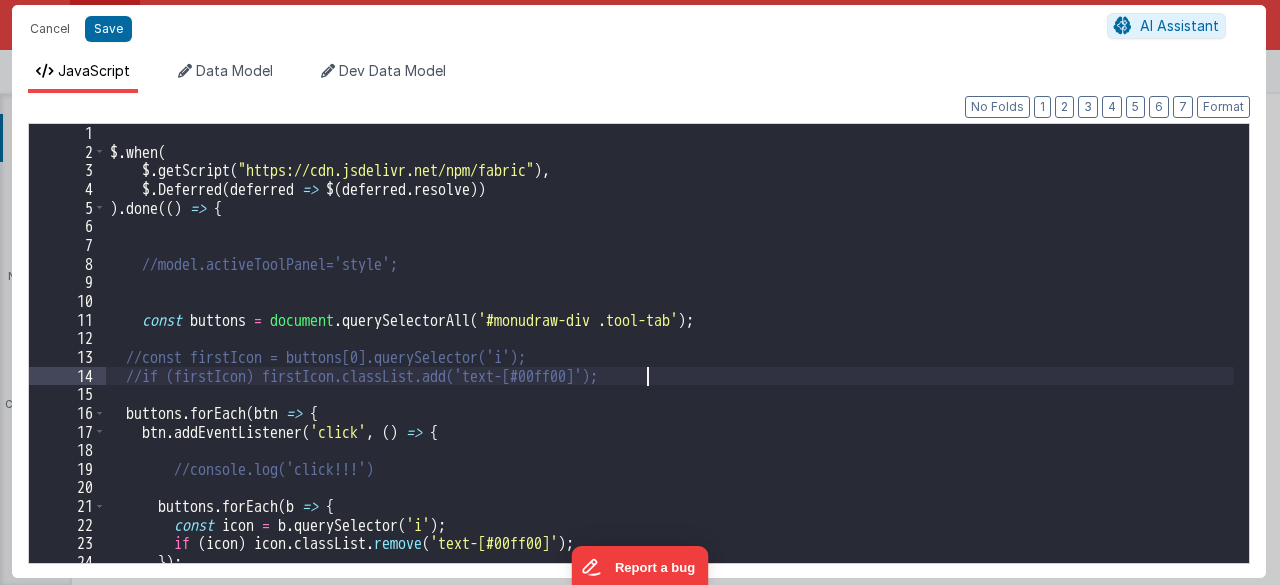 click on "$ . when (      $ . getScript ( "https://cdn.jsdelivr.net/npm/fabric" ) ,      $ . Deferred ( deferred   =>   $ ( deferred . resolve )) ) . done (( )   =>   {                //model.activeToolPanel='style';           const   buttons   =   document . querySelectorAll ( '#monudraw-div .tool-tab' ) ;    //const firstIcon = buttons[0].querySelector('i');    //if (firstIcon) firstIcon.classList.add('text-[#00ff00]');    buttons . forEach ( btn   =>   {      btn . addEventListener ( 'click' ,   ( )   =>   {                     //console.log('click!!!')         buttons . forEach ( b   =>   {           const   icon   =   b . querySelector ( 'i' ) ;           if   ( icon )   icon . classList . remove ( 'text-[#00ff00]' ) ;         }) ;" at bounding box center (670, 362) 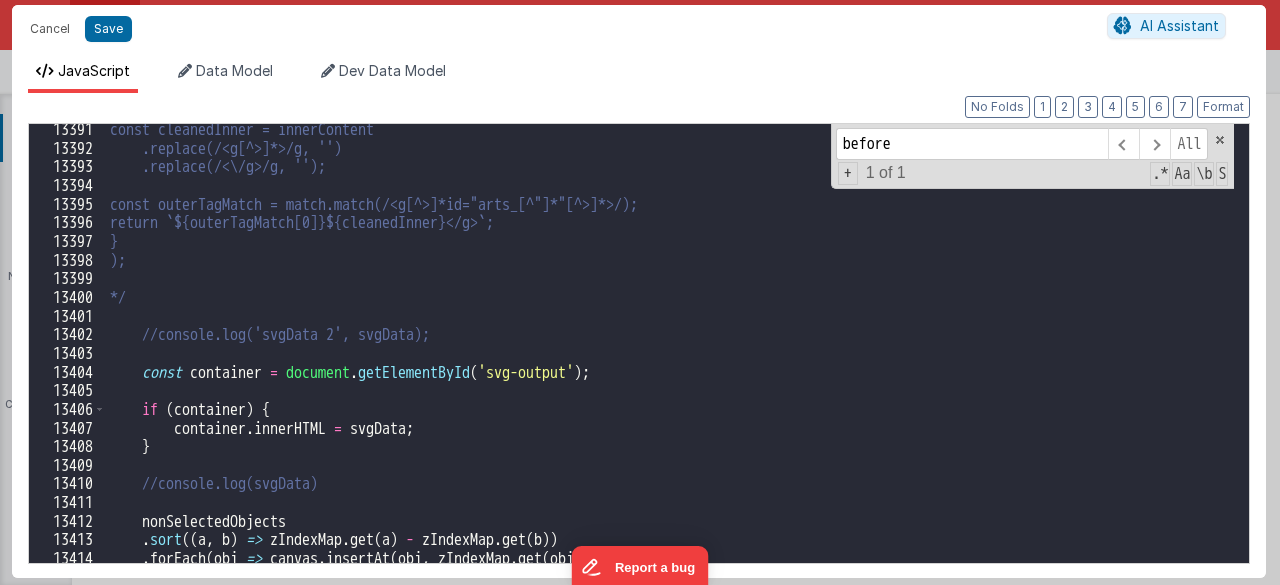 scroll, scrollTop: 28357, scrollLeft: 0, axis: vertical 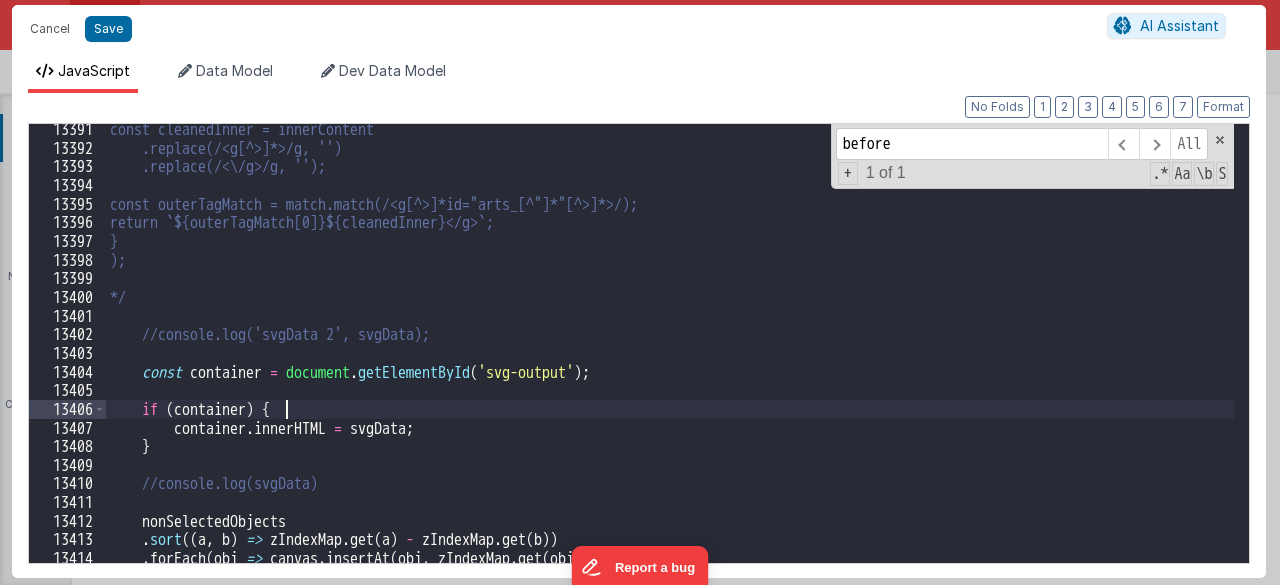 click on "const cleanedInner = innerContent        .replace(/<g[^>]*>/g, '')             .replace(/<\/g>/g, '');          const outerTagMatch = match.match(/<g[^>]*id="arts_[^"]*"[^>]*>/);     return `${outerTagMatch[0]}${cleanedInner}</g>`;   } ); */      //console.log('svgData 2', svgData);           const   container   =   document . getElementById ( 'svg-output' ) ;           if   ( container )   {           container . innerHTML   =   svgData ;      }           //console.log(svgData)           nonSelectedObjects      . sort (( a ,   b )   =>   zIndexMap . get ( a )   -   zIndexMap . get ( b ))      . forEach ( obj   =>   canvas . insertAt ( obj ,   zIndexMap . get ( obj ) ,   false )) ;" at bounding box center [670, 358] 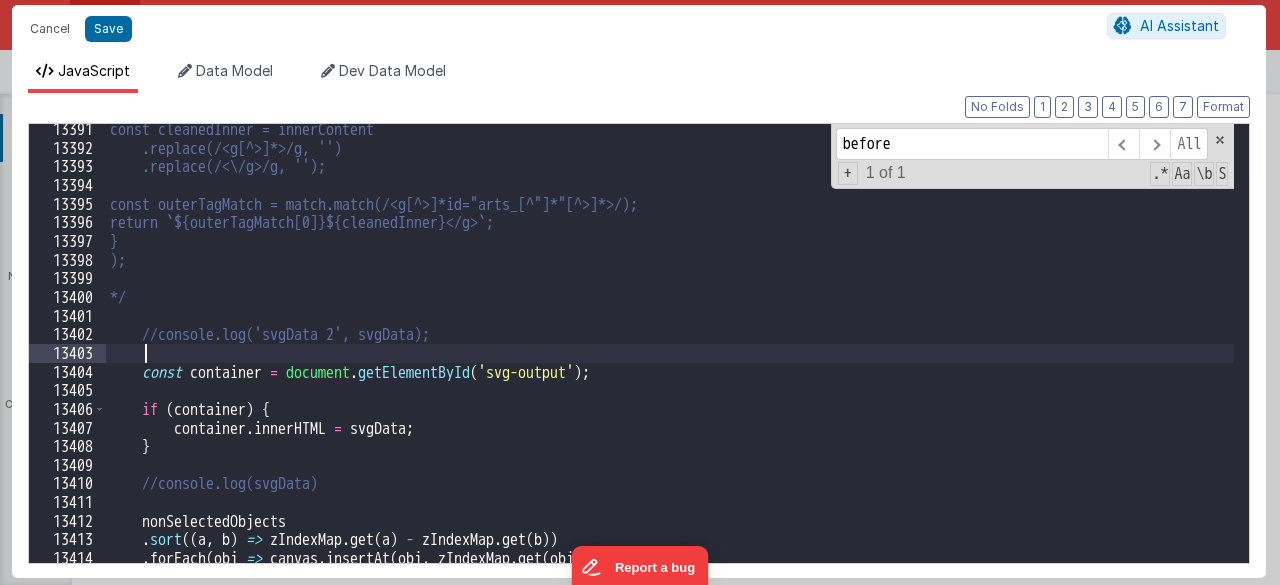 click on "const cleanedInner = innerContent        .replace(/<g[^>]*>/g, '')             .replace(/<\/g>/g, '');          const outerTagMatch = match.match(/<g[^>]*id="arts_[^"]*"[^>]*>/);     return `${outerTagMatch[0]}${cleanedInner}</g>`;   } ); */      //console.log('svgData 2', svgData);           const   container   =   document . getElementById ( 'svg-output' ) ;           if   ( container )   {           container . innerHTML   =   svgData ;      }           //console.log(svgData)           nonSelectedObjects      . sort (( a ,   b )   =>   zIndexMap . get ( a )   -   zIndexMap . get ( b ))      . forEach ( obj   =>   canvas . insertAt ( obj ,   zIndexMap . get ( obj ) ,   false )) ;" at bounding box center [670, 358] 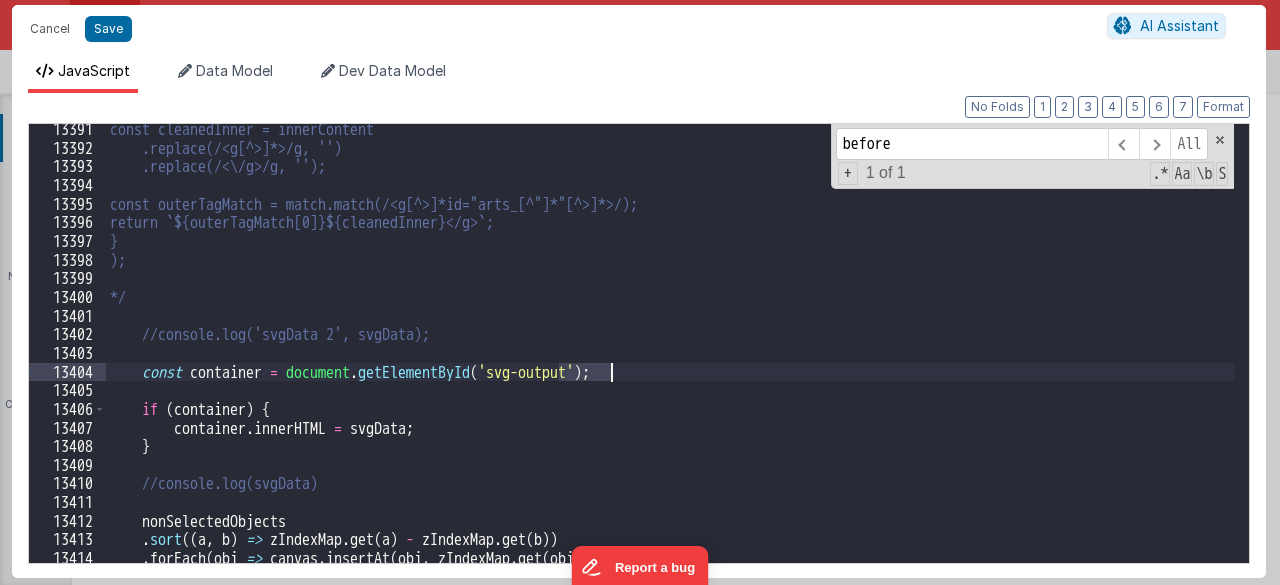 click on "const cleanedInner = innerContent        .replace(/<g[^>]*>/g, '')             .replace(/<\/g>/g, '');          const outerTagMatch = match.match(/<g[^>]*id="arts_[^"]*"[^>]*>/);     return `${outerTagMatch[0]}${cleanedInner}</g>`;   } ); */      //console.log('svgData 2', svgData);           const   container   =   document . getElementById ( 'svg-output' ) ;           if   ( container )   {           container . innerHTML   =   svgData ;      }           //console.log(svgData)           nonSelectedObjects      . sort (( a ,   b )   =>   zIndexMap . get ( a )   -   zIndexMap . get ( b ))      . forEach ( obj   =>   canvas . insertAt ( obj ,   zIndexMap . get ( obj ) ,   false )) ;" at bounding box center [670, 358] 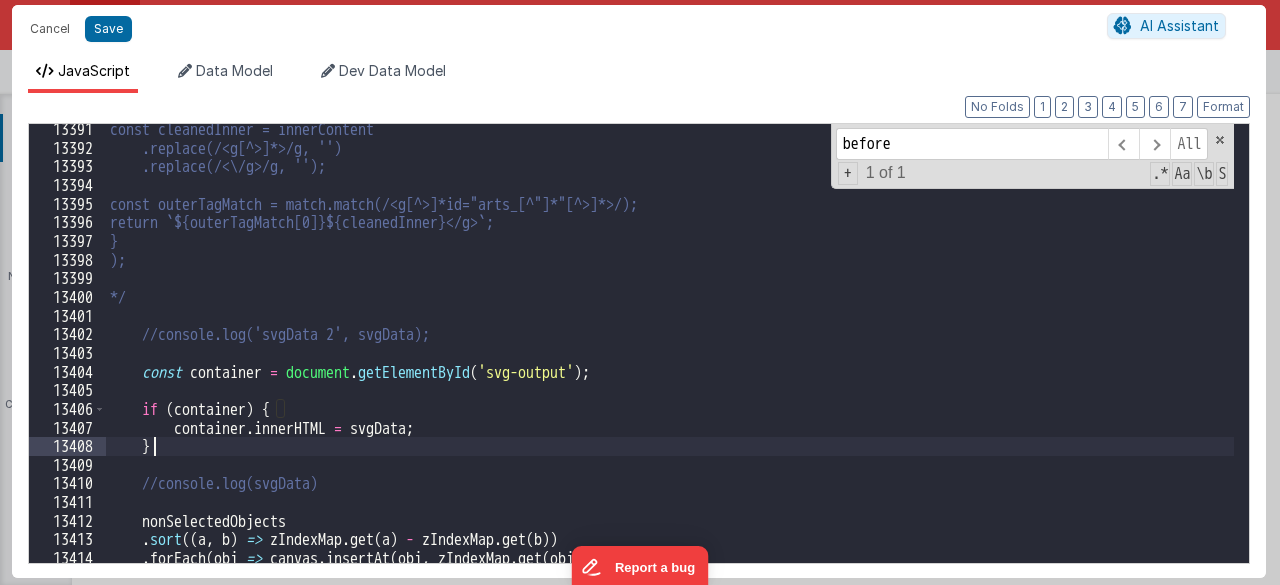 click on "const cleanedInner = innerContent        .replace(/<g[^>]*>/g, '')             .replace(/<\/g>/g, '');          const outerTagMatch = match.match(/<g[^>]*id="arts_[^"]*"[^>]*>/);     return `${outerTagMatch[0]}${cleanedInner}</g>`;   } ); */      //console.log('svgData 2', svgData);           const   container   =   document . getElementById ( 'svg-output' ) ;           if   ( container )   {           container . innerHTML   =   svgData ;      }           //console.log(svgData)           nonSelectedObjects      . sort (( a ,   b )   =>   zIndexMap . get ( a )   -   zIndexMap . get ( b ))      . forEach ( obj   =>   canvas . insertAt ( obj ,   zIndexMap . get ( obj ) ,   false )) ;" at bounding box center [670, 358] 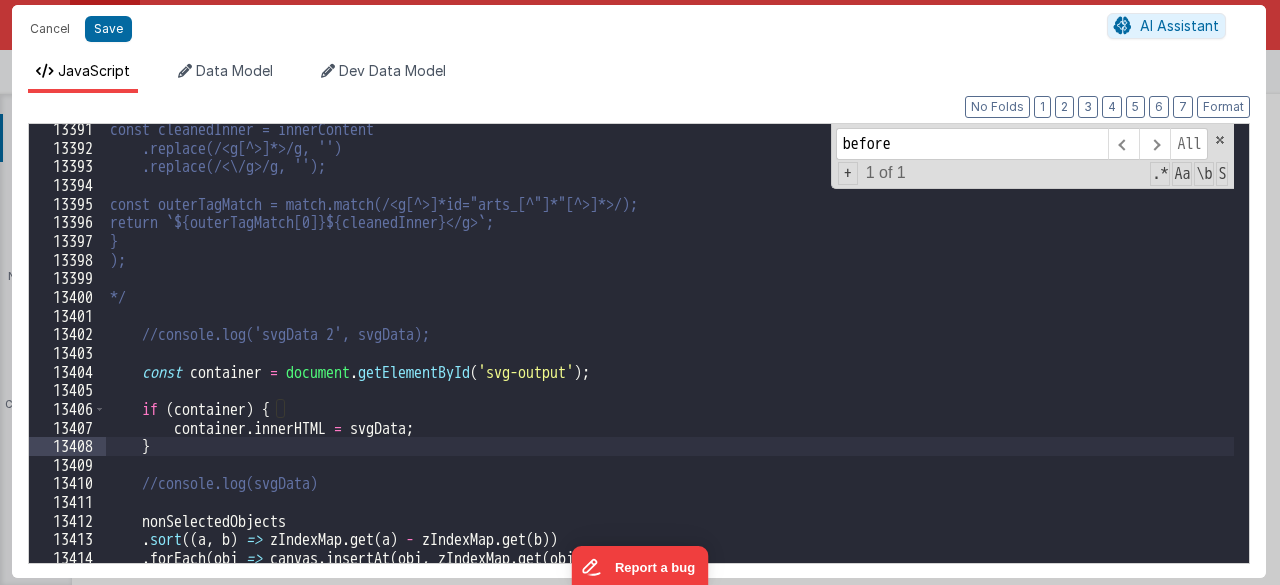 click on "const cleanedInner = innerContent        .replace(/<g[^>]*>/g, '')             .replace(/<\/g>/g, '');          const outerTagMatch = match.match(/<g[^>]*id="arts_[^"]*"[^>]*>/);     return `${outerTagMatch[0]}${cleanedInner}</g>`;   } ); */      //console.log('svgData 2', svgData);           const   container   =   document . getElementById ( 'svg-output' ) ;           if   ( container )   {           container . innerHTML   =   svgData ;      }           //console.log(svgData)           nonSelectedObjects      . sort (( a ,   b )   =>   zIndexMap . get ( a )   -   zIndexMap . get ( b ))      . forEach ( obj   =>   canvas . insertAt ( obj ,   zIndexMap . get ( obj ) ,   false )) ;" at bounding box center (670, 358) 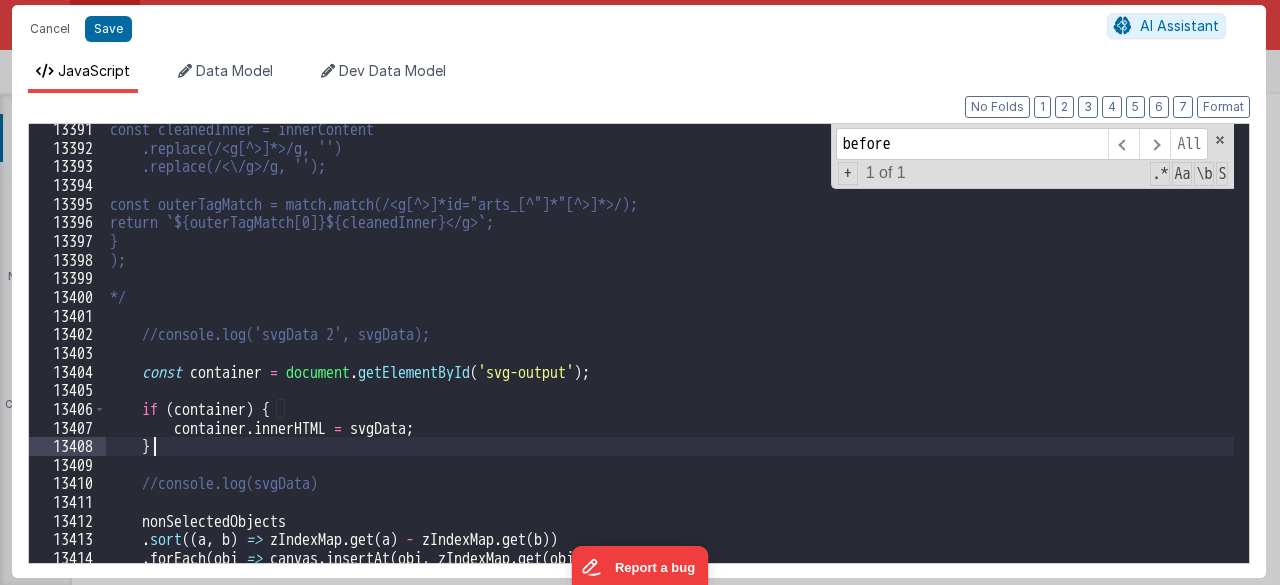 click on "const cleanedInner = innerContent        .replace(/<g[^>]*>/g, '')             .replace(/<\/g>/g, '');          const outerTagMatch = match.match(/<g[^>]*id="arts_[^"]*"[^>]*>/);     return `${outerTagMatch[0]}${cleanedInner}</g>`;   } ); */      //console.log('svgData 2', svgData);           const   container   =   document . getElementById ( 'svg-output' ) ;           if   ( container )   {           container . innerHTML   =   svgData ;      }           //console.log(svgData)           nonSelectedObjects      . sort (( a ,   b )   =>   zIndexMap . get ( a )   -   zIndexMap . get ( b ))      . forEach ( obj   =>   canvas . insertAt ( obj ,   zIndexMap . get ( obj ) ,   false )) ;" at bounding box center (670, 358) 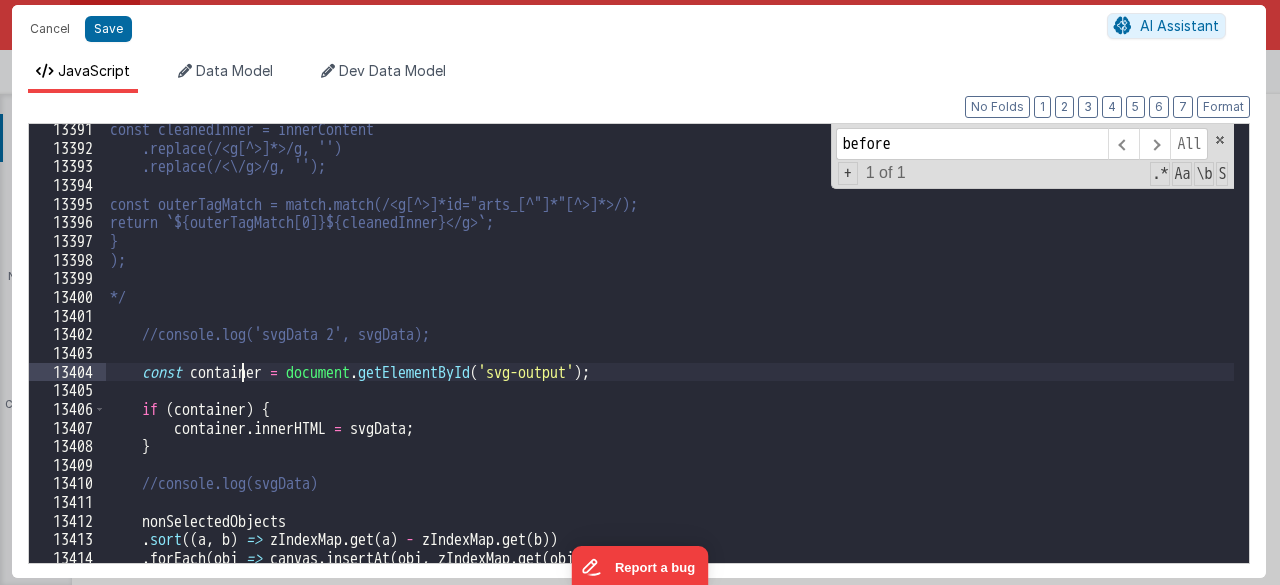 click on "const cleanedInner = innerContent        .replace(/<g[^>]*>/g, '')             .replace(/<\/g>/g, '');          const outerTagMatch = match.match(/<g[^>]*id="arts_[^"]*"[^>]*>/);     return `${outerTagMatch[0]}${cleanedInner}</g>`;   } ); */      //console.log('svgData 2', svgData);           const   container   =   document . getElementById ( 'svg-output' ) ;           if   ( container )   {           container . innerHTML   =   svgData ;      }           //console.log(svgData)           nonSelectedObjects      . sort (( a ,   b )   =>   zIndexMap . get ( a )   -   zIndexMap . get ( b ))      . forEach ( obj   =>   canvas . insertAt ( obj ,   zIndexMap . get ( obj ) ,   false )) ;" at bounding box center [670, 358] 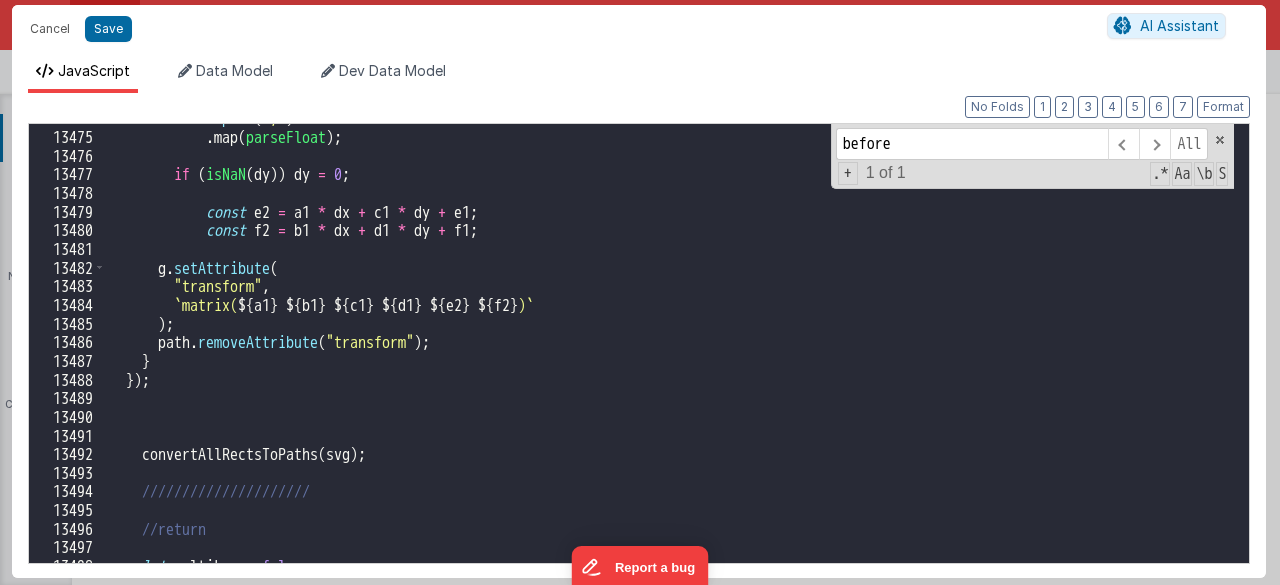 scroll, scrollTop: 28540, scrollLeft: 0, axis: vertical 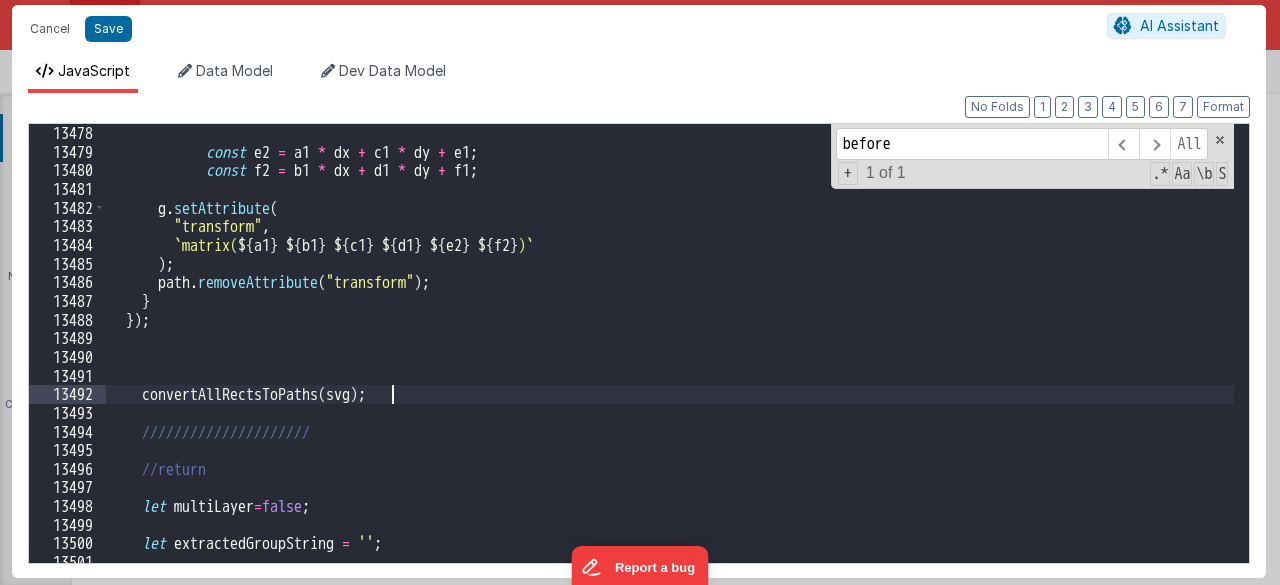 click on "if   ( isNaN ( dy ))   dy   =   0 ;                const   e2   =   a1   *   dx   +   c1   *   dy   +   e1 ;                const   f2   =   b1   *   dx   +   d1   *   dy   +   f1 ;         g . setAttribute (           "transform" ,           ` matrix( ${ a1 }   ${ b1 }   ${ c1 }   ${ d1 }   ${ e2 }   ${ f2 } ) `         ) ;         path . removeAttribute ( "transform" ) ;      }    }) ;               convertAllRectsToPaths ( svg ) ;        /////////////////////           //return           let   multiLayer = false ;           let   extractedGroupString   =   '' ;" at bounding box center (670, 343) 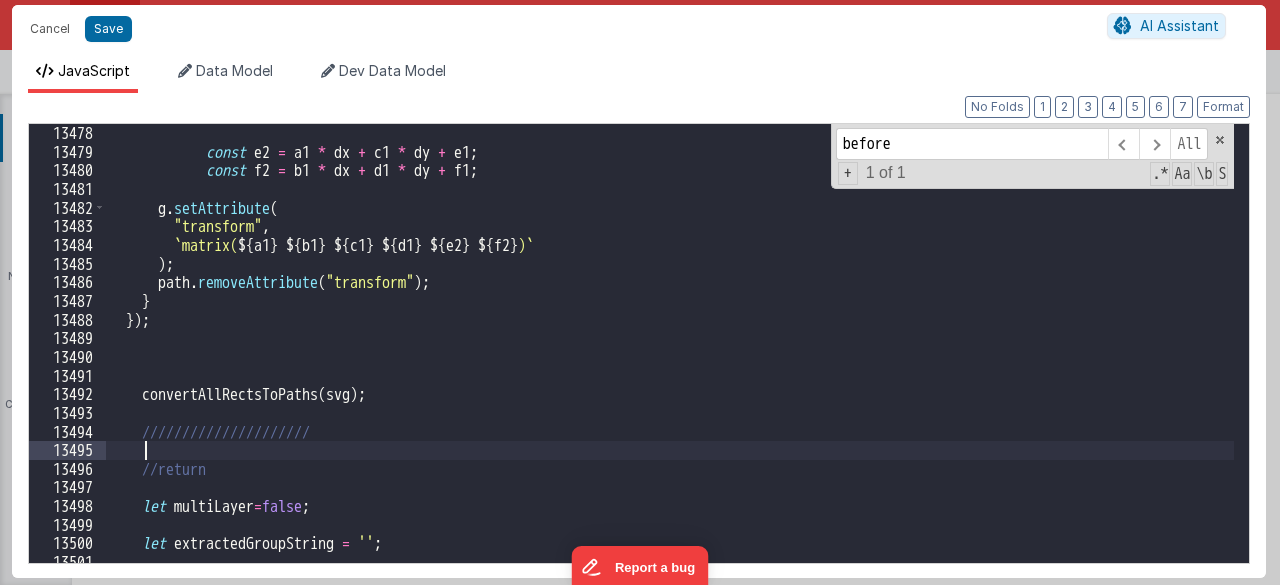 click on "if   ( isNaN ( dy ))   dy   =   0 ;                const   e2   =   a1   *   dx   +   c1   *   dy   +   e1 ;                const   f2   =   b1   *   dx   +   d1   *   dy   +   f1 ;         g . setAttribute (           "transform" ,           ` matrix( ${ a1 }   ${ b1 }   ${ c1 }   ${ d1 }   ${ e2 }   ${ f2 } ) `         ) ;         path . removeAttribute ( "transform" ) ;      }    }) ;               convertAllRectsToPaths ( svg ) ;        /////////////////////           //return           let   multiLayer = false ;           let   extractedGroupString   =   '' ;" at bounding box center [670, 343] 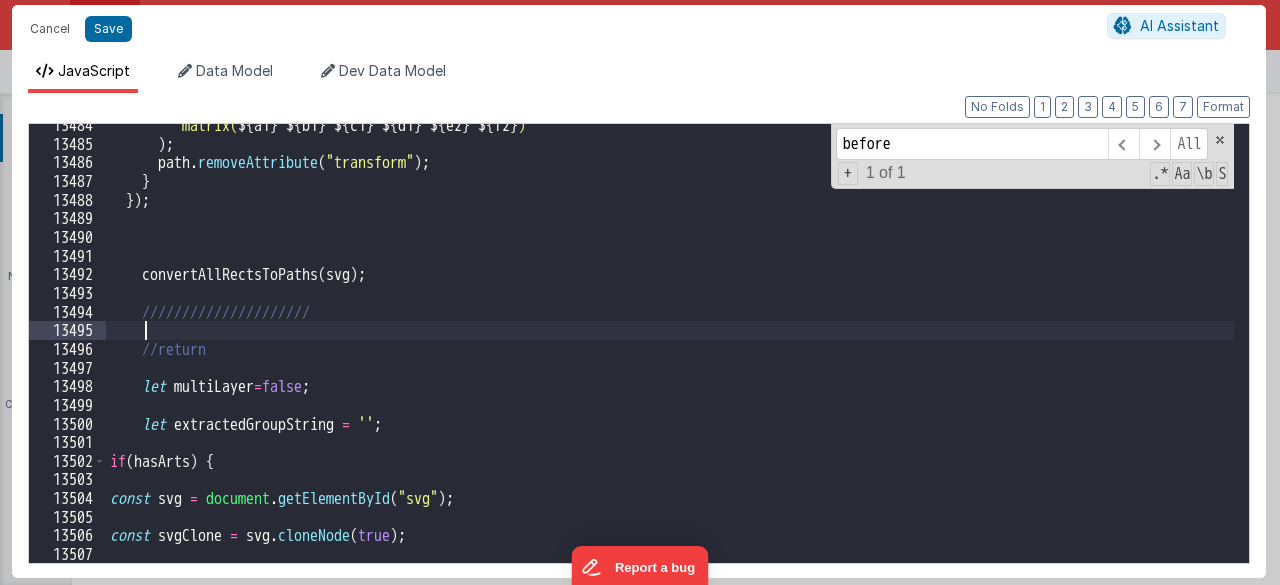 scroll, scrollTop: 28574, scrollLeft: 0, axis: vertical 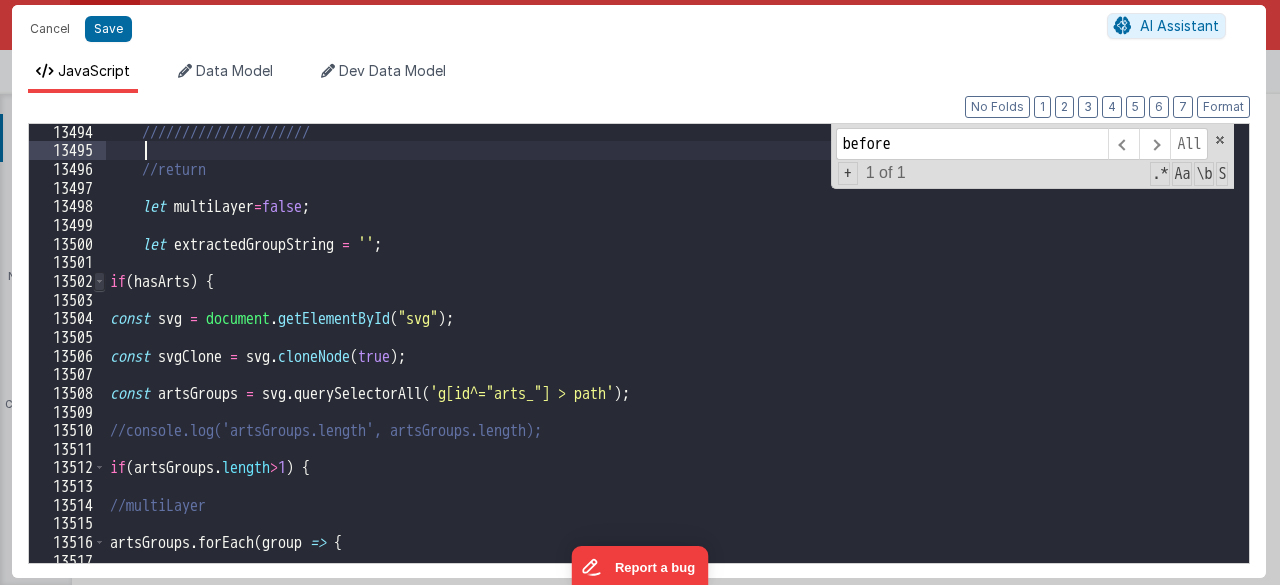 click at bounding box center [99, 281] 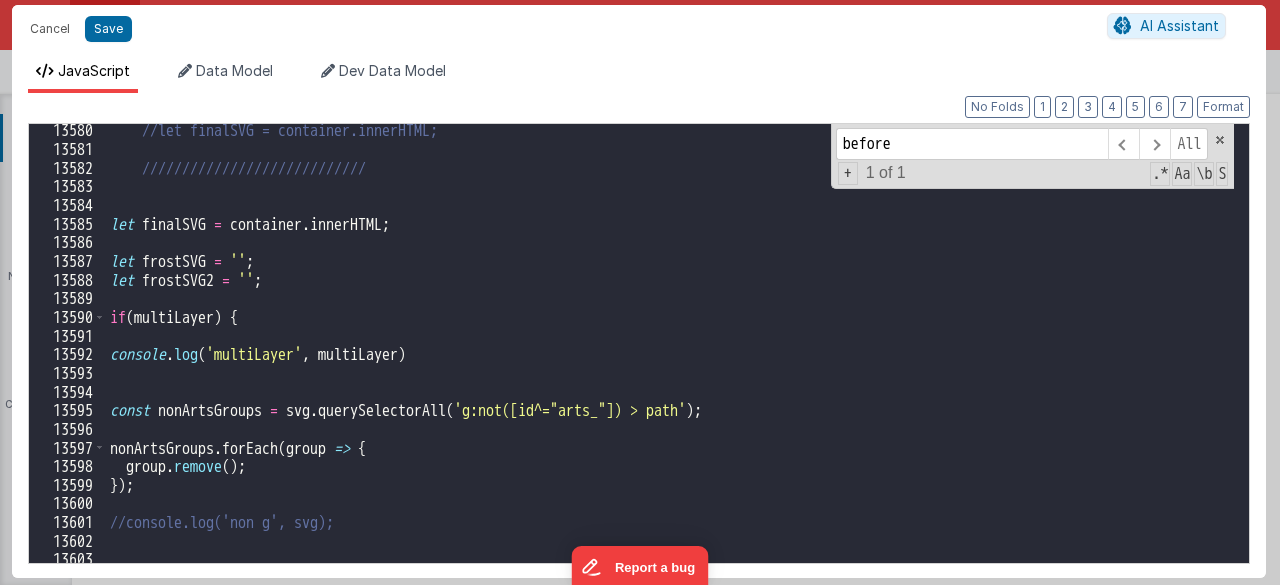 scroll, scrollTop: 28740, scrollLeft: 0, axis: vertical 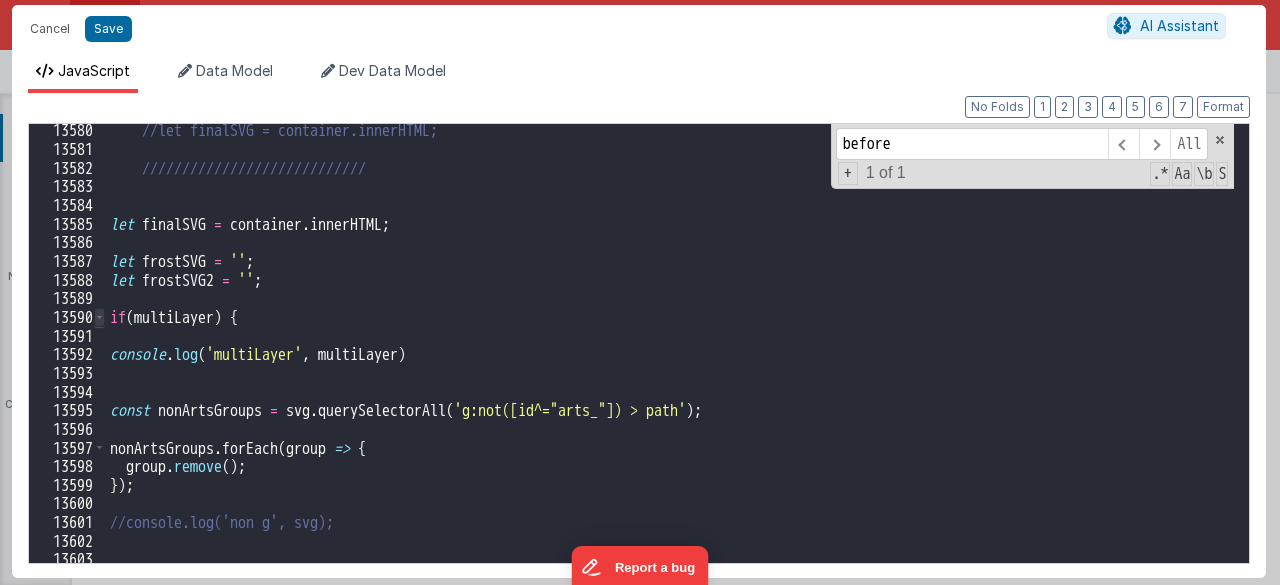 click at bounding box center [99, 317] 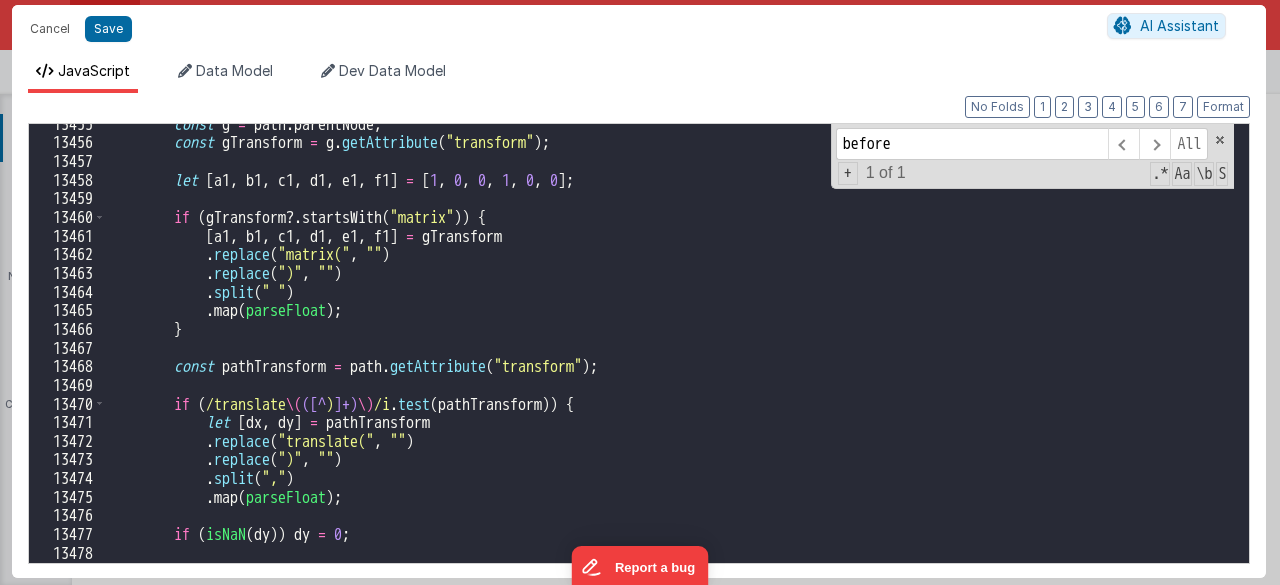 scroll, scrollTop: 28741, scrollLeft: 0, axis: vertical 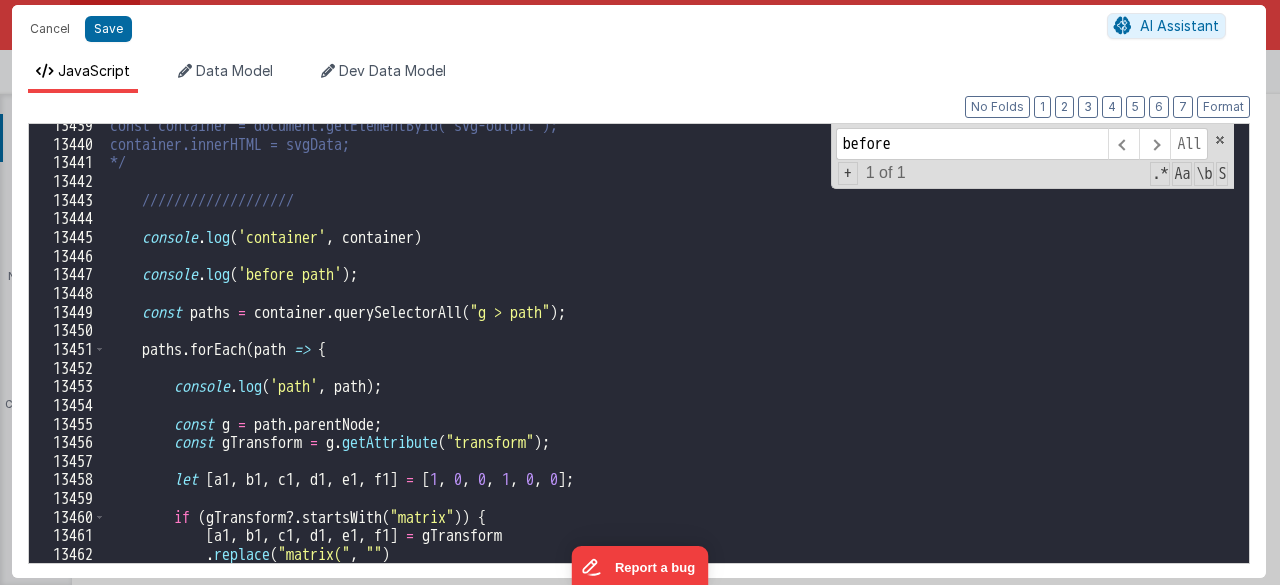 click on "const container = document.getElementById('svg-output');     container.innerHTML = svgData;     */           ///////////////////           console . log ( 'container' ,   container )           console . log ( 'before path' ) ;           const   paths   =   container . querySelectorAll ( "g > path" ) ;      paths . forEach ( path   =>   {                   console . log ( 'path' ,   path ) ;                const   g   =   path . parentNode ;           const   gTransform   =   g . getAttribute ( "transform" ) ;           let   [ a1 ,   b1 ,   c1 ,   d1 ,   e1 ,   f1 ]   =   [ 1 ,   0 ,   0 ,   1 ,   0 ,   0 ] ;           if   ( gTransform ?. startsWith ( "matrix" ))   {                [ a1 ,   b1 ,   c1 ,   d1 ,   e1 ,   f1 ]   =   gTransform                . replace ( "matrix(" ,   "" )                . replace ( ")" ,   "" )" at bounding box center [670, 354] 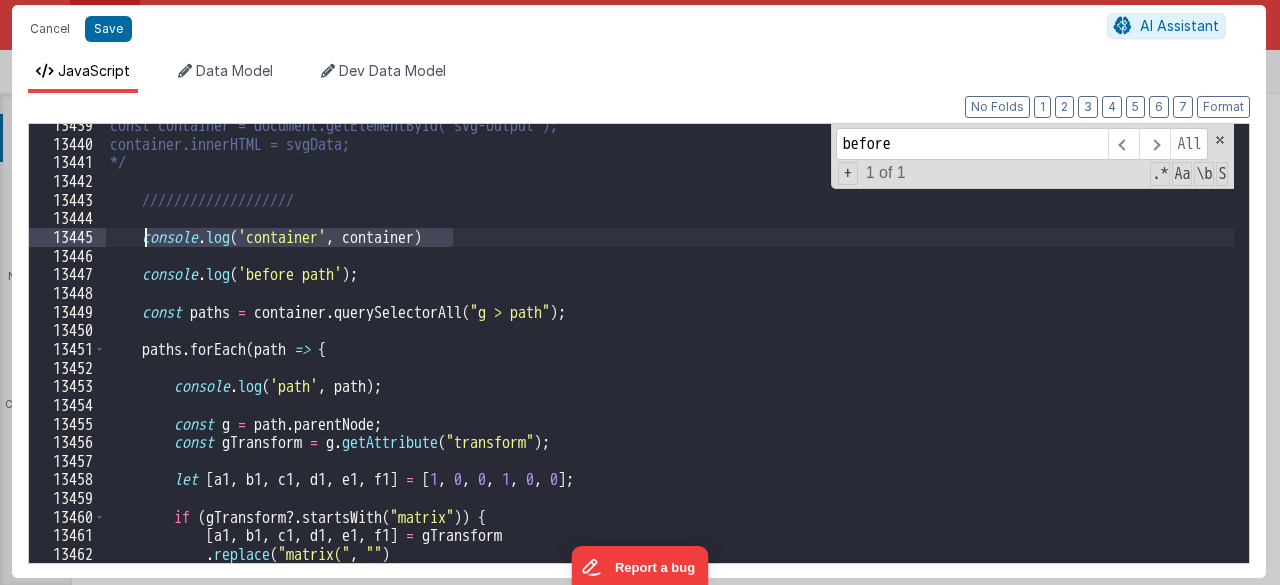drag, startPoint x: 471, startPoint y: 239, endPoint x: 144, endPoint y: 234, distance: 327.03824 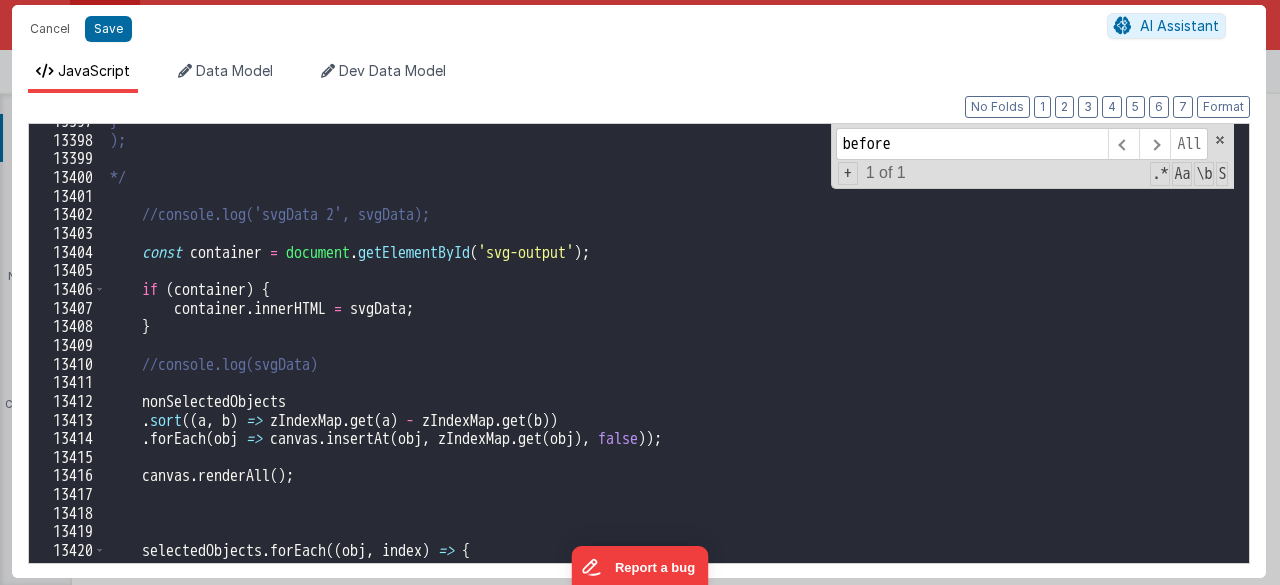 scroll, scrollTop: 28638, scrollLeft: 0, axis: vertical 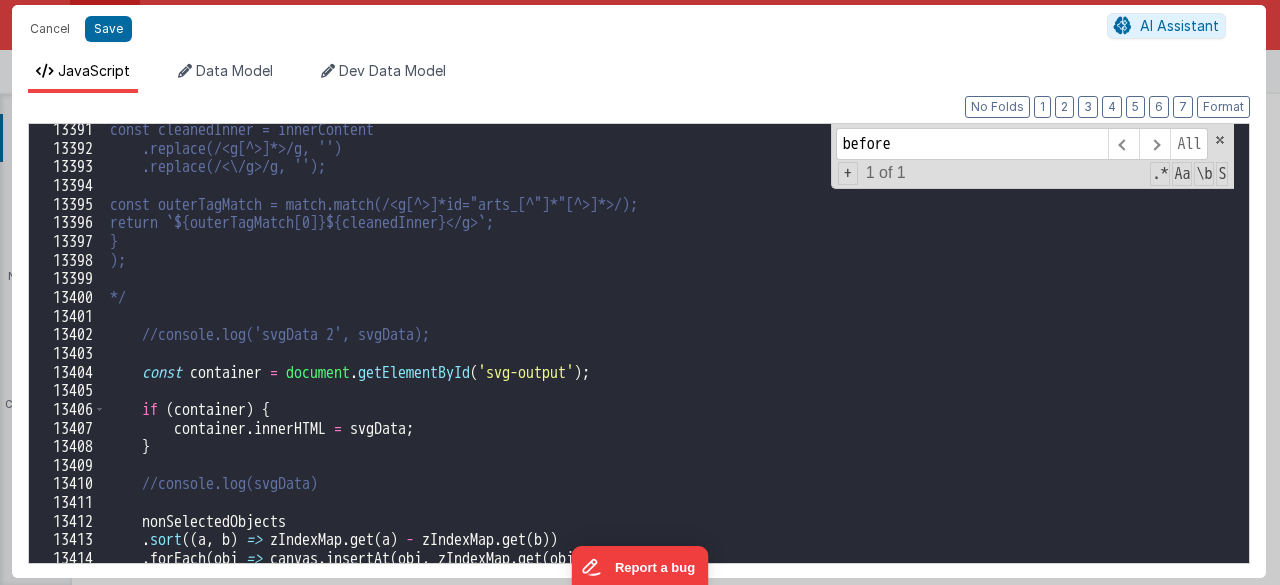 click on "const cleanedInner = innerContent        .replace(/<g[^>]*>/g, '')             .replace(/<\/g>/g, '');          const outerTagMatch = match.match(/<g[^>]*id="arts_[^"]*"[^>]*>/);     return `${outerTagMatch[0]}${cleanedInner}</g>`;   } ); */      //console.log('svgData 2', svgData);           const   container   =   document . getElementById ( 'svg-output' ) ;           if   ( container )   {           container . innerHTML   =   svgData ;      }           //console.log(svgData)           nonSelectedObjects      . sort (( a ,   b )   =>   zIndexMap . get ( a )   -   zIndexMap . get ( b ))      . forEach ( obj   =>   canvas . insertAt ( obj ,   zIndexMap . get ( obj ) ,   false )) ;" at bounding box center (670, 358) 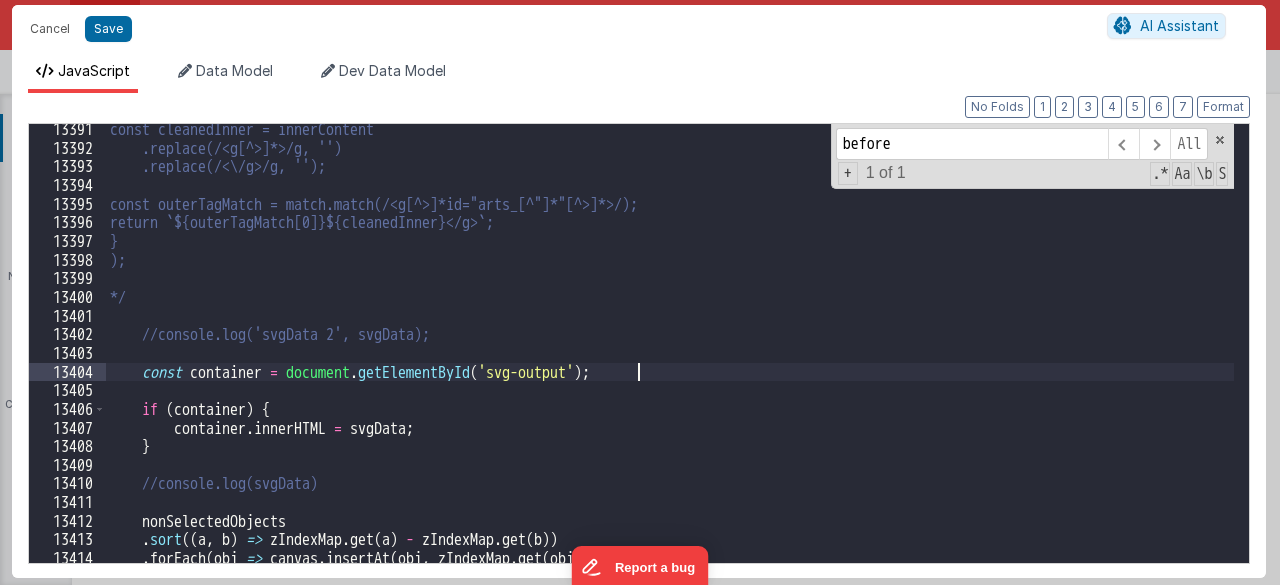 click on "const cleanedInner = innerContent        .replace(/<g[^>]*>/g, '')             .replace(/<\/g>/g, '');          const outerTagMatch = match.match(/<g[^>]*id="arts_[^"]*"[^>]*>/);     return `${outerTagMatch[0]}${cleanedInner}</g>`;   } ); */      //console.log('svgData 2', svgData);           const   container   =   document . getElementById ( 'svg-output' ) ;           if   ( container )   {           container . innerHTML   =   svgData ;      }           //console.log(svgData)           nonSelectedObjects      . sort (( a ,   b )   =>   zIndexMap . get ( a )   -   zIndexMap . get ( b ))      . forEach ( obj   =>   canvas . insertAt ( obj ,   zIndexMap . get ( obj ) ,   false )) ;" at bounding box center (670, 358) 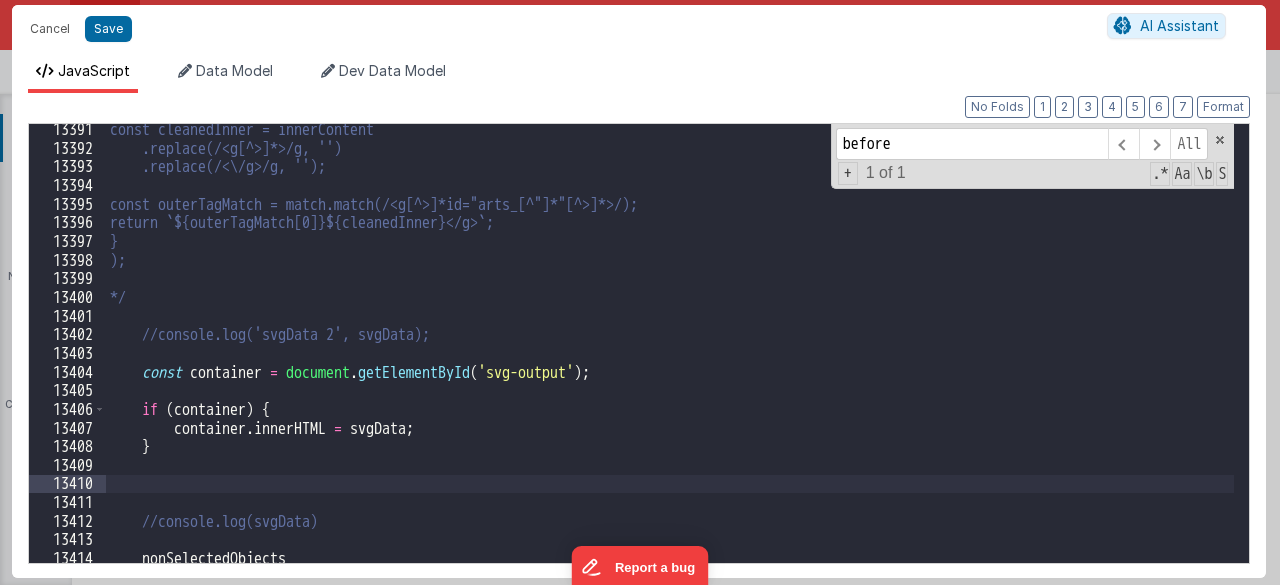 paste 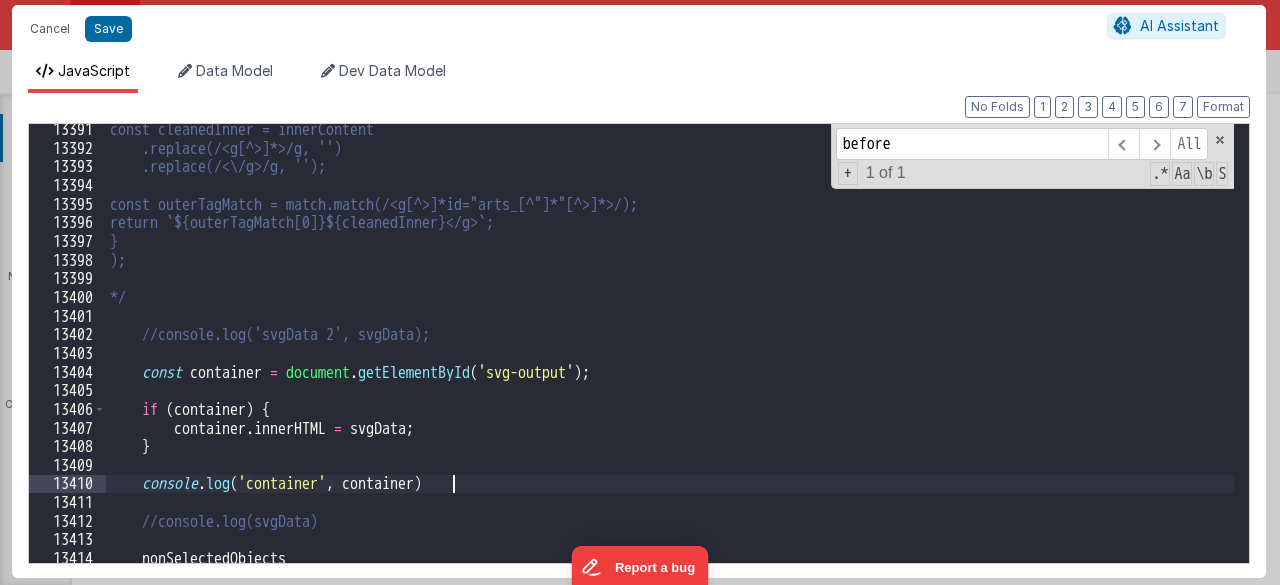 click on "const cleanedInner = innerContent        .replace(/<g[^>]*>/g, '')             .replace(/<\/g>/g, '');          const outerTagMatch = match.match(/<g[^>]*id="arts_[^"]*"[^>]*>/);     return `${outerTagMatch[0]}${cleanedInner}</g>`;   } ); */      //console.log('svgData 2', svgData);           const   container   =   document . getElementById ( 'svg-output' ) ;           if   ( container )   {           container . innerHTML   =   svgData ;      }           console . log ( 'container' ,   container )           //console.log(svgData)           nonSelectedObjects      . sort (( a ,   b )   =>   zIndexMap . get ( a )   -   zIndexMap . get ( b ))" at bounding box center (670, 358) 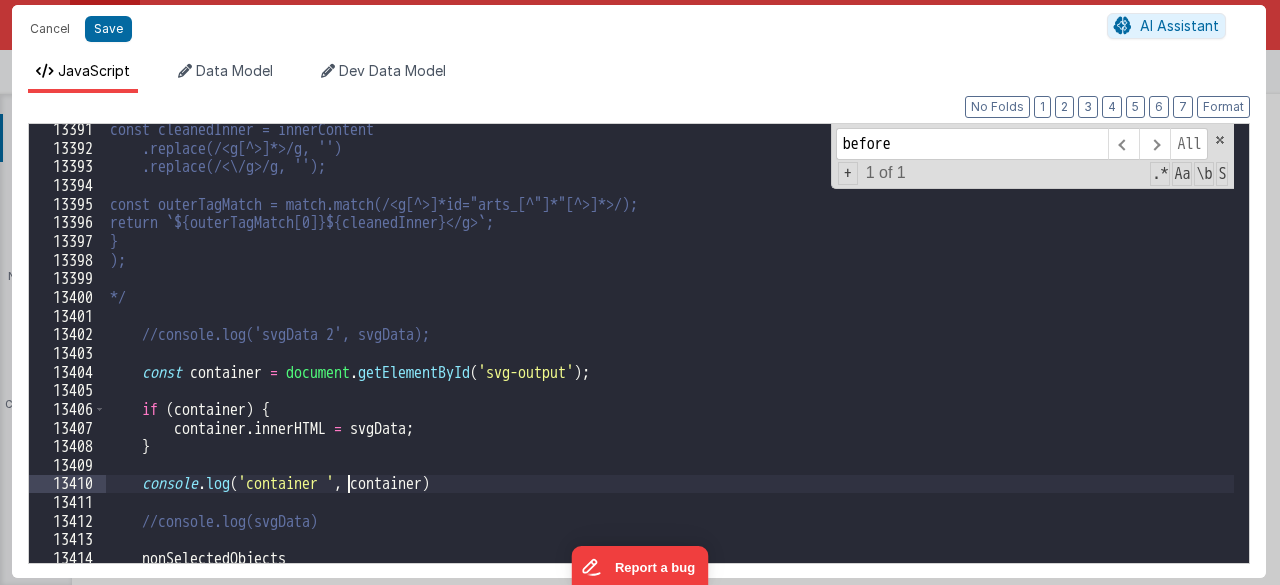 type 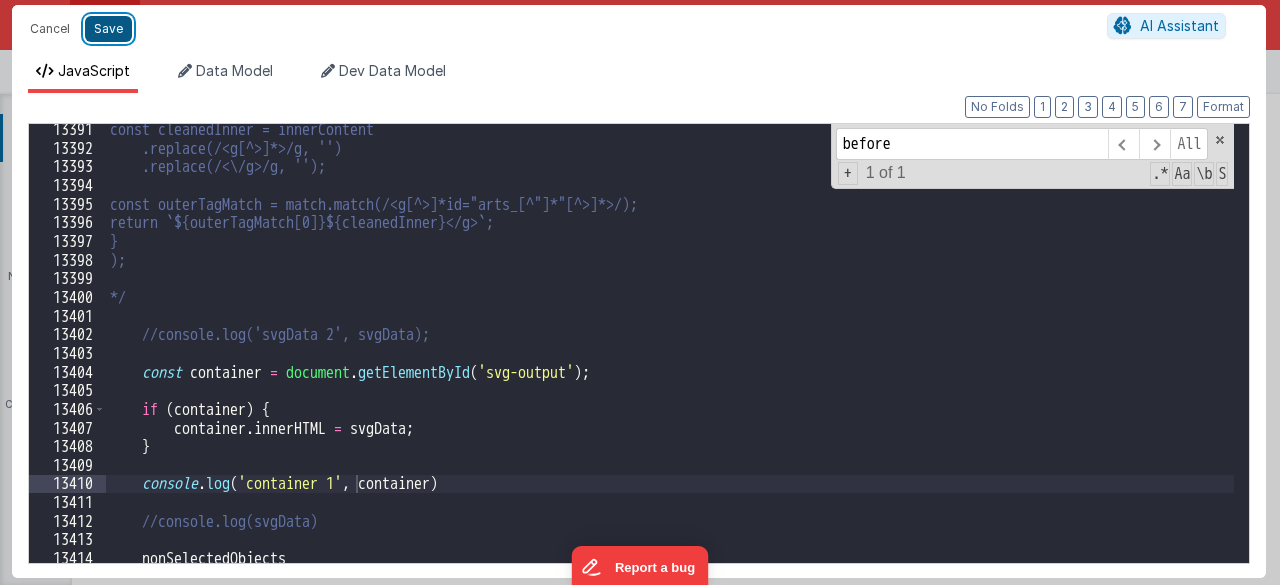click on "Save" at bounding box center (108, 29) 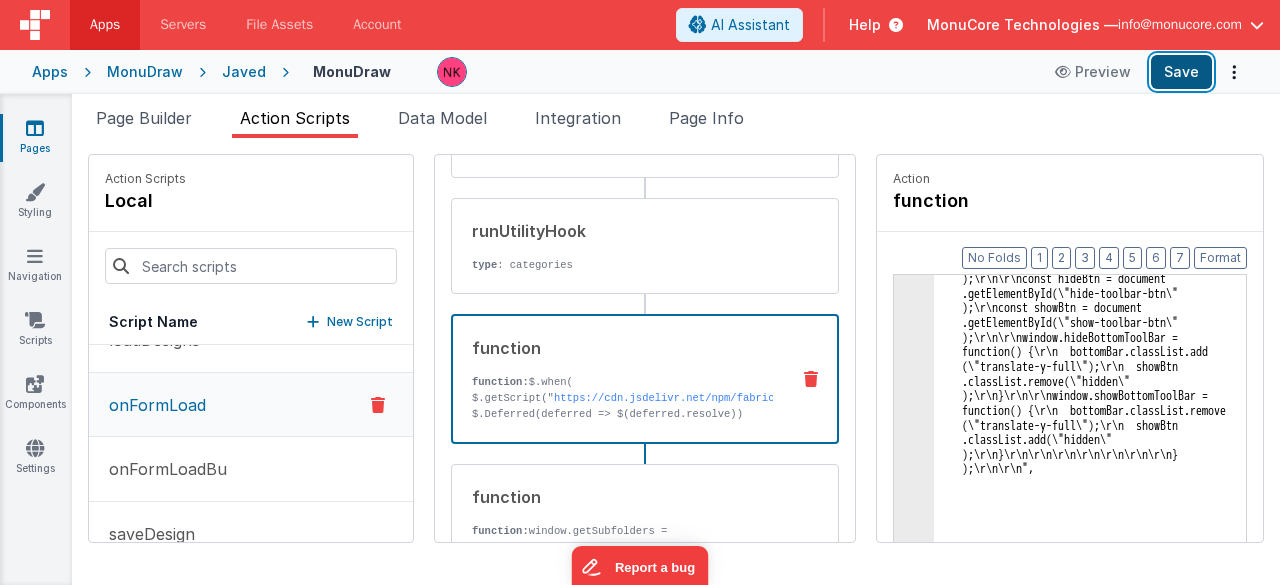 click on "Save" at bounding box center [1181, 72] 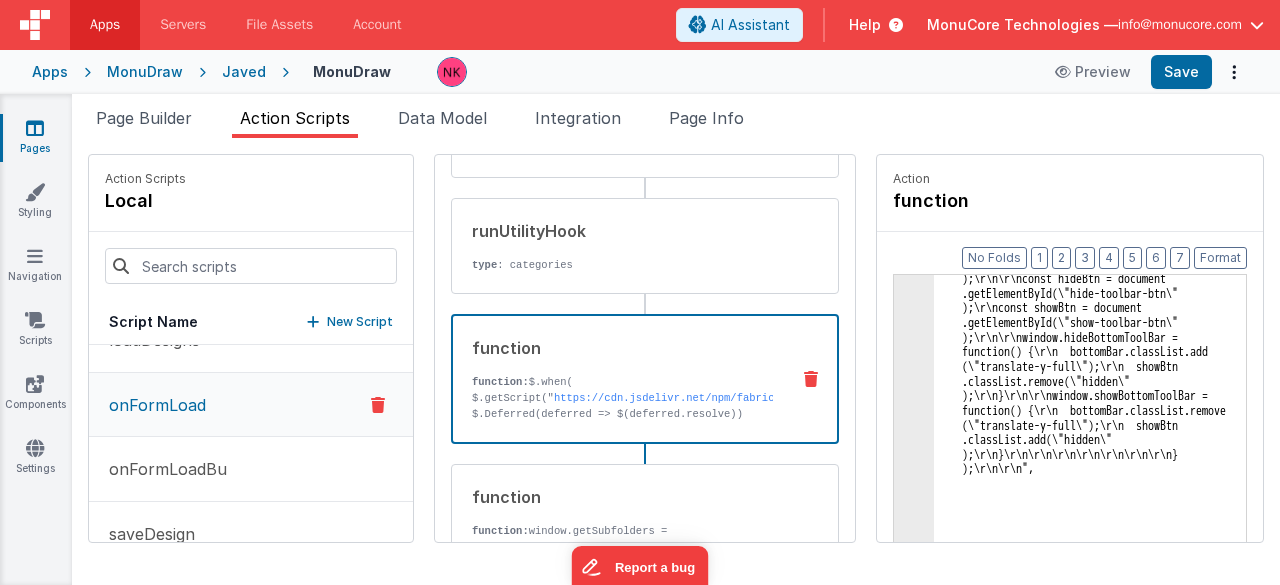 click on "3" at bounding box center (914, -90826) 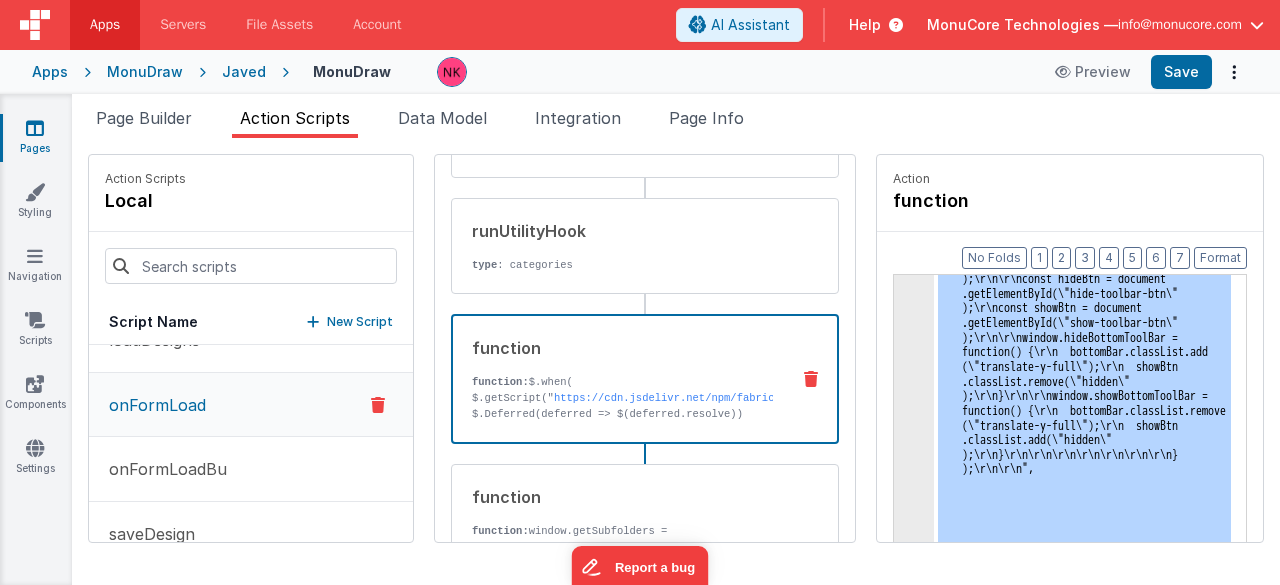 click on "3" at bounding box center [914, -90826] 